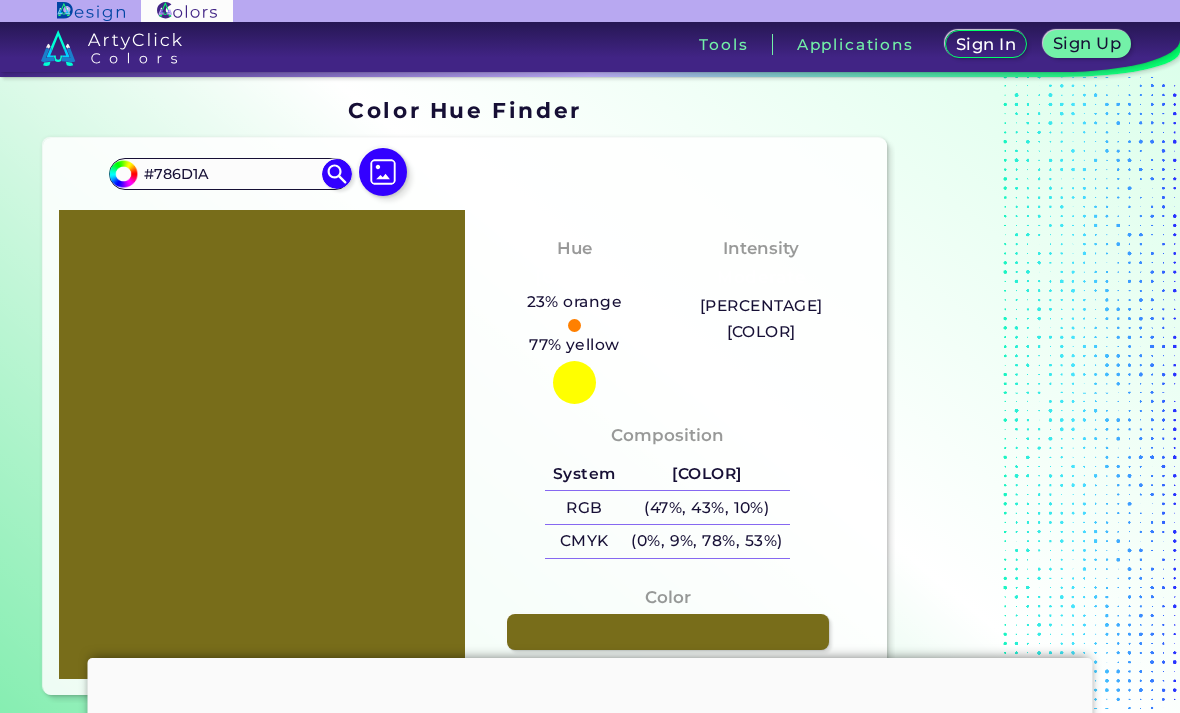 scroll, scrollTop: 0, scrollLeft: 0, axis: both 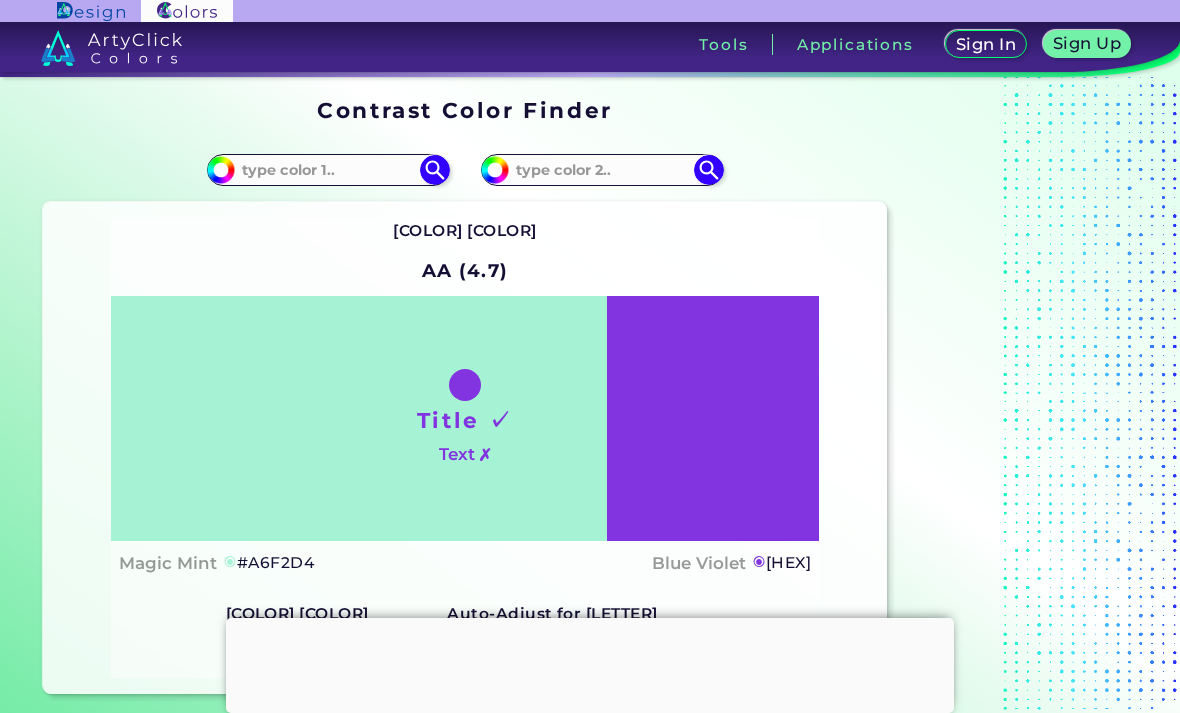 click at bounding box center (328, 169) 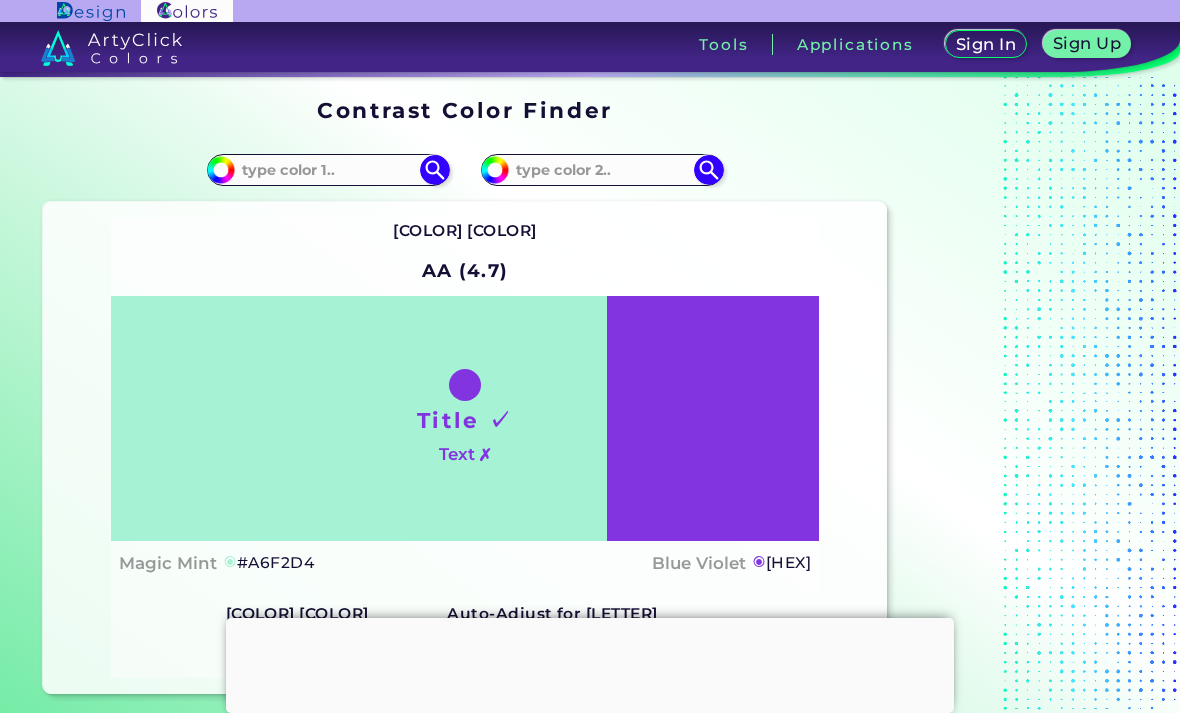 paste on "[HEX]" 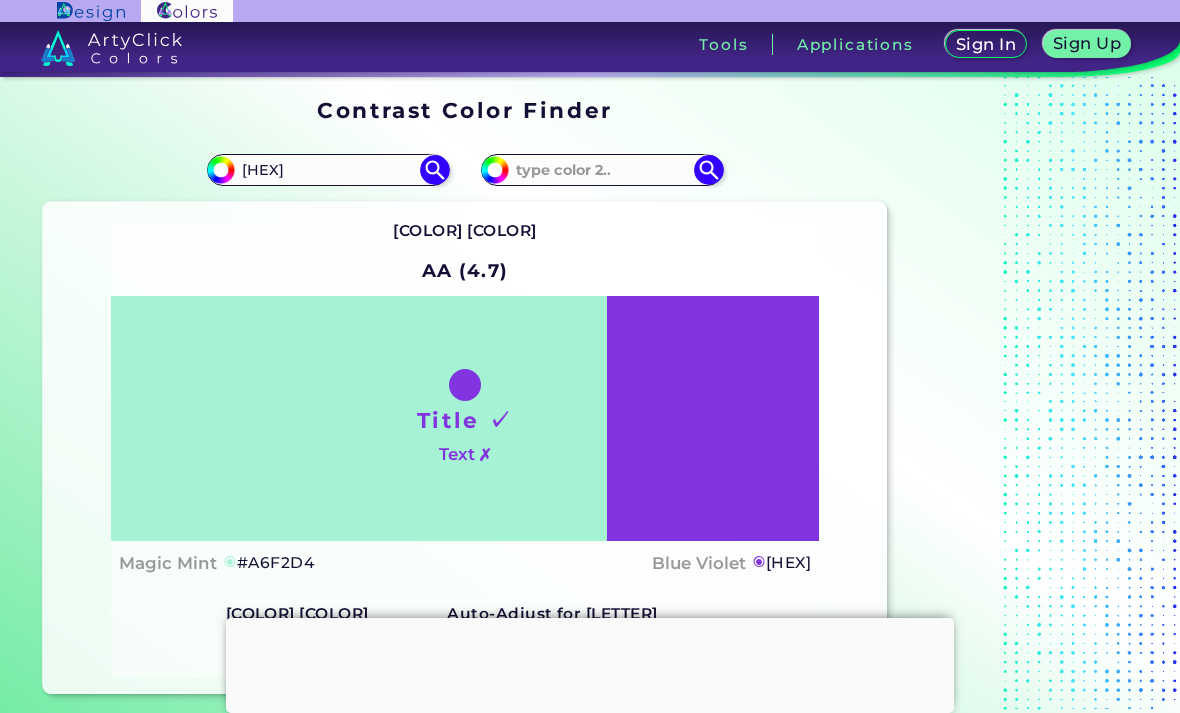 type on "[HEX]" 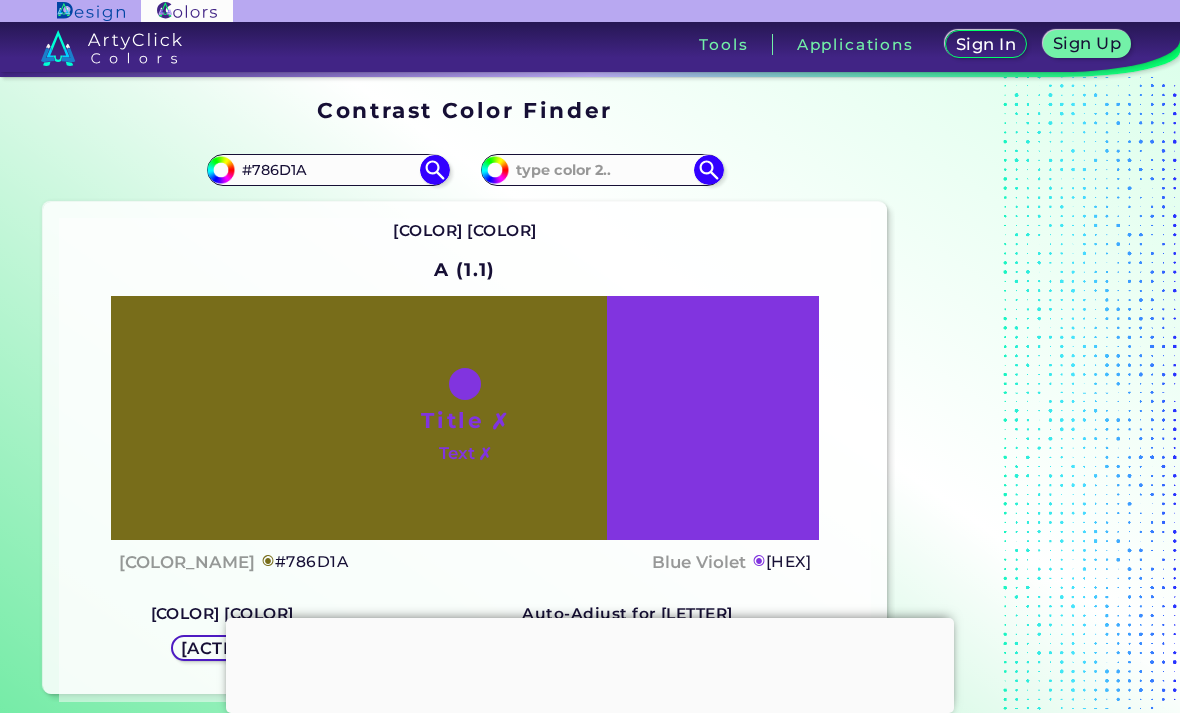 click at bounding box center [495, 170] 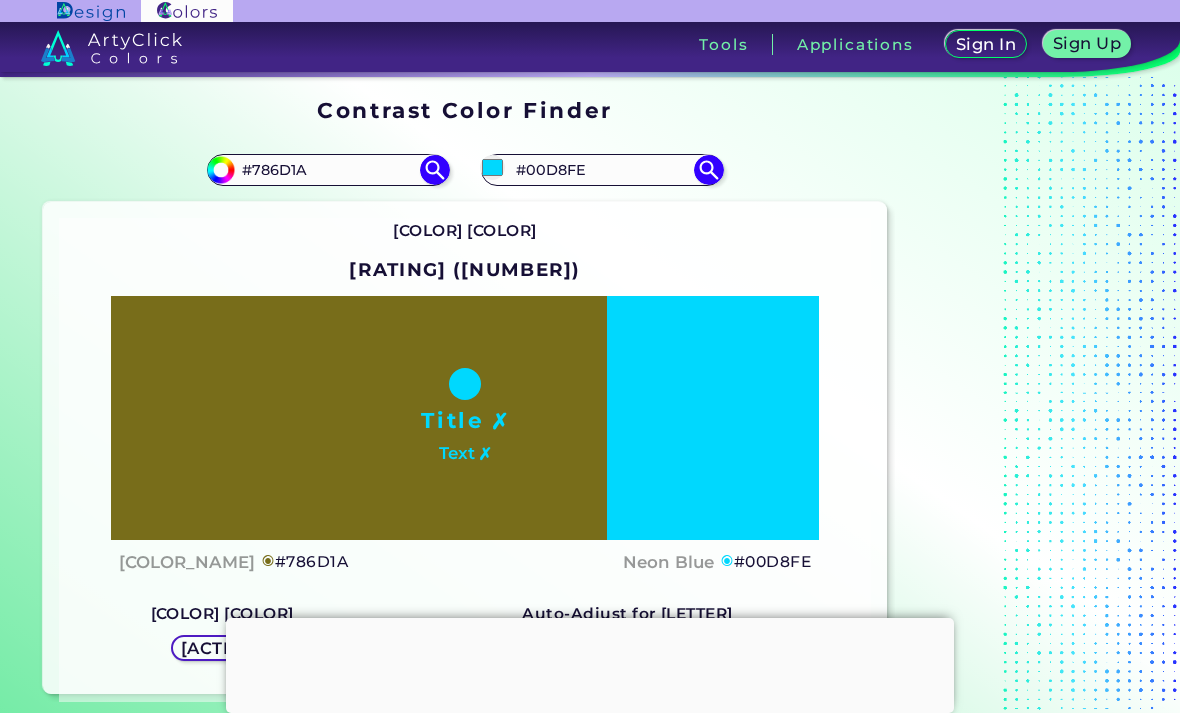 type on "#03b2ff" 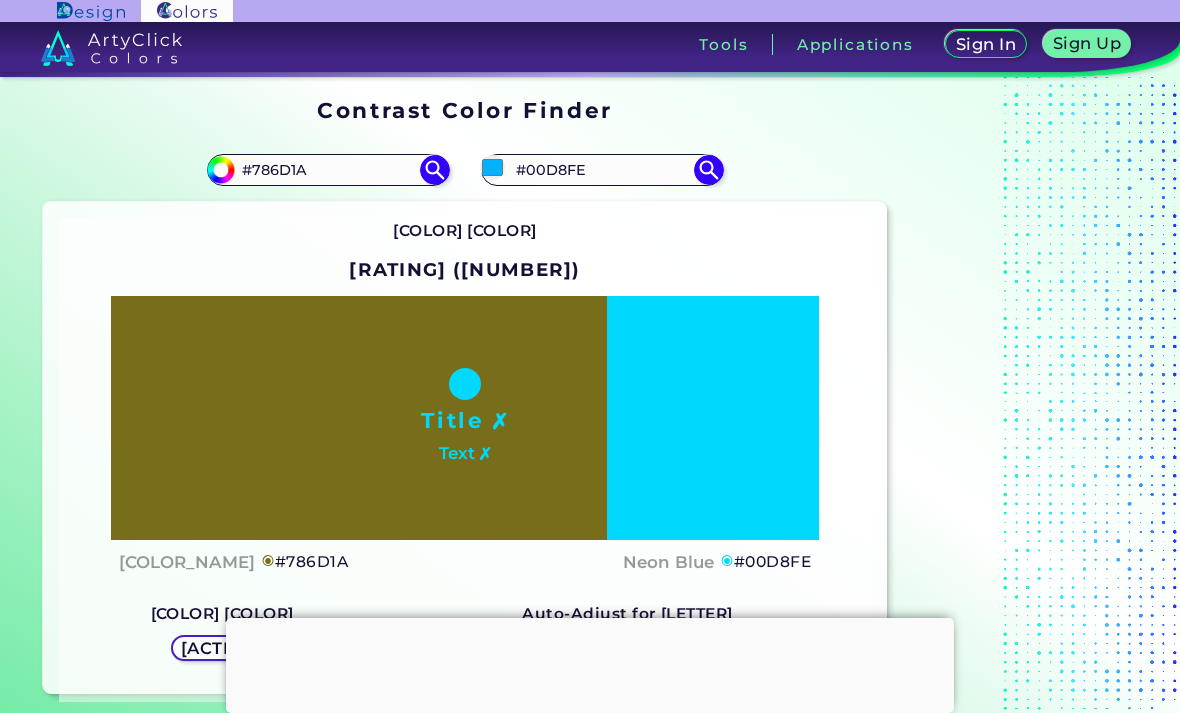 type on "#03B2FF" 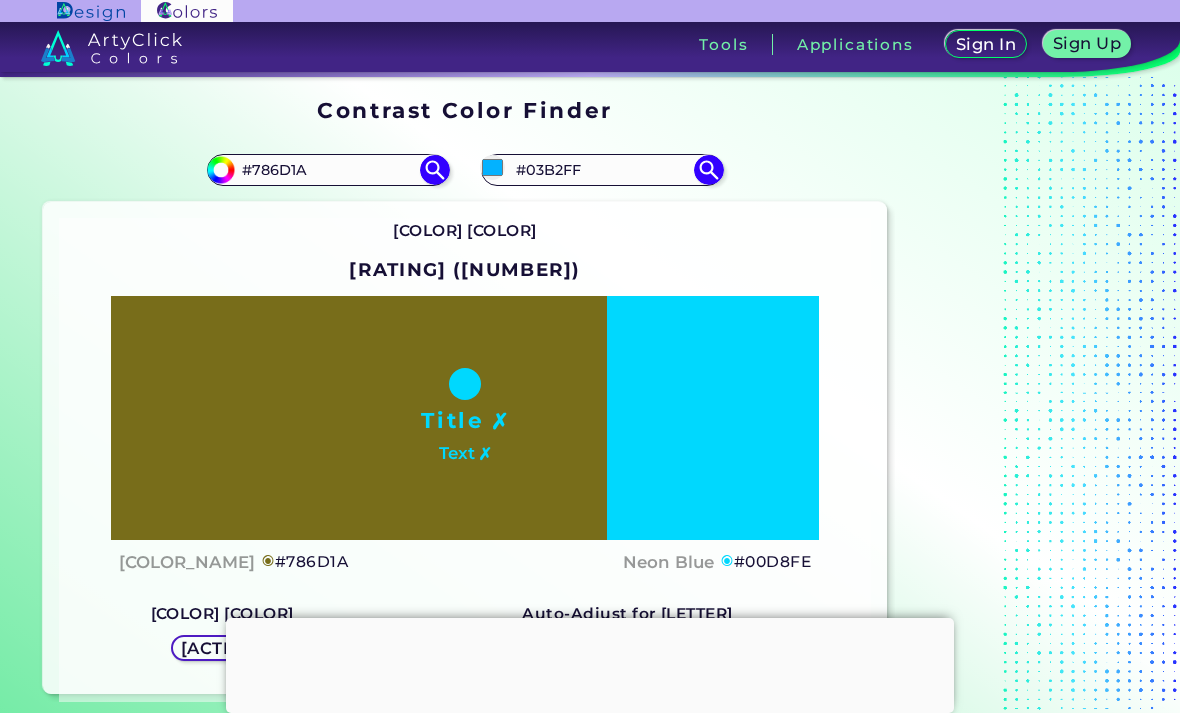 type on "#08ebff" 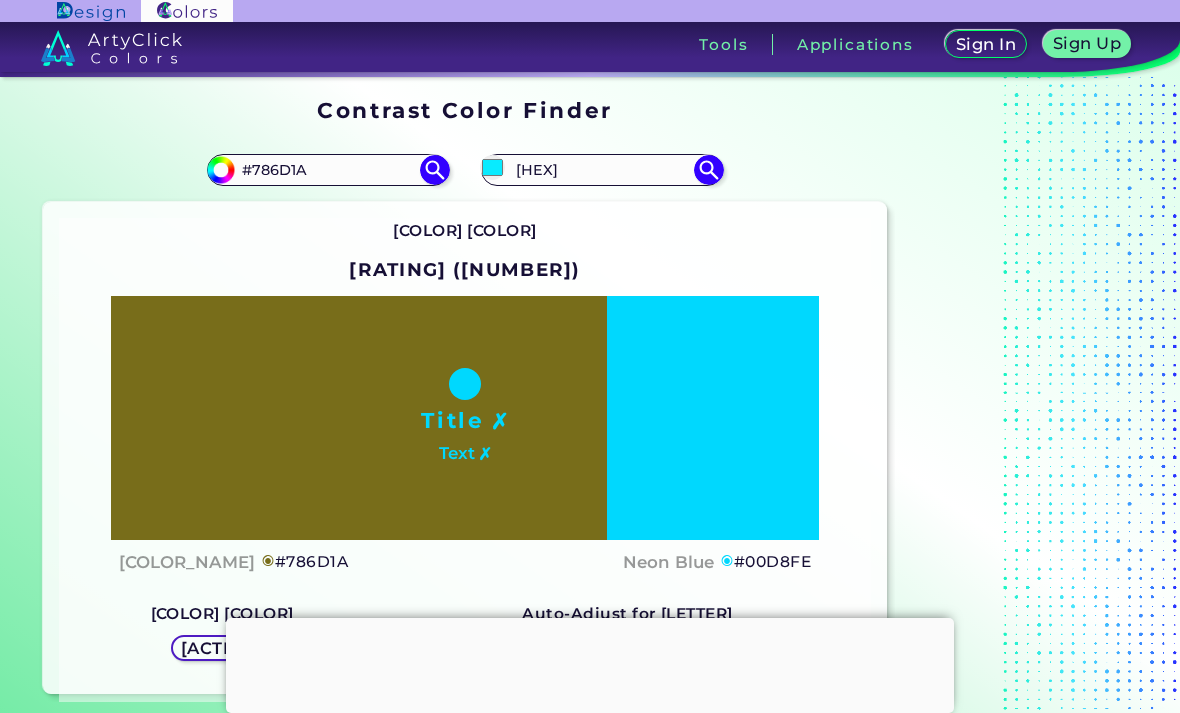 type on "#10fffe" 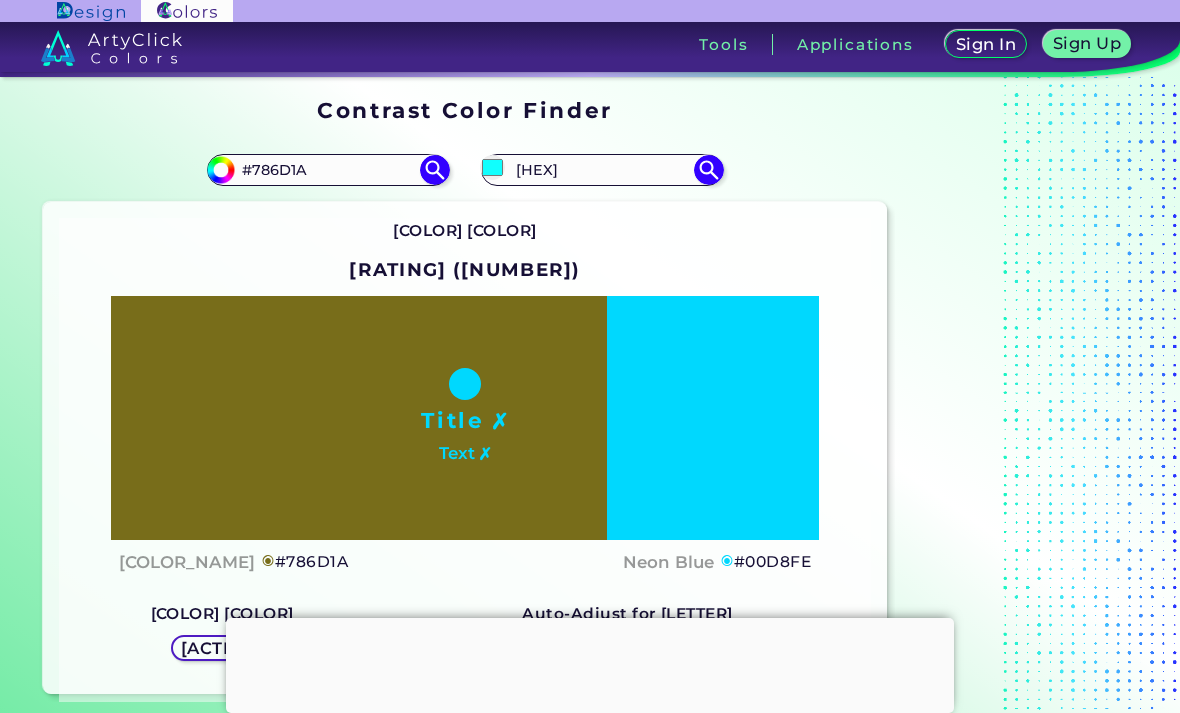 type on "#10FFFE" 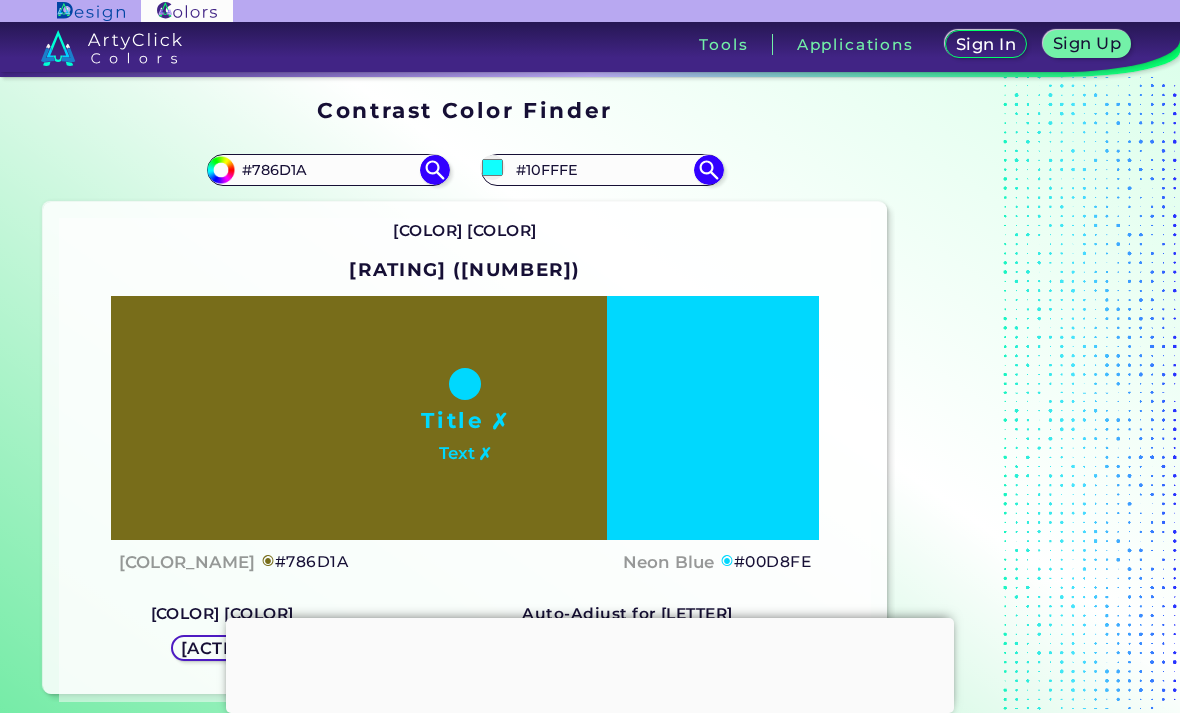 type on "[COLOR]" 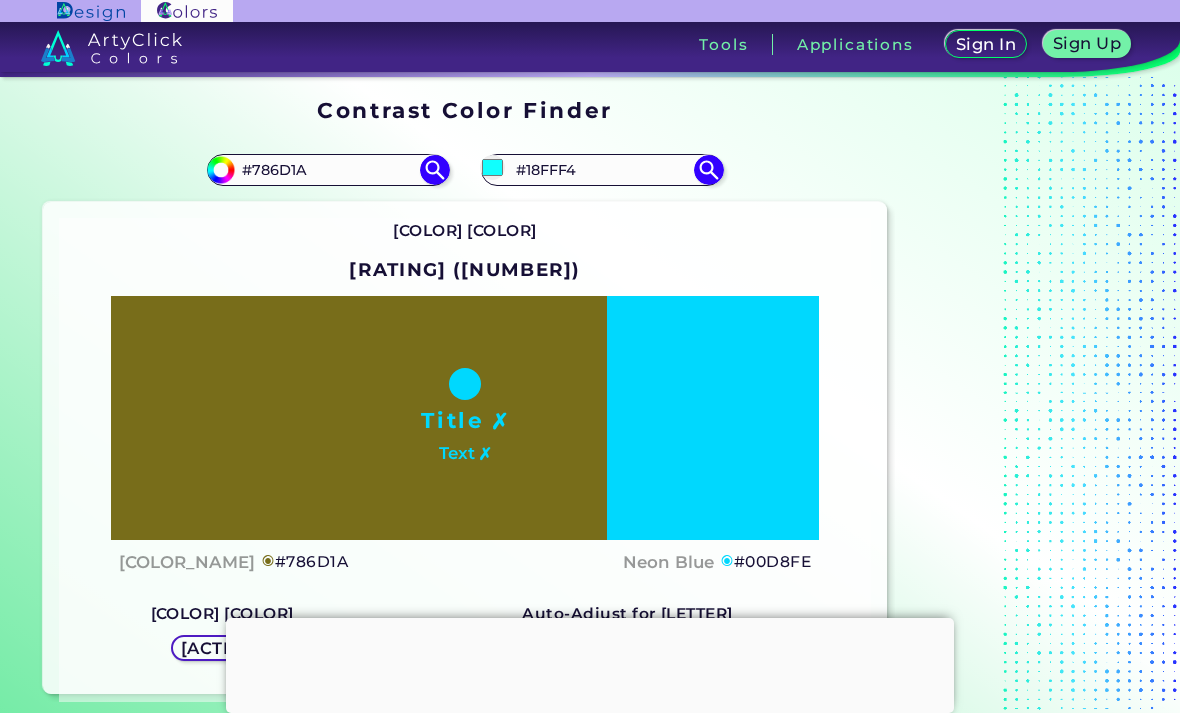 type on "#[HEX_CODE]" 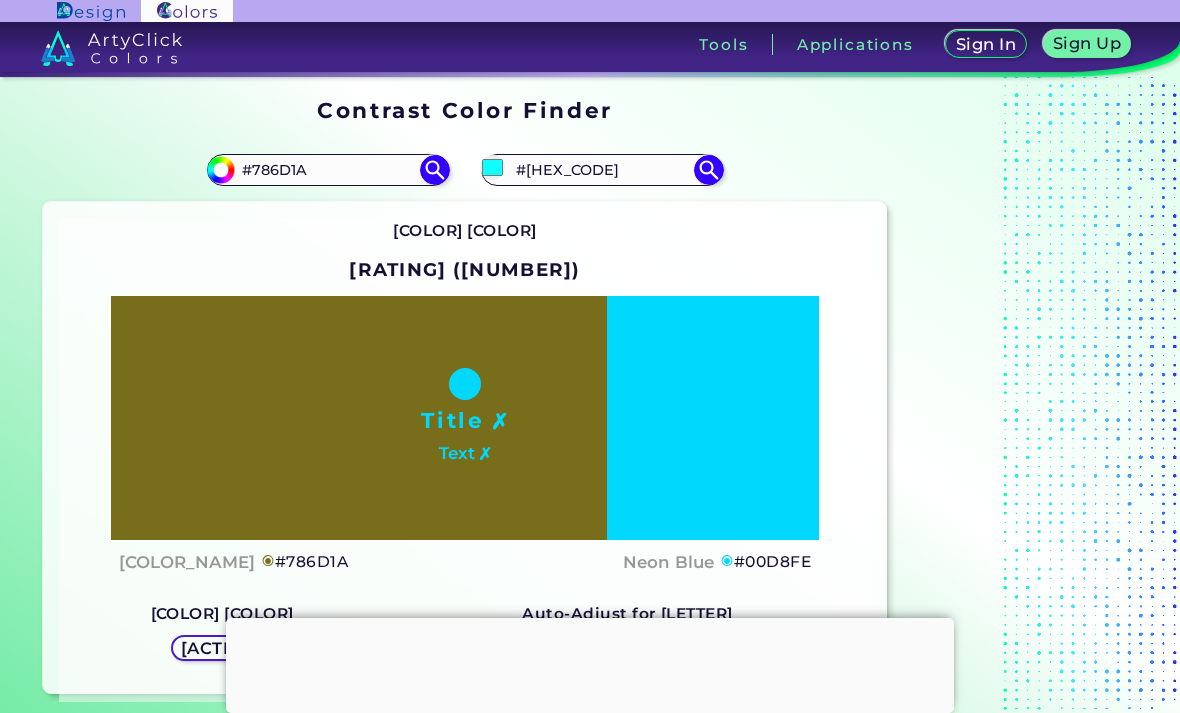 type on "#22ff9e" 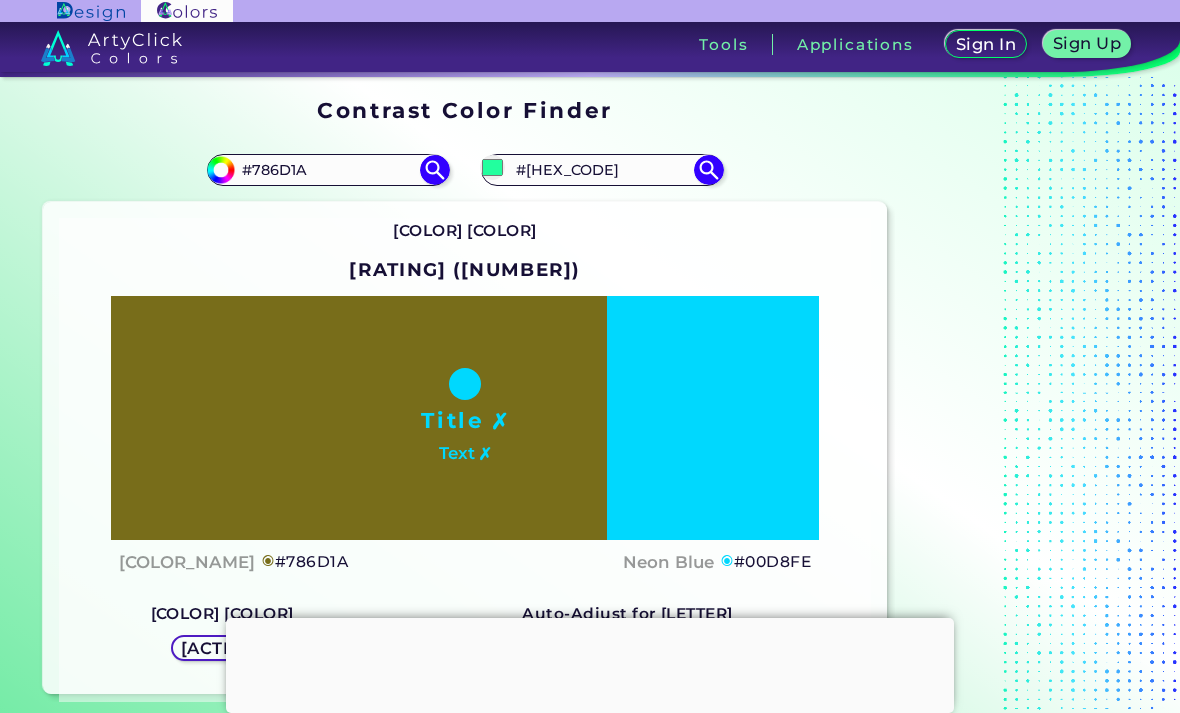 type on "[HEX]" 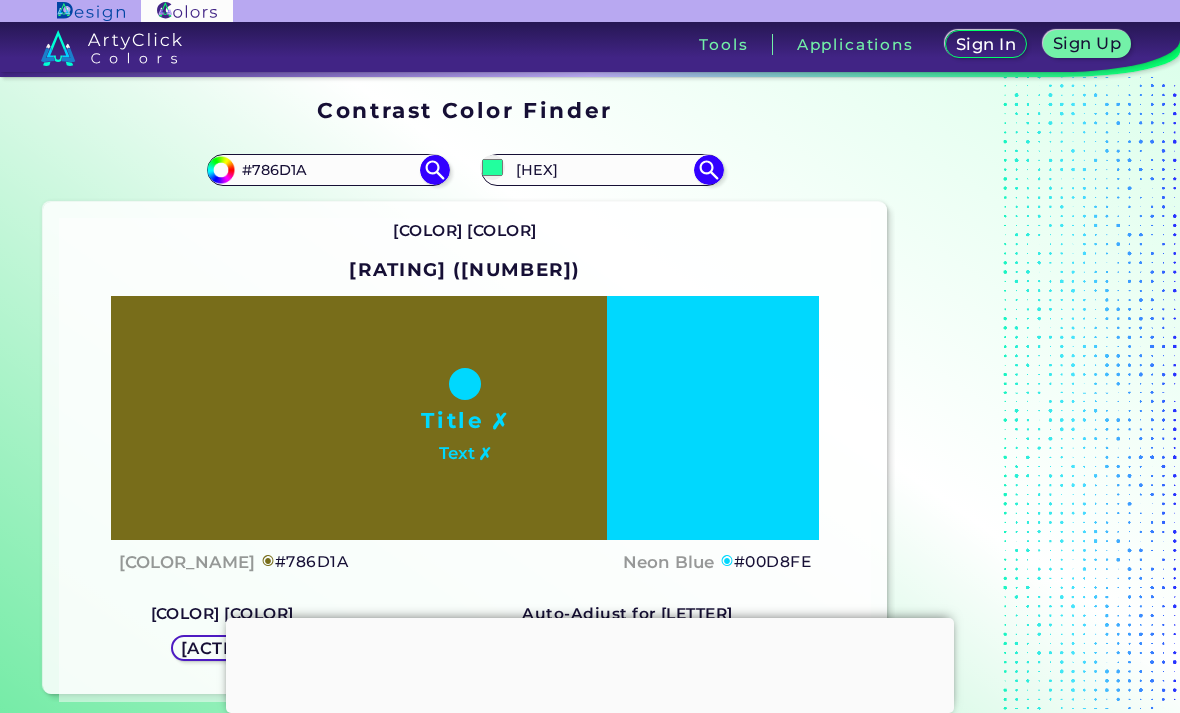type on "#26ff69" 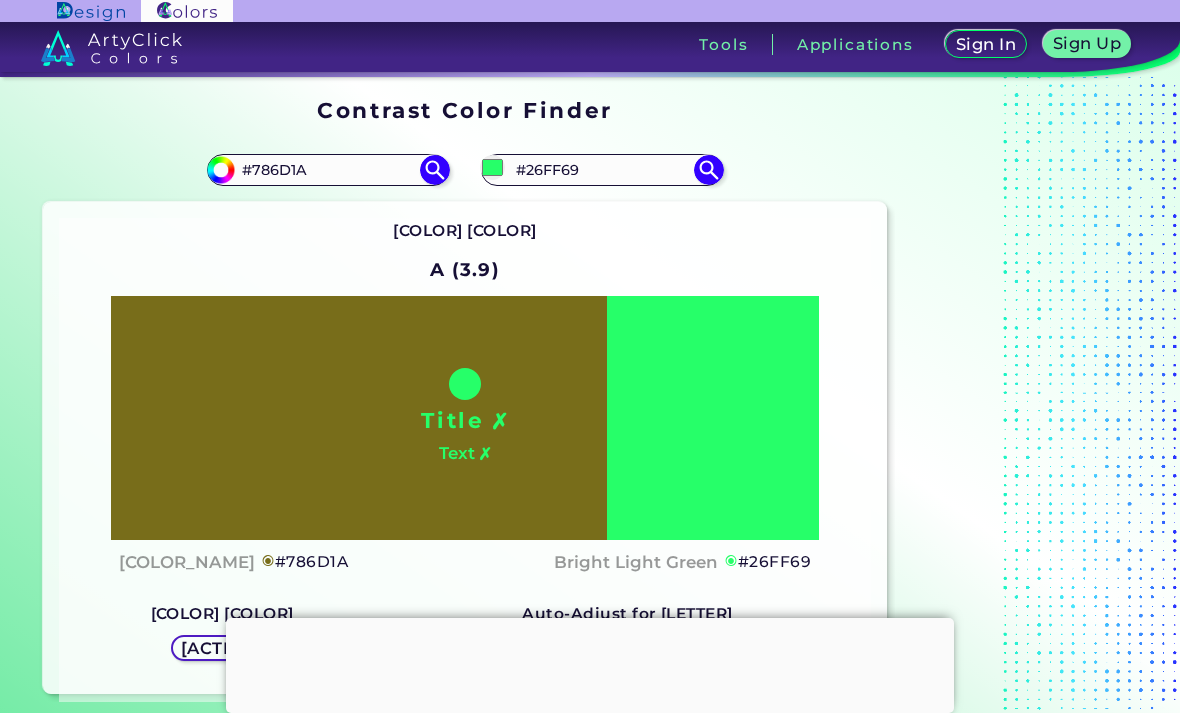 type on "#29ff4c" 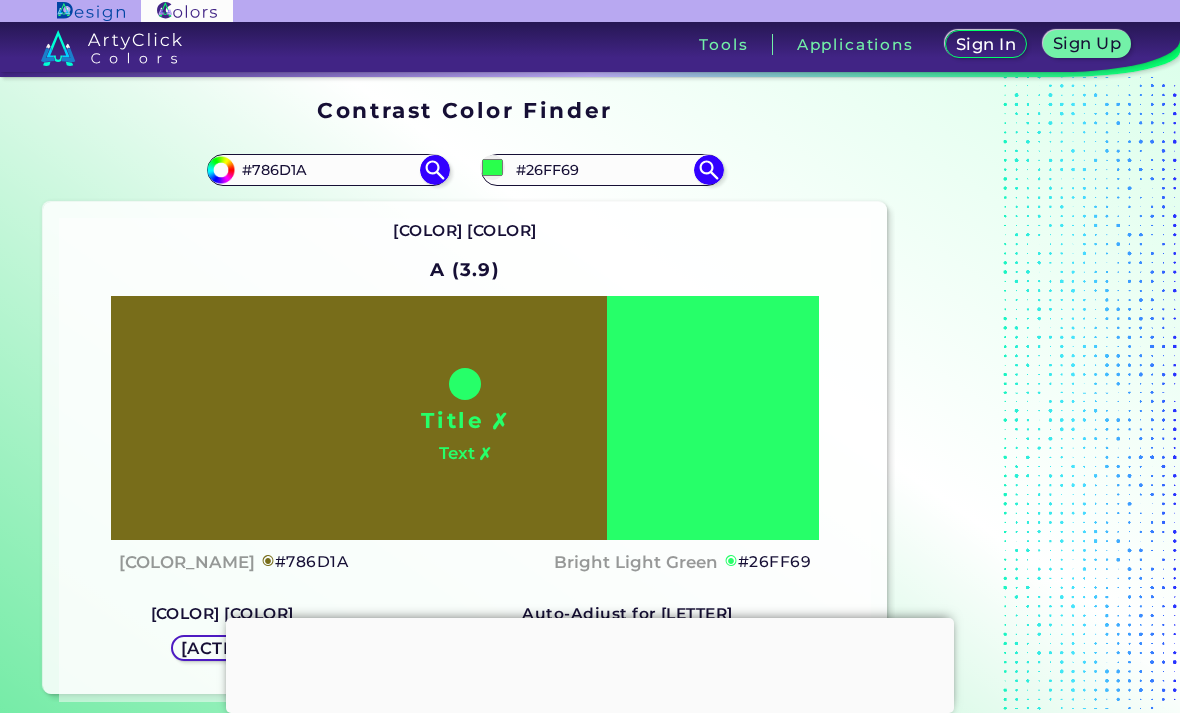 type on "[HEX]" 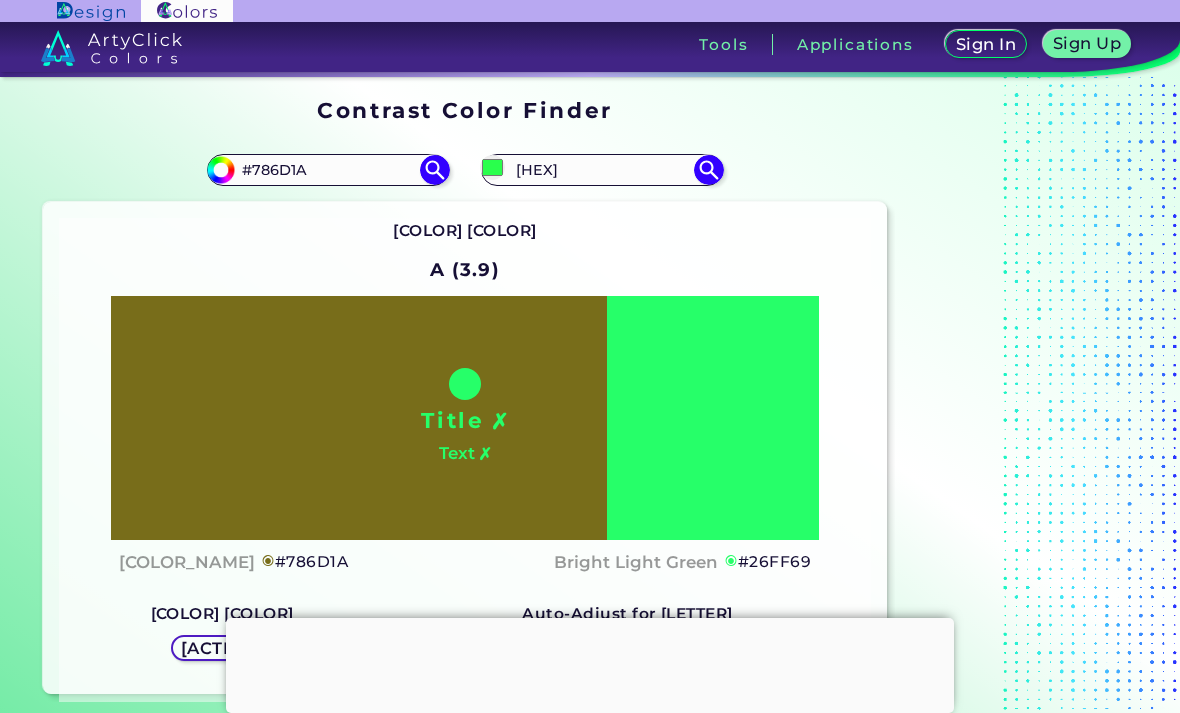 type on "#29ff32" 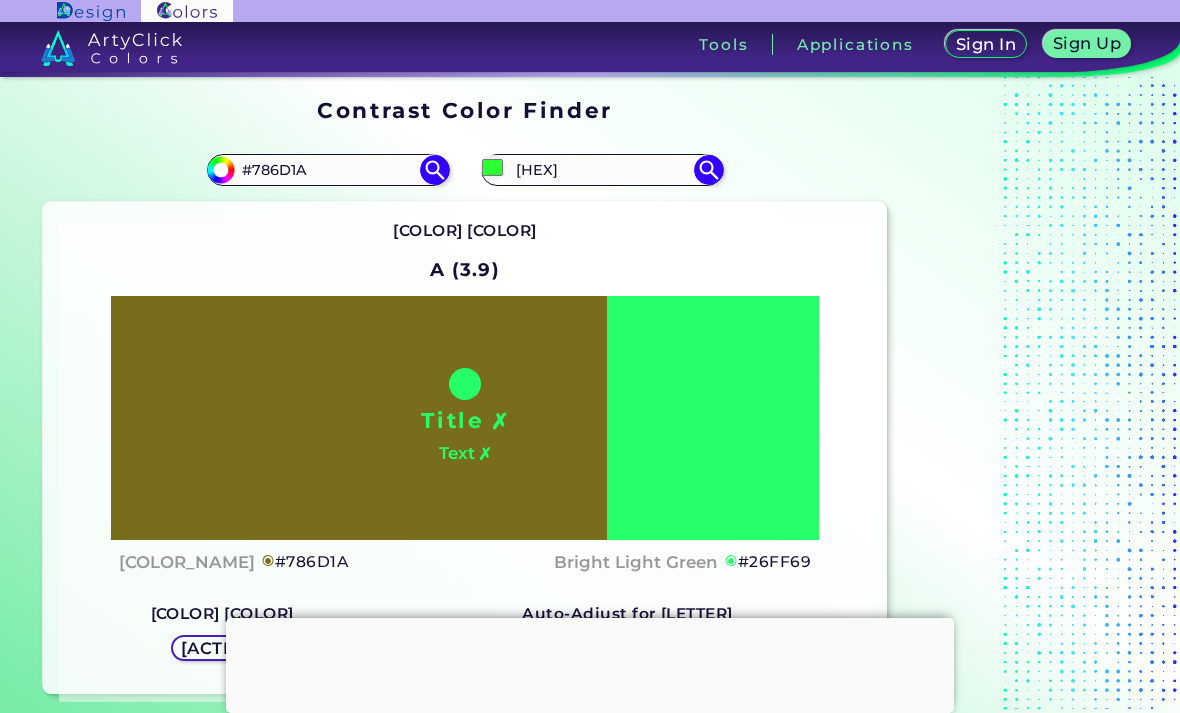 type on "[HEX]" 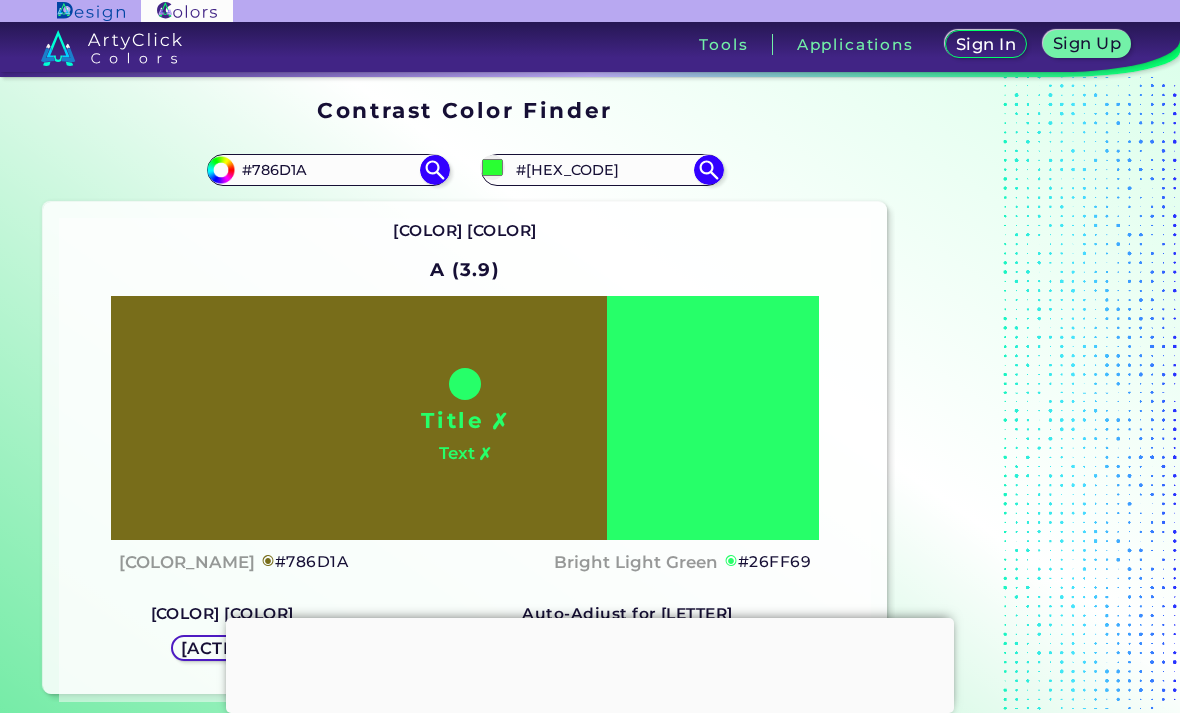 type on "#20ff21" 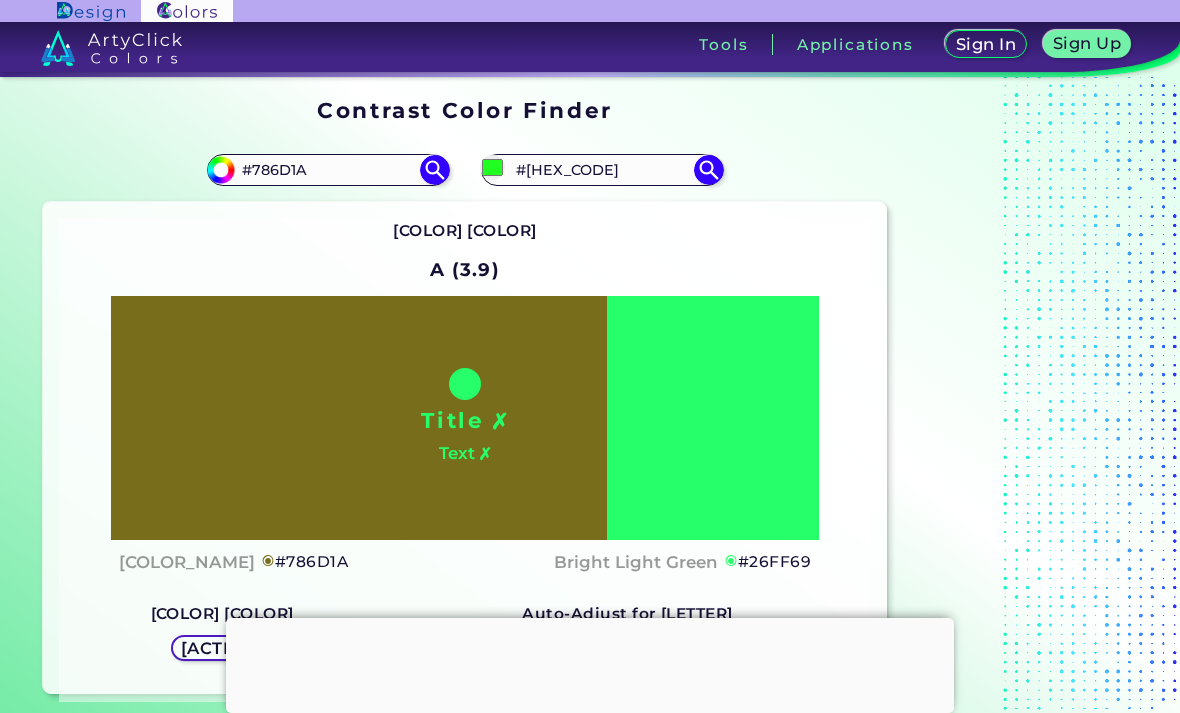 type on "#20FF21" 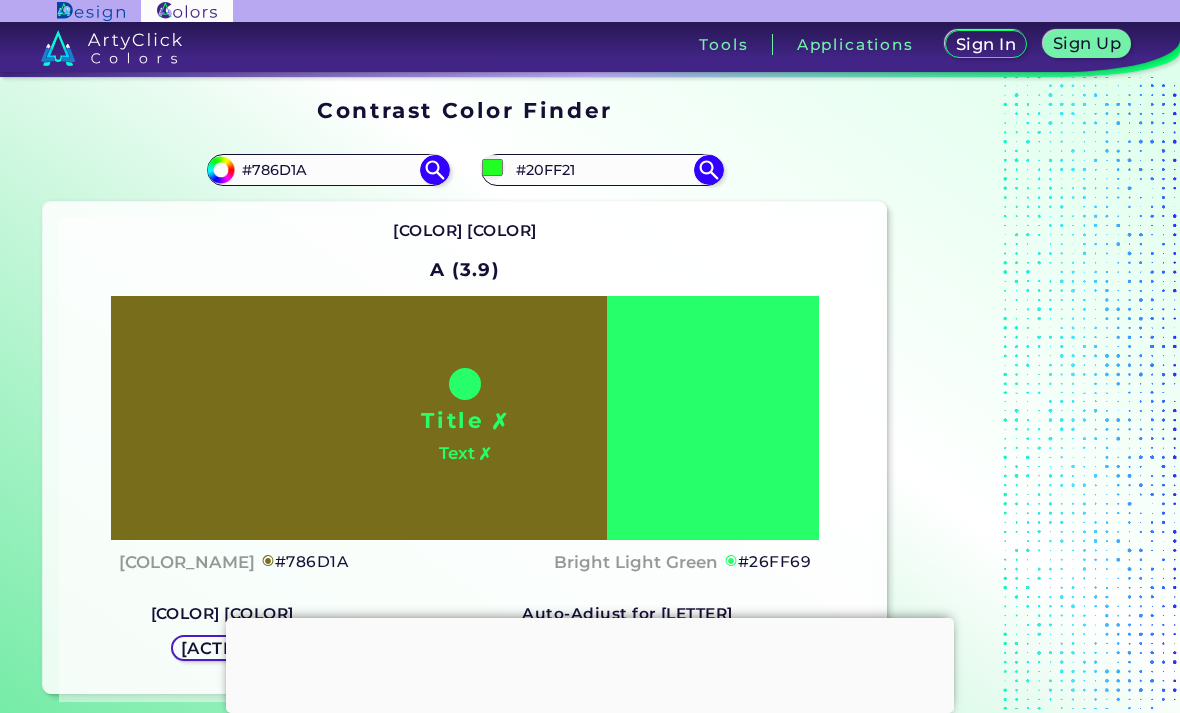 type on "#18ff18" 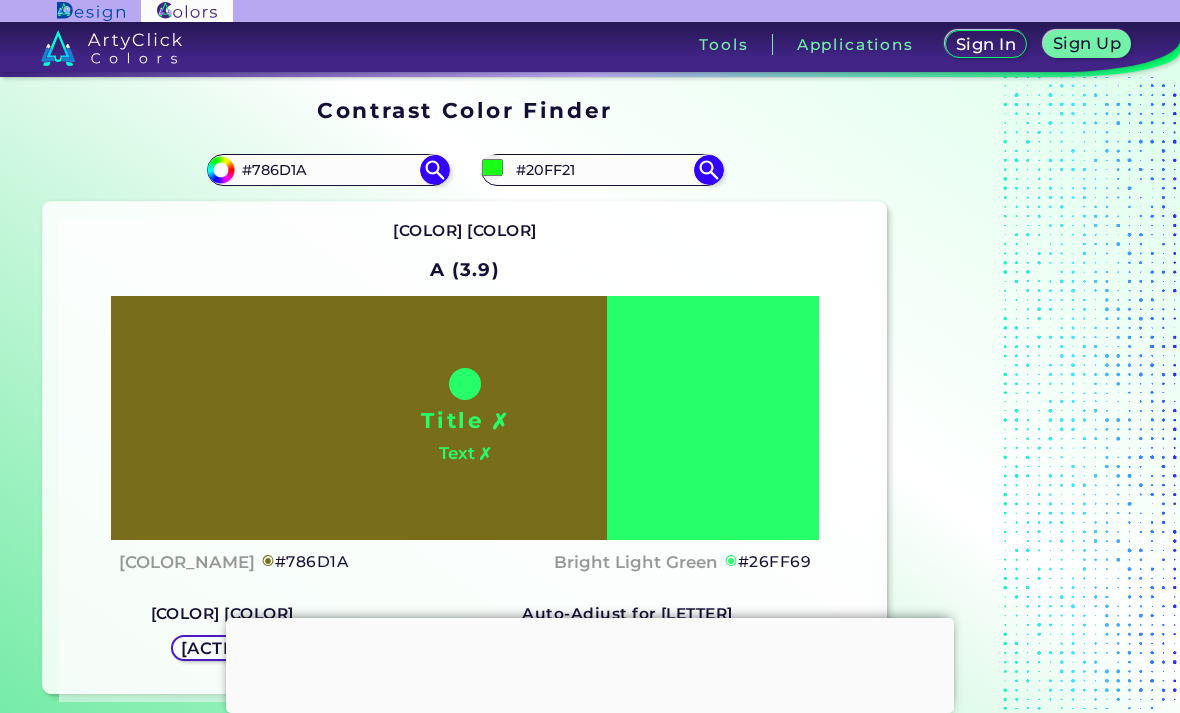 type on "#18FF18" 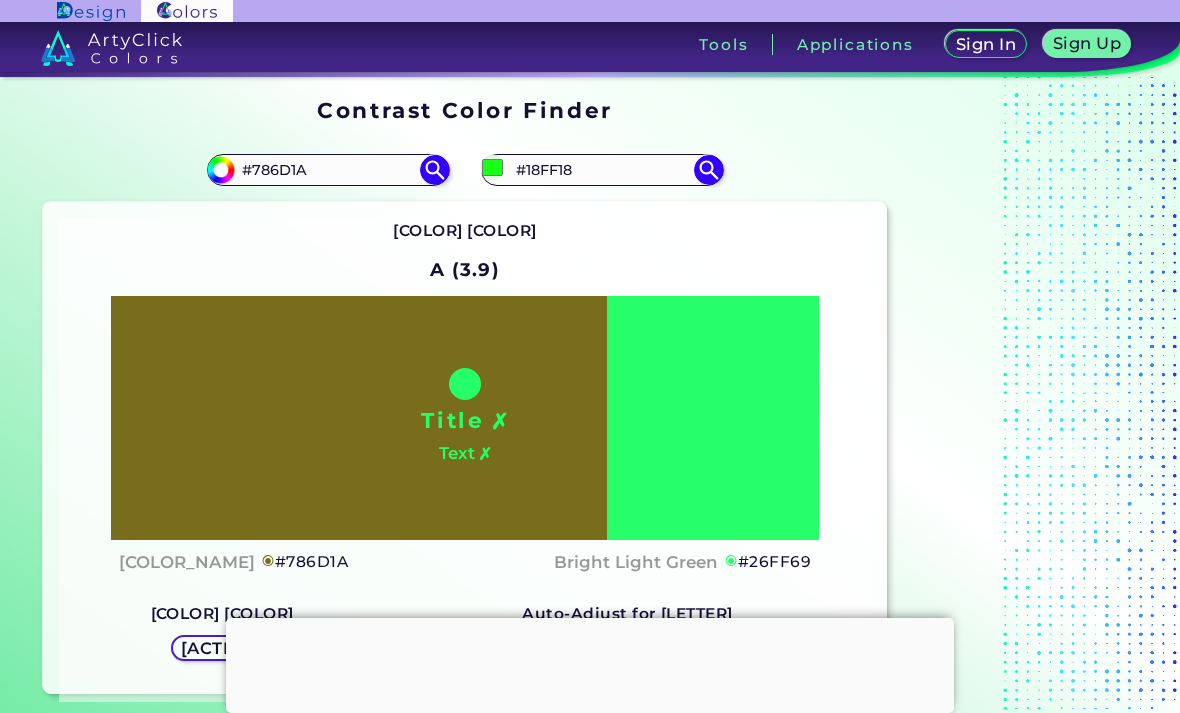 type on "#0cff0d" 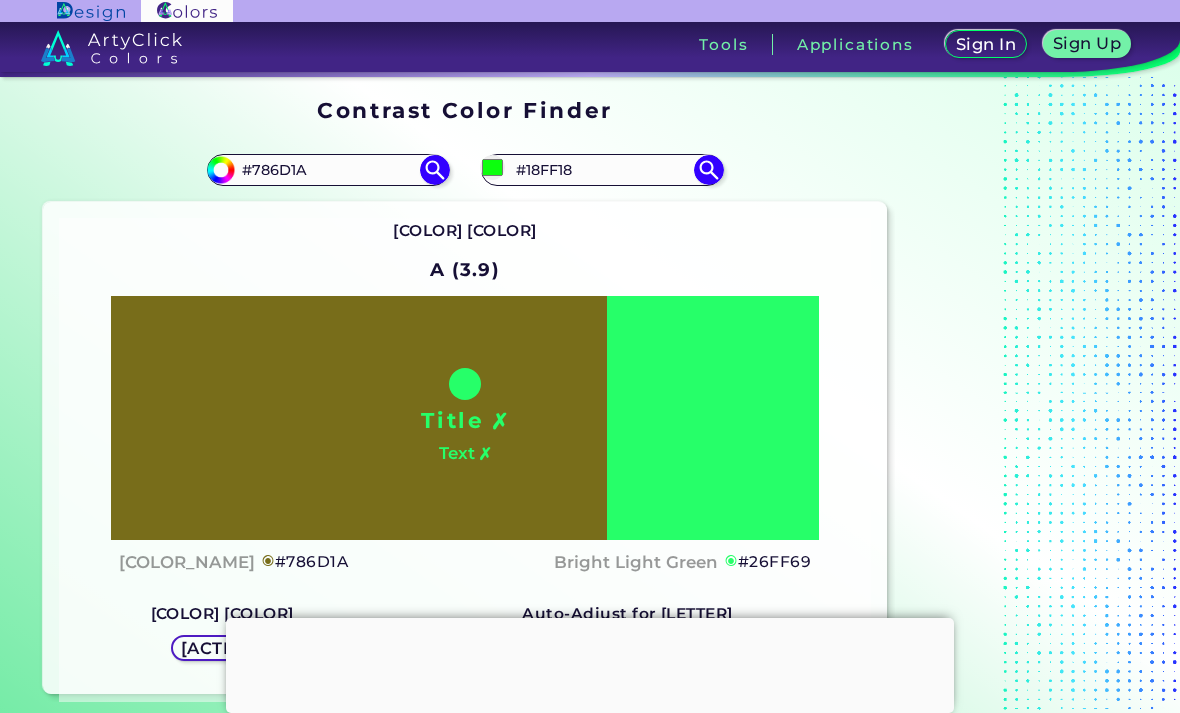 type on "#0CFF0D" 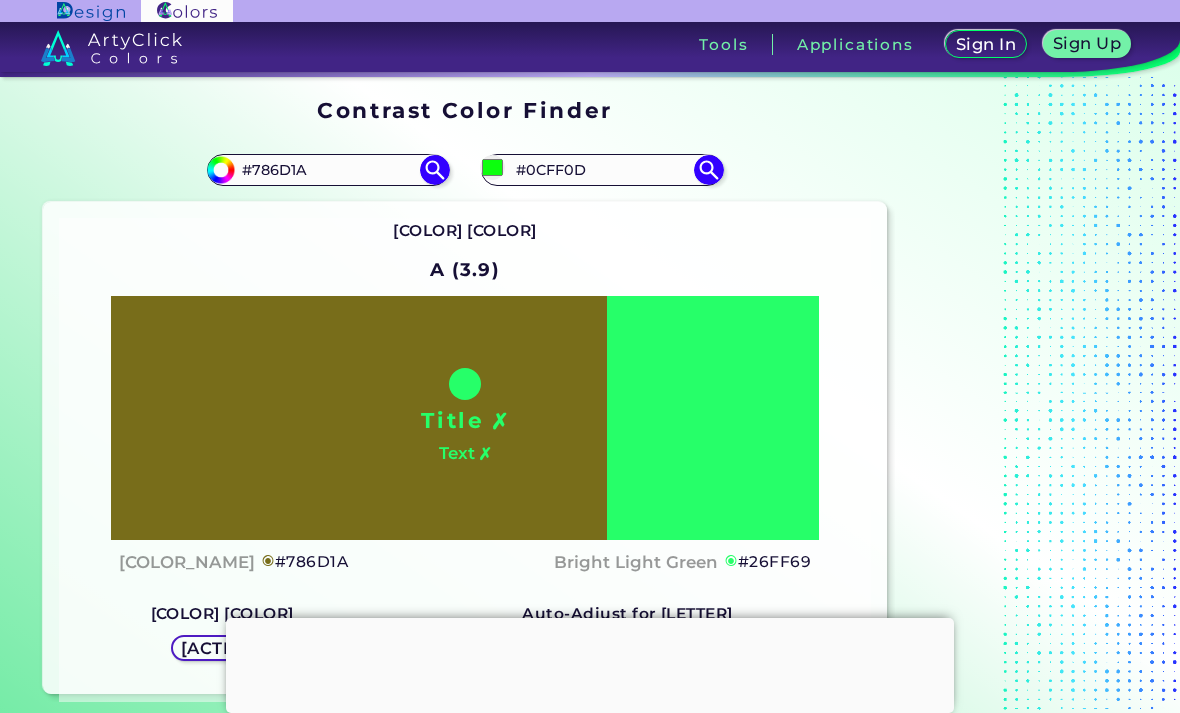 type on "#03ff12" 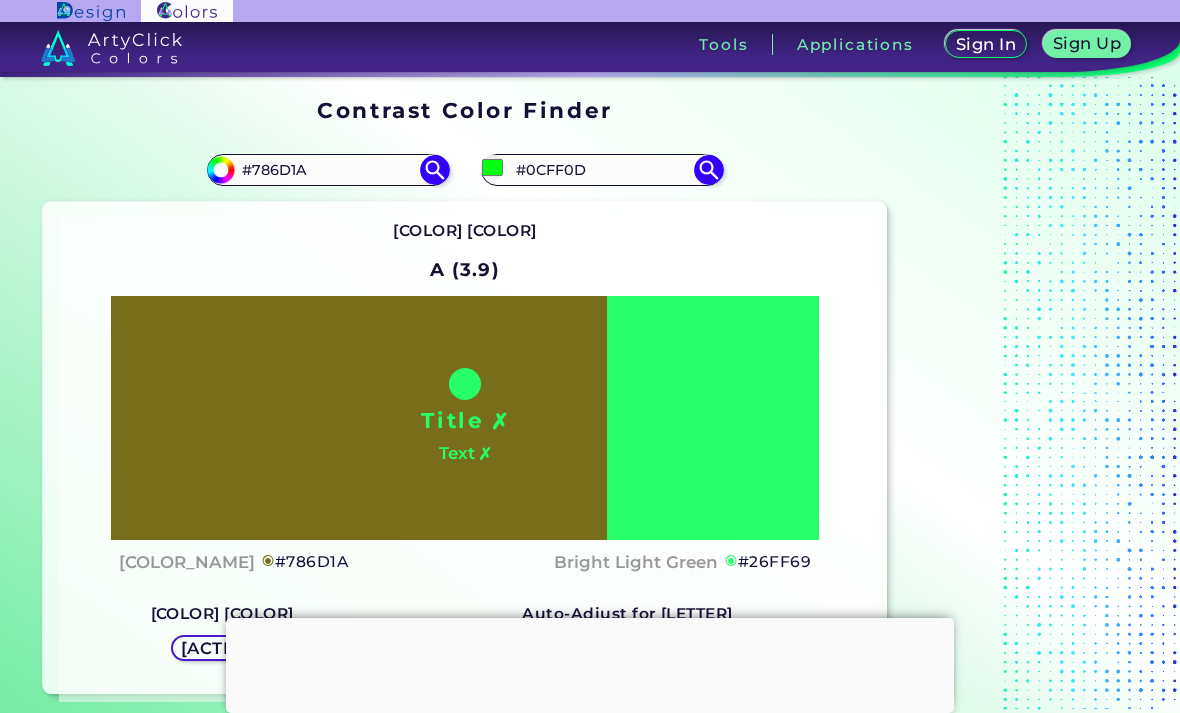type on "#03FF12" 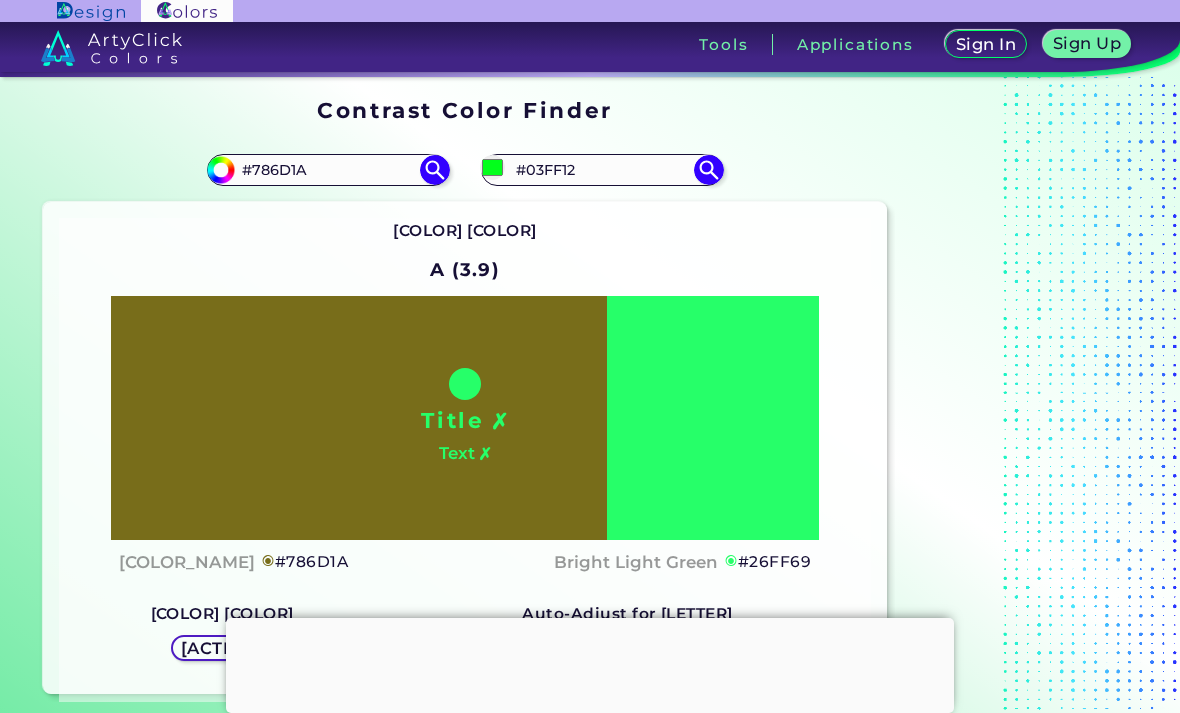 type on "#02ff2c" 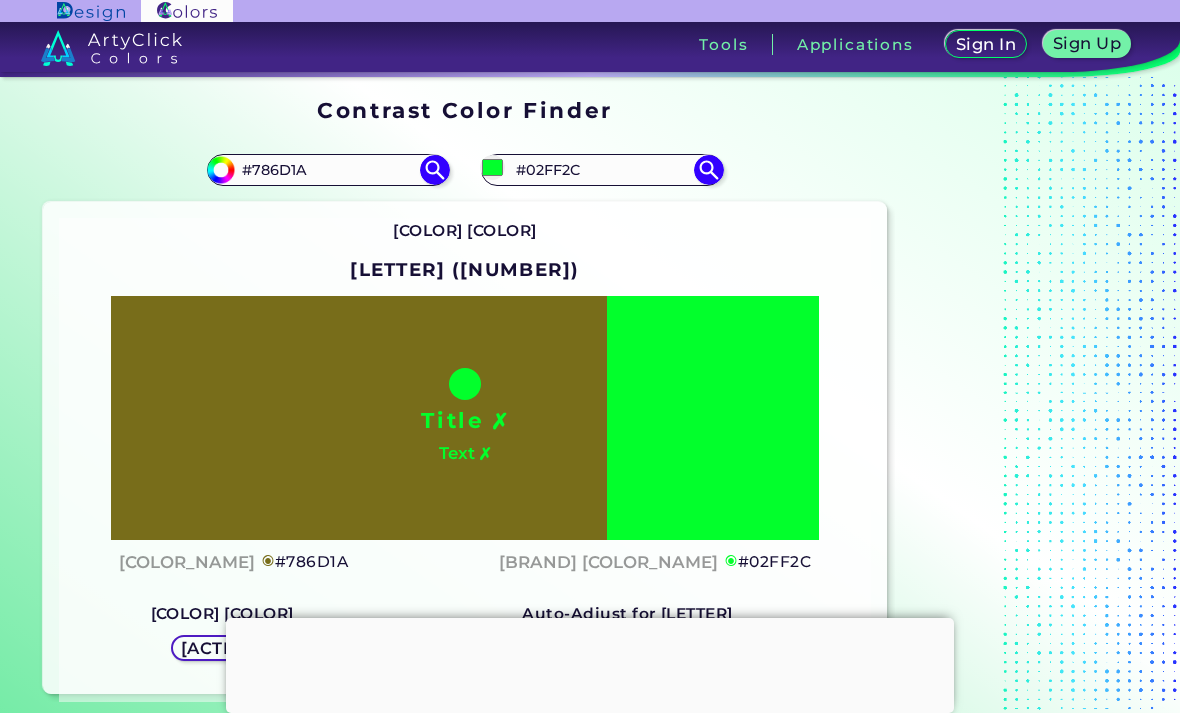 type on "#02ff65" 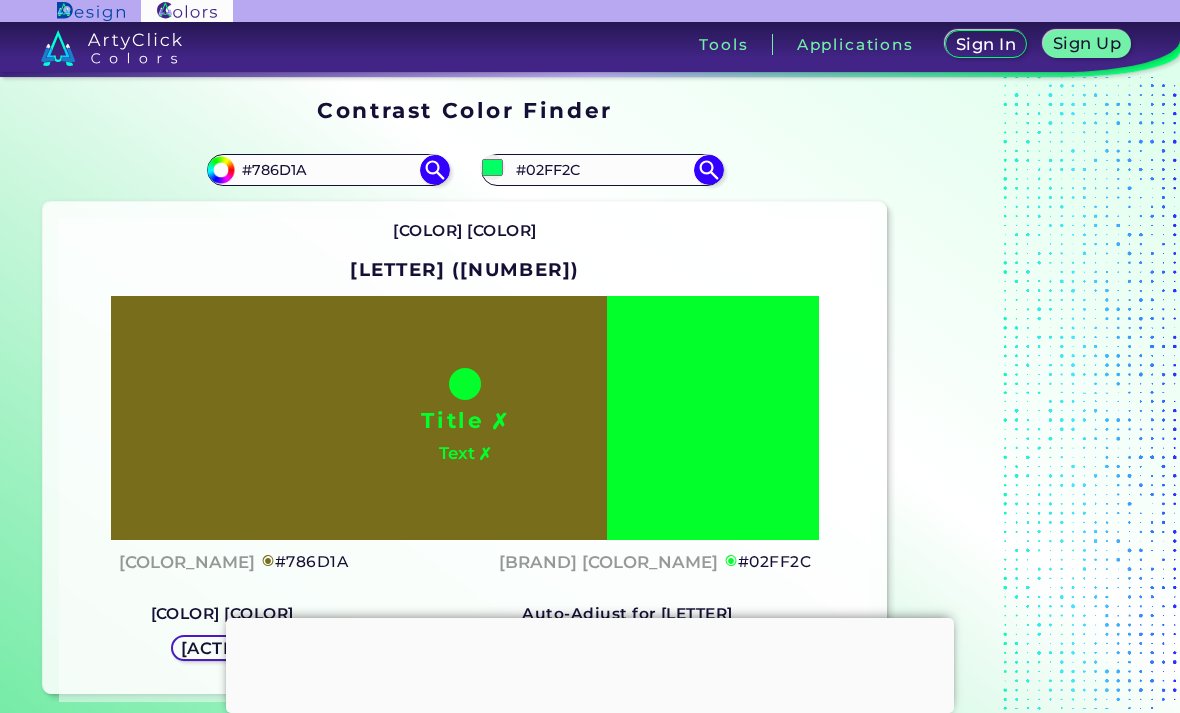 type on "[HEX]" 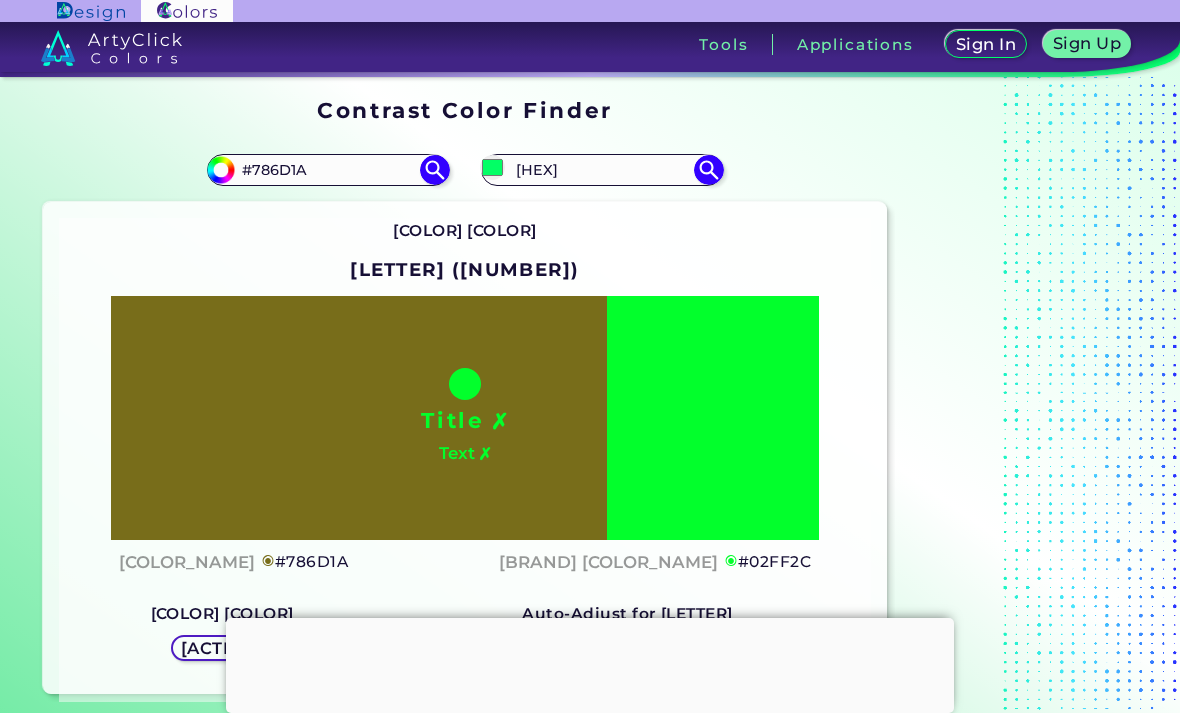 type on "#04ff8c" 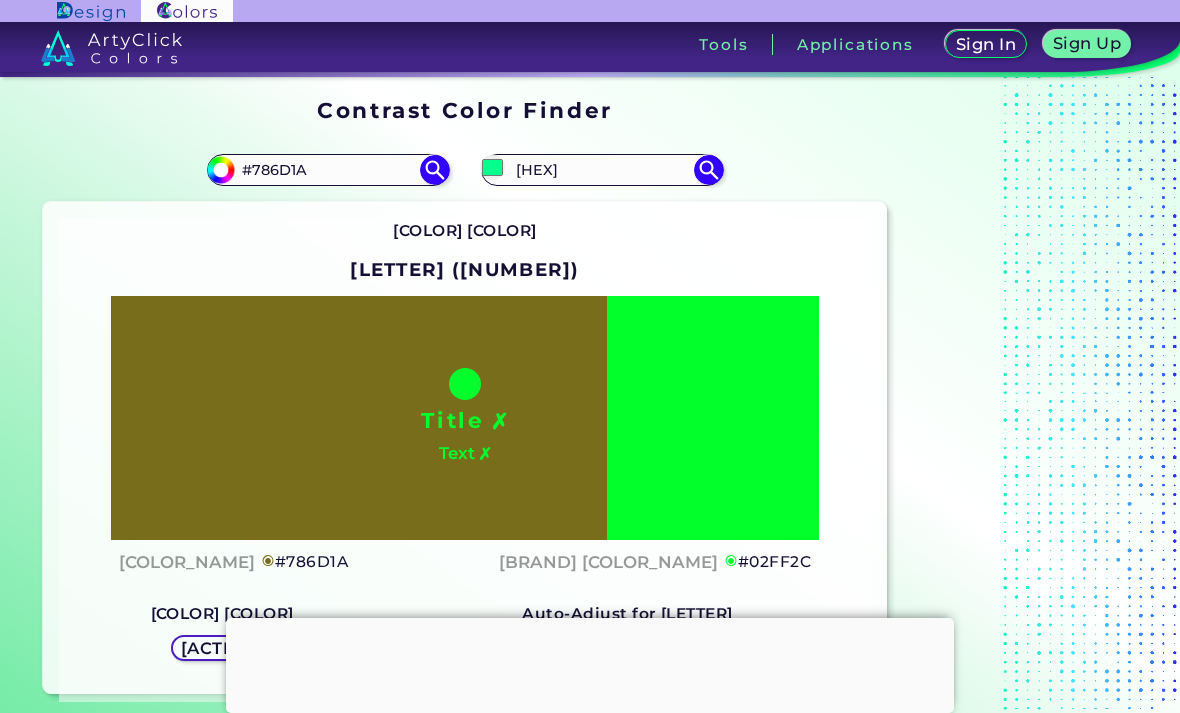 type on "[HEX]" 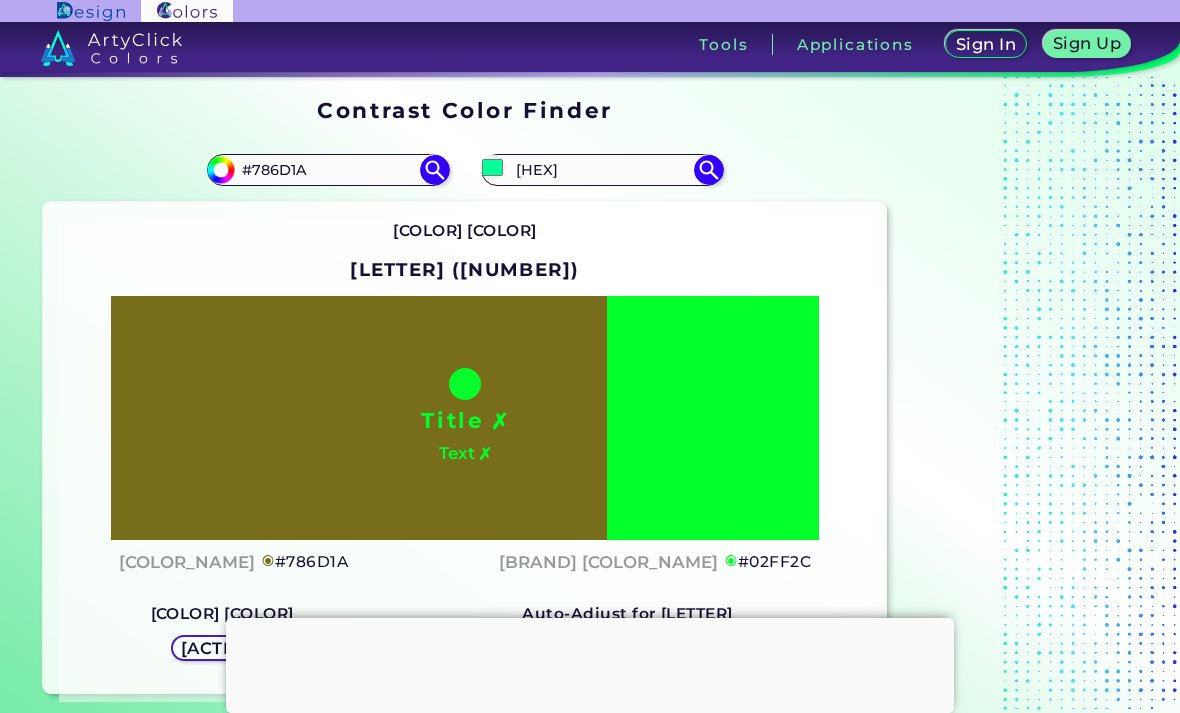 type on "#05FF9A" 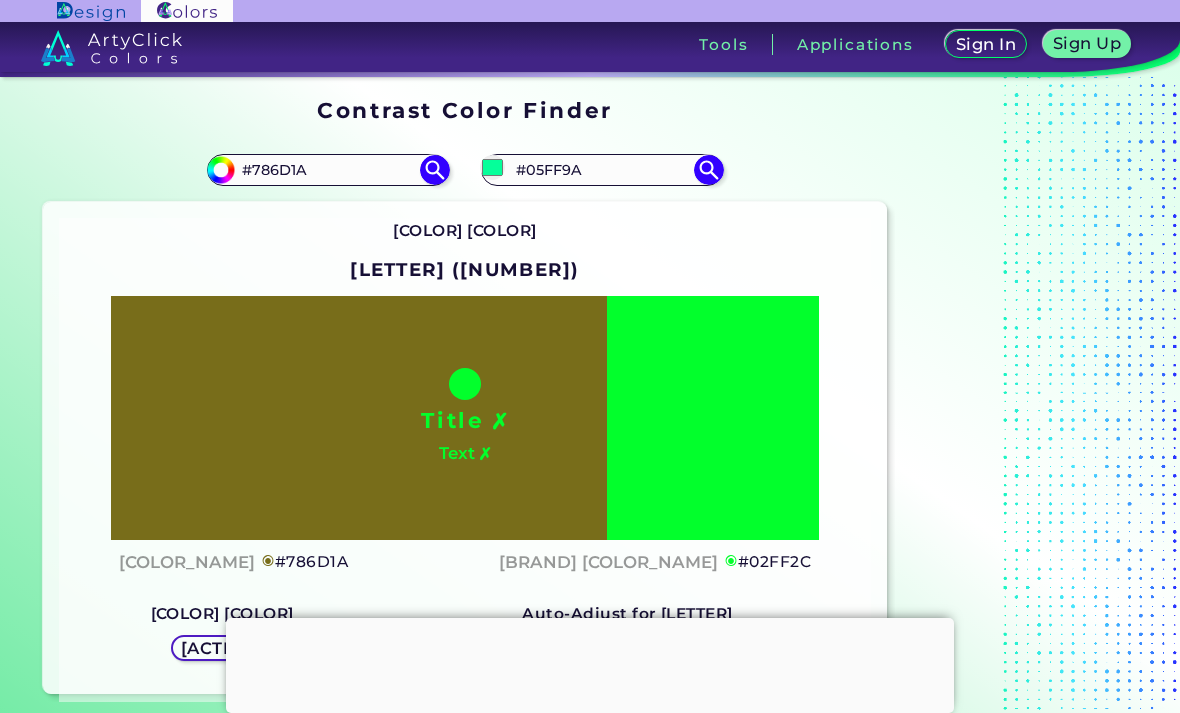 type on "[HEX]" 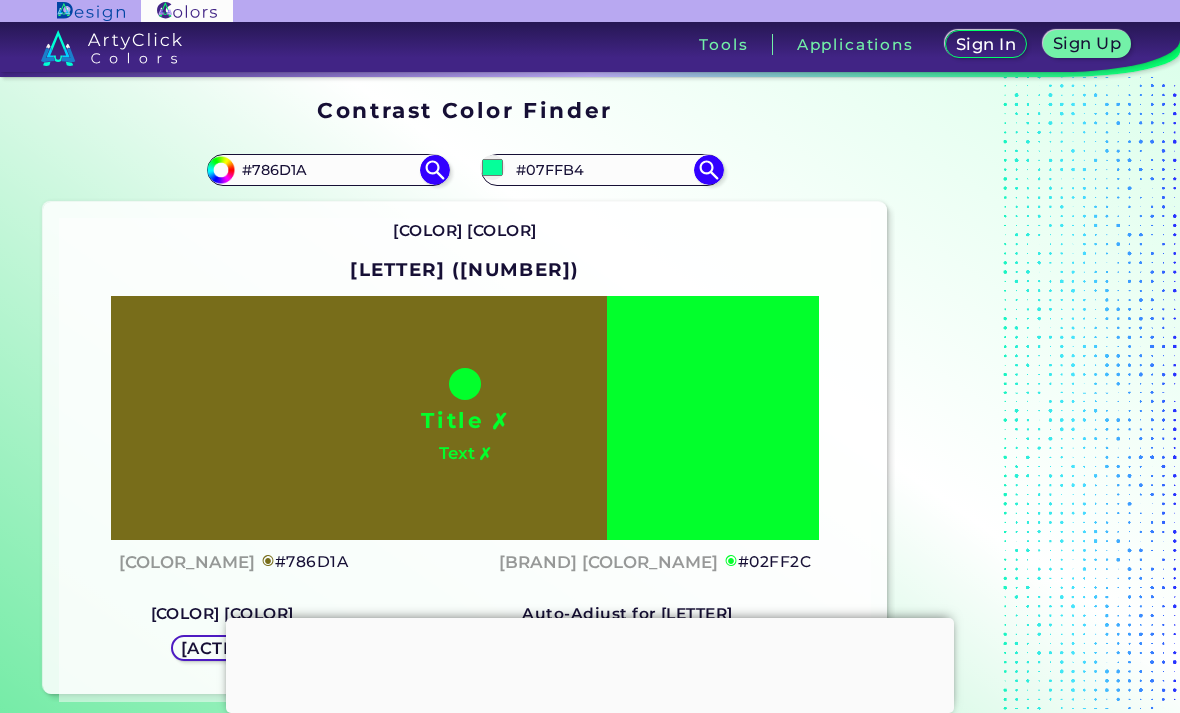 type on "#0affd7" 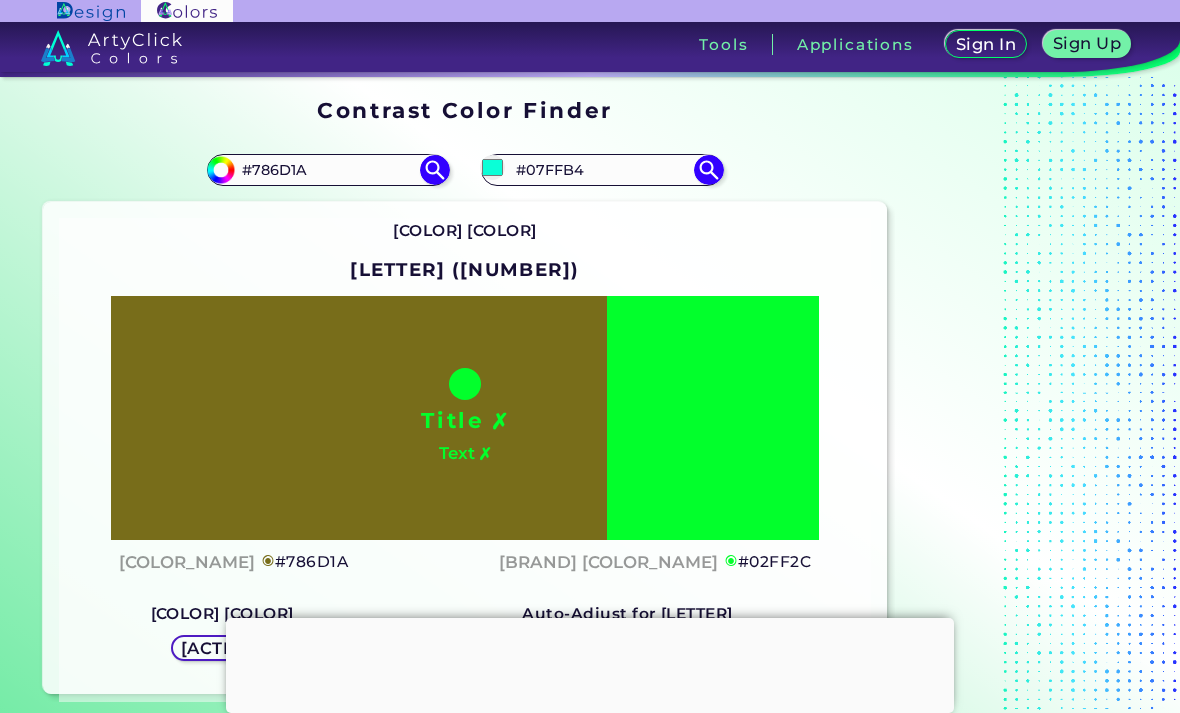type on "#0AFFD7" 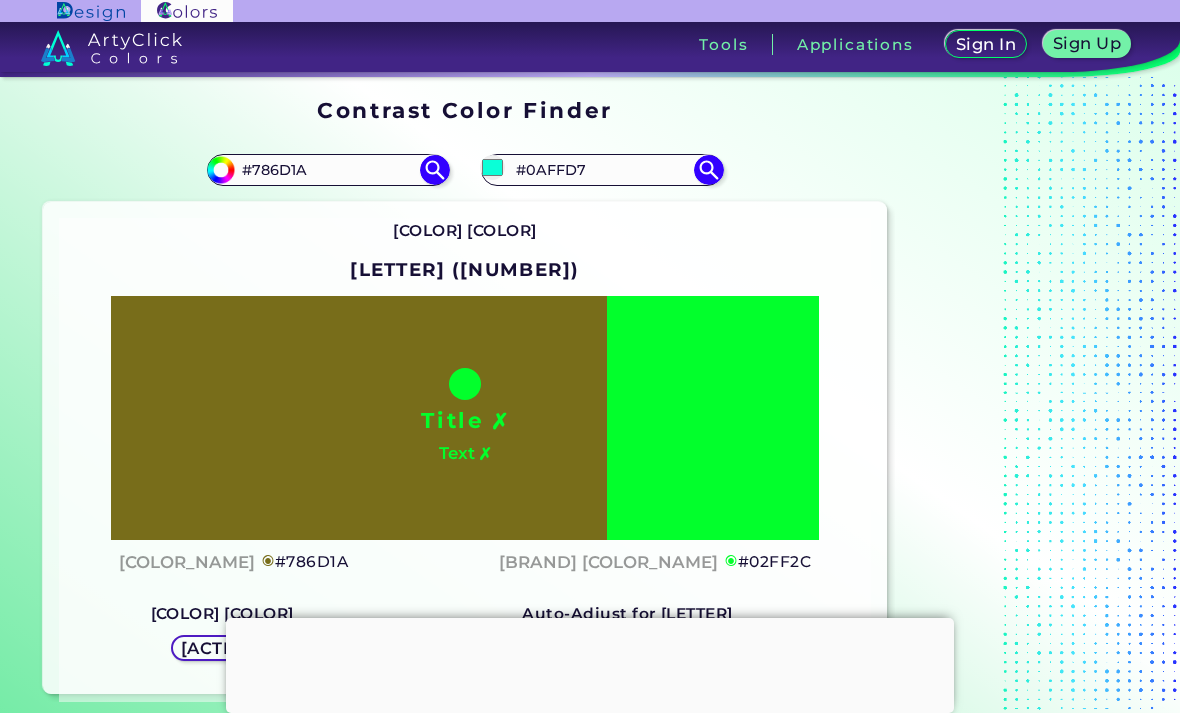 type on "#0cffe7" 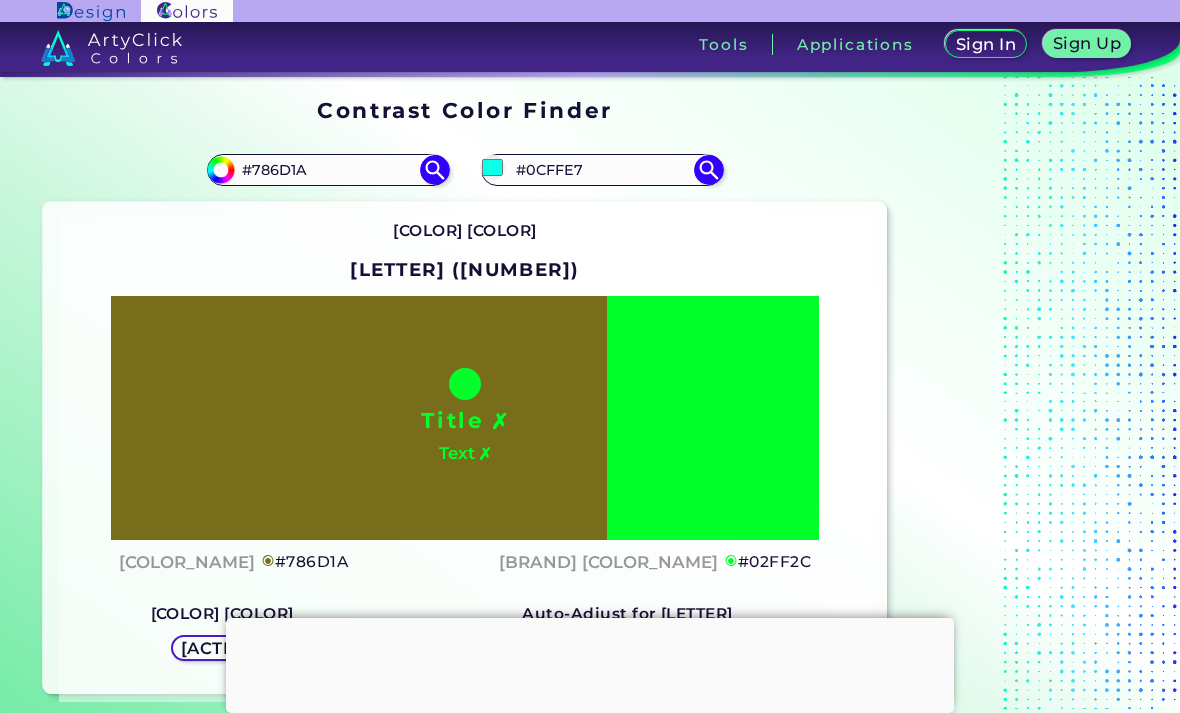 type on "#[HEX_CODE]" 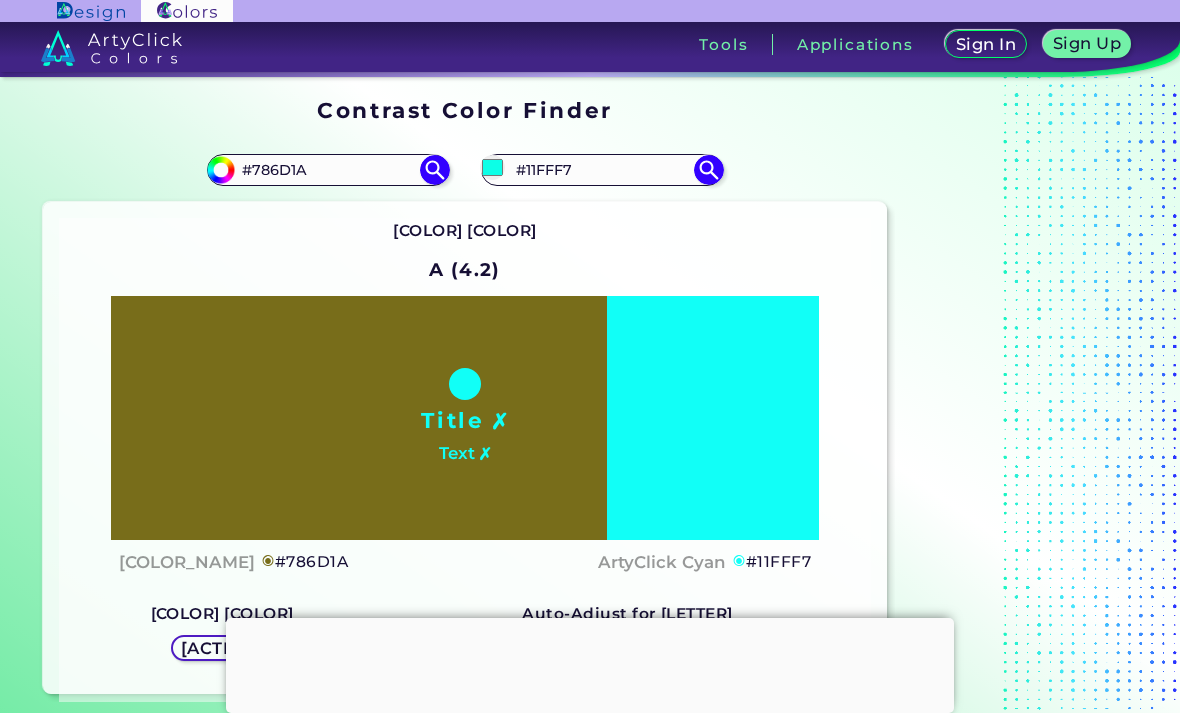 type on "#15fffc" 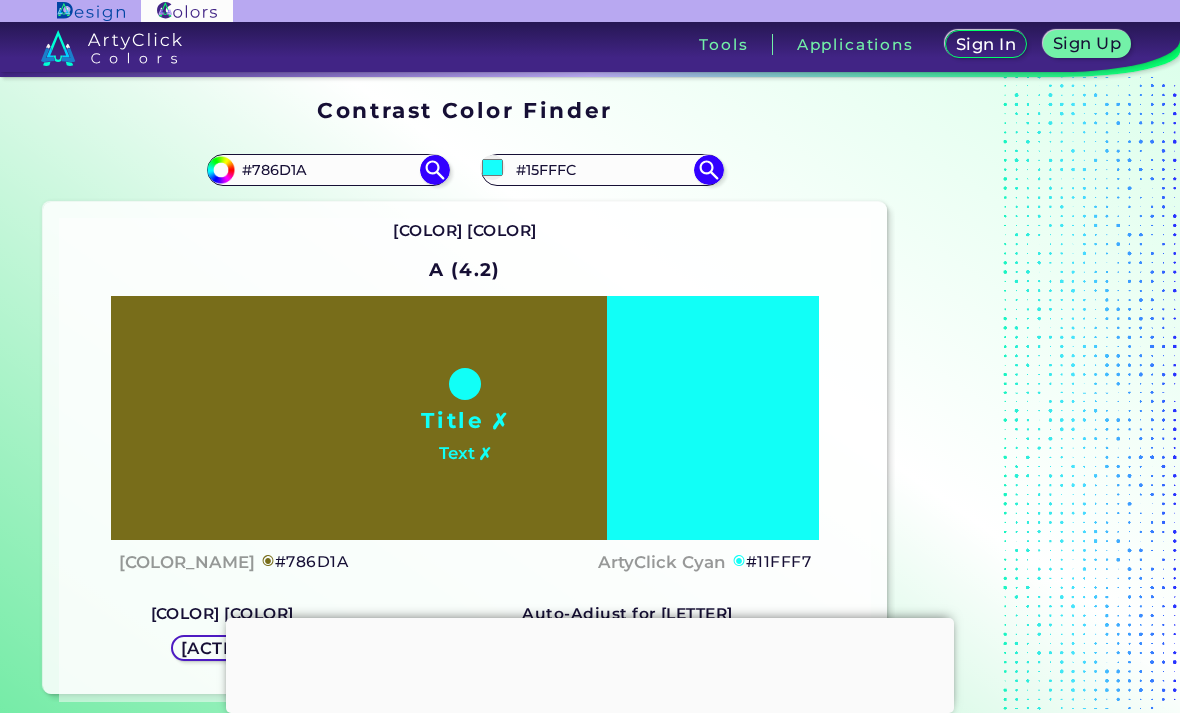 type on "#18ffff" 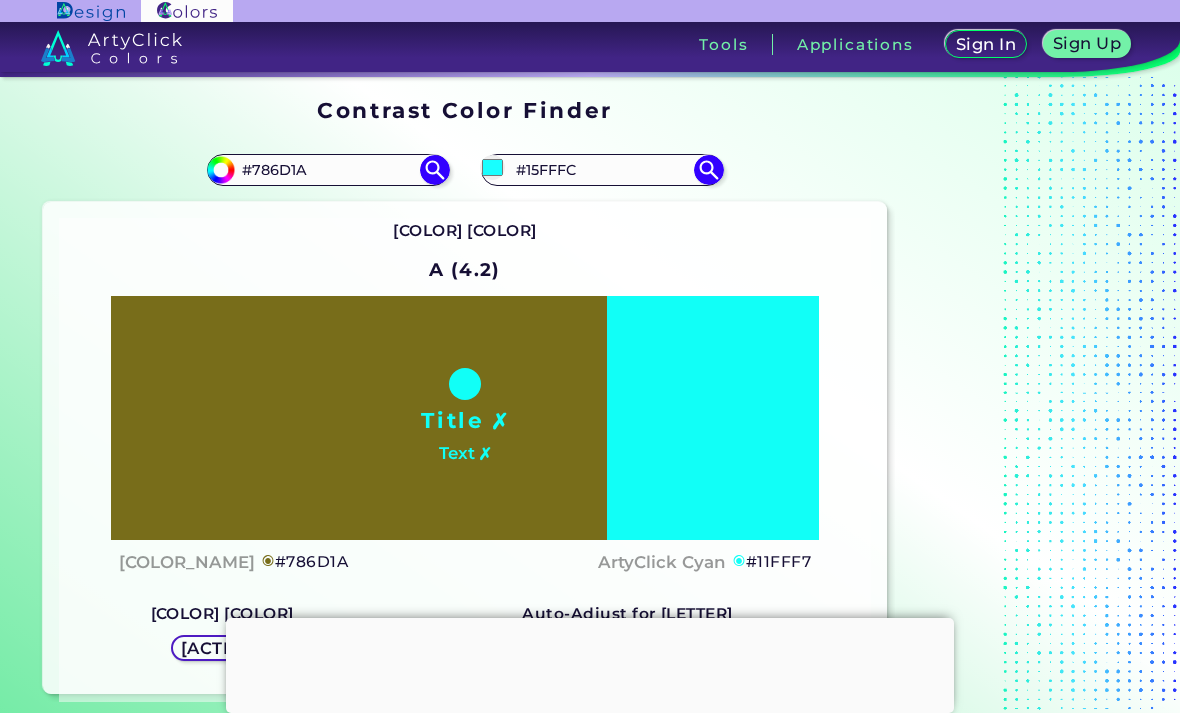 type on "#18FFFF" 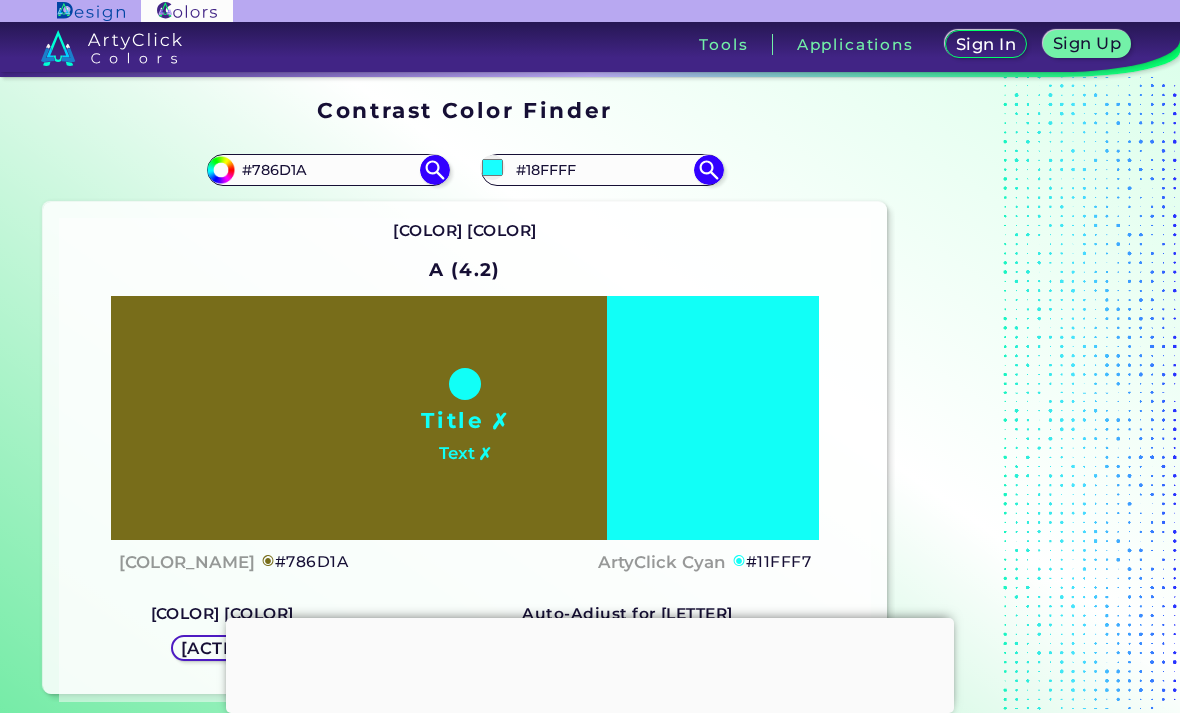 type on "#1dffff" 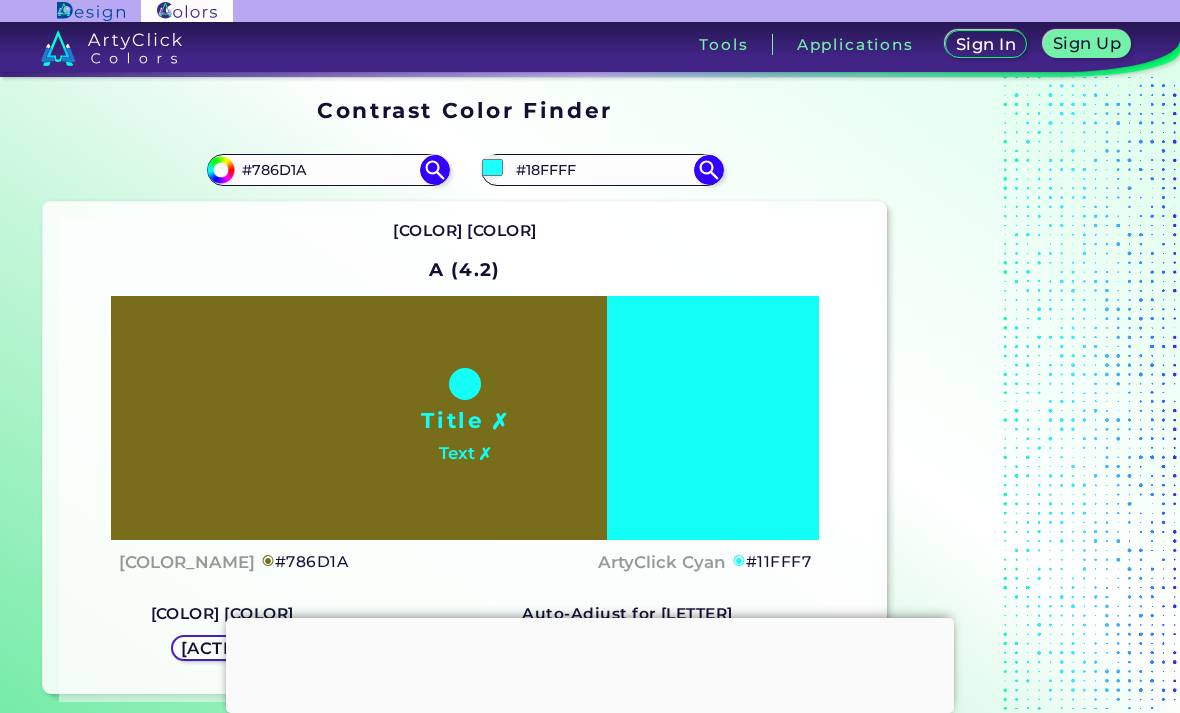 type on "#[HEX_CODE]" 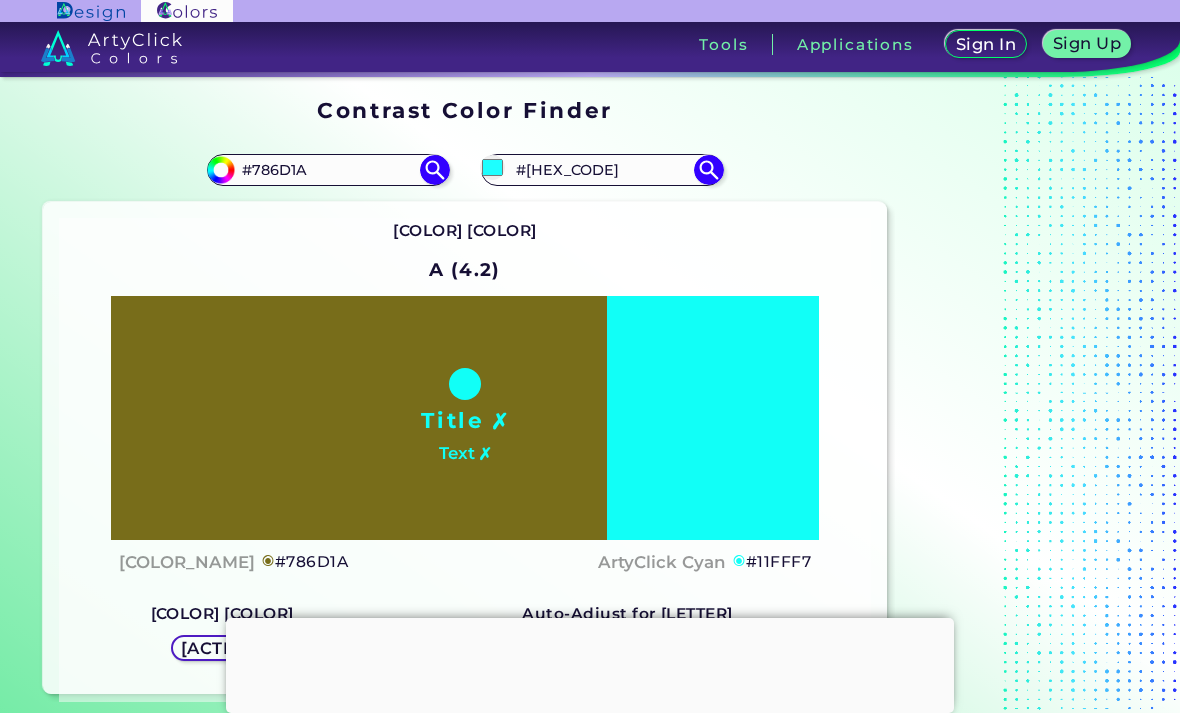 type on "#23f8ff" 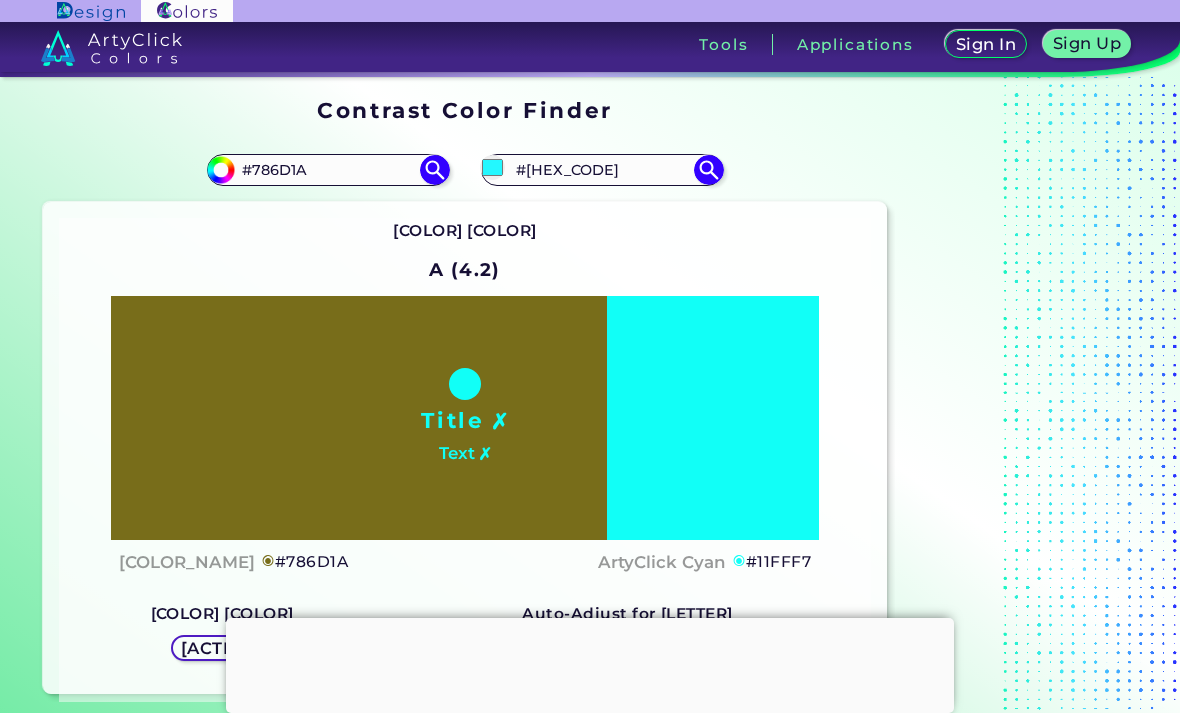 type on "#23F8FF" 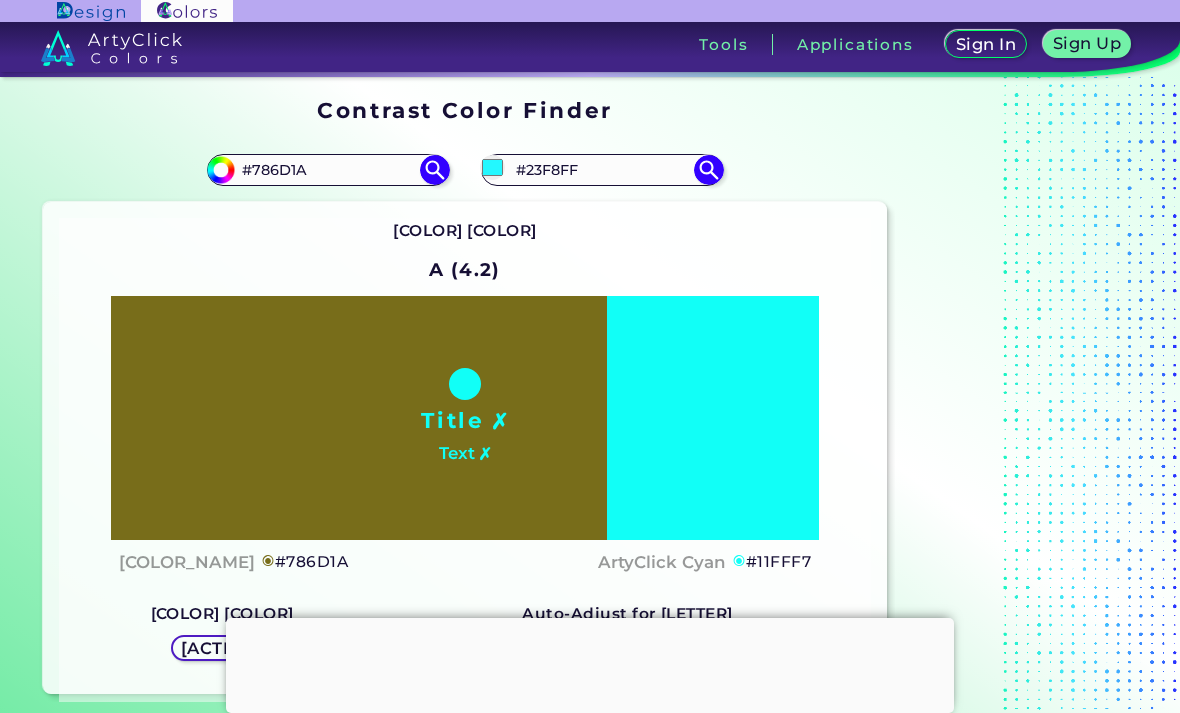 type on "#[HEX_CODE]" 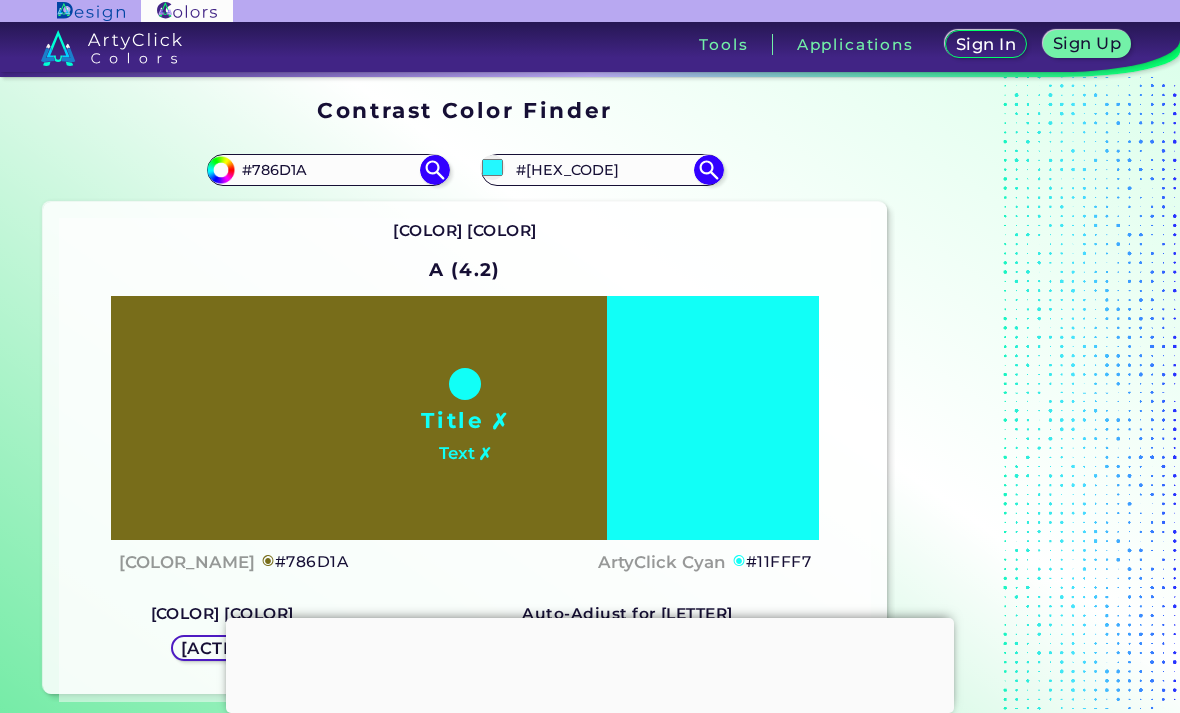 type on "#2fe2ff" 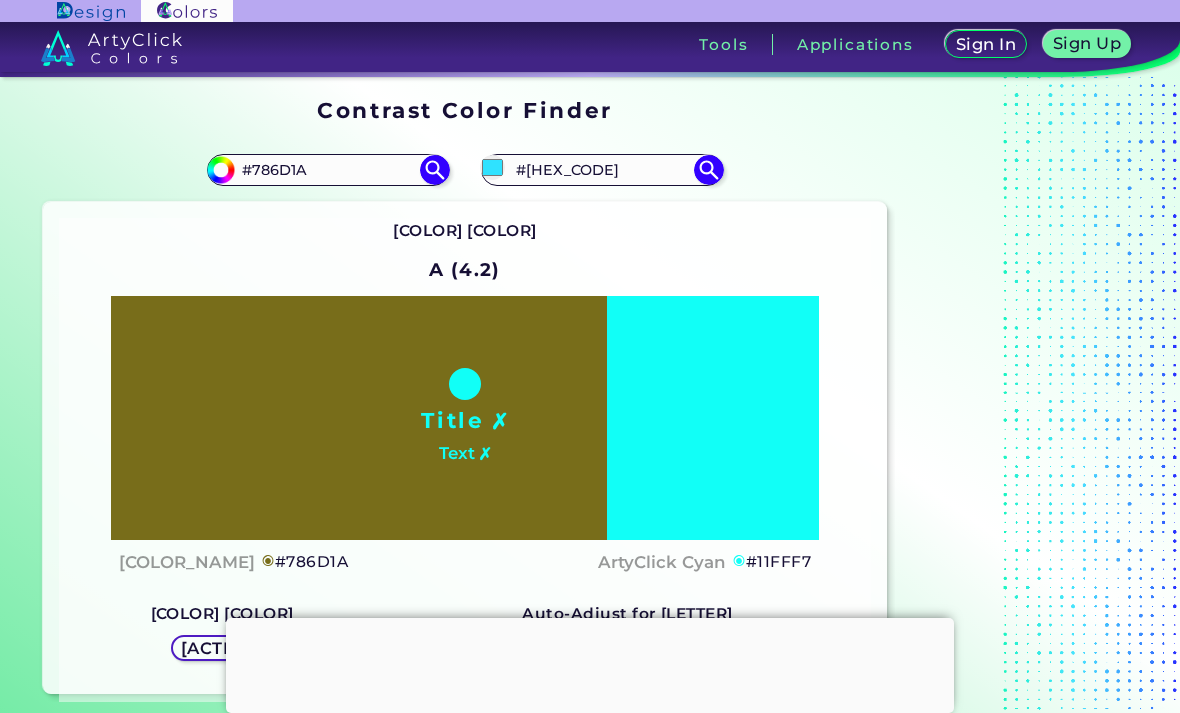 type on "[COLOR]" 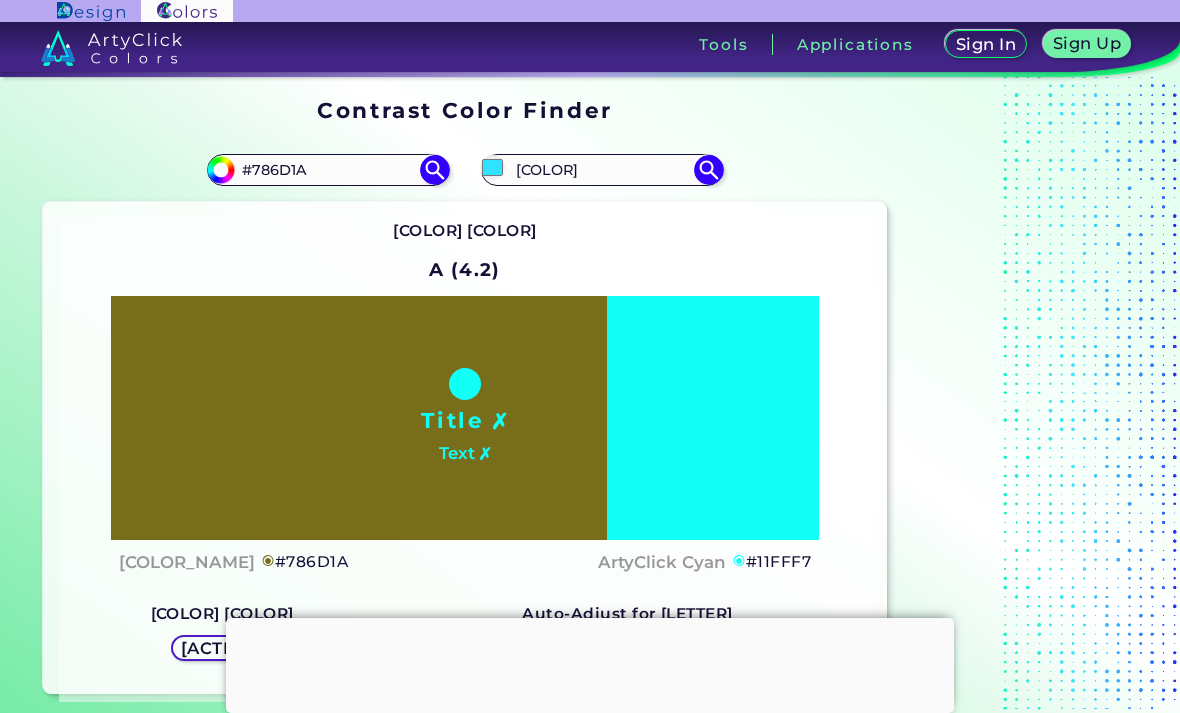 type on "[HEX]" 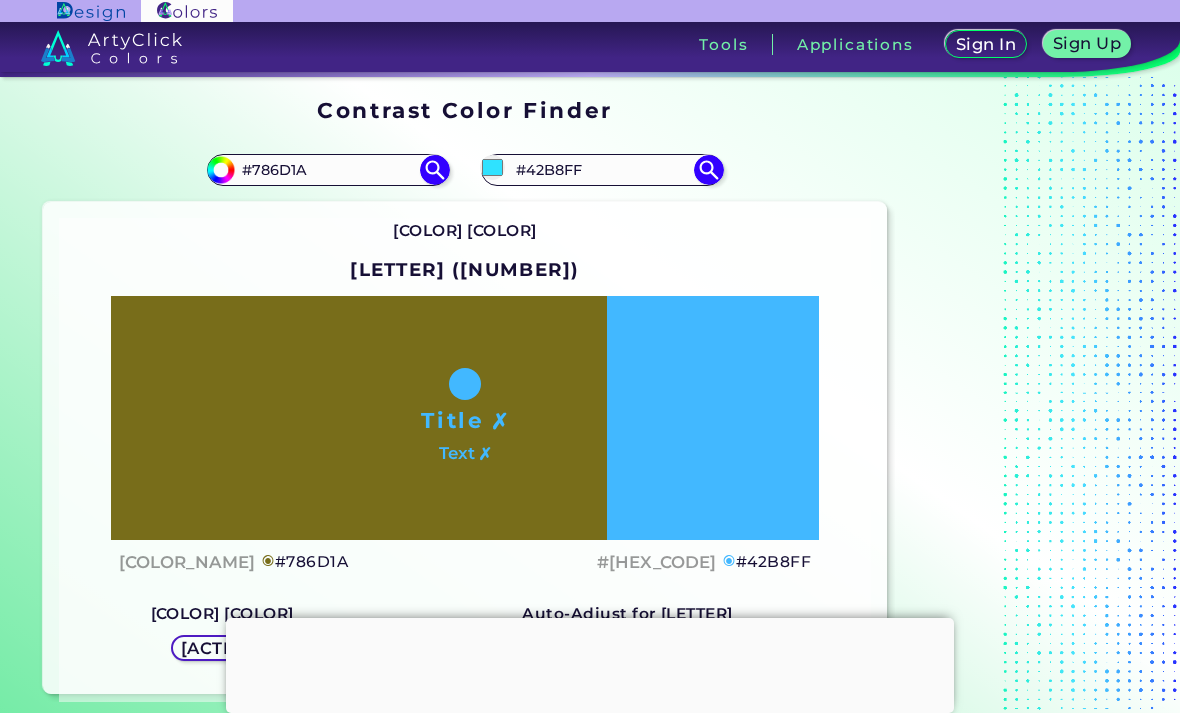 type on "#[HEX_CODE]" 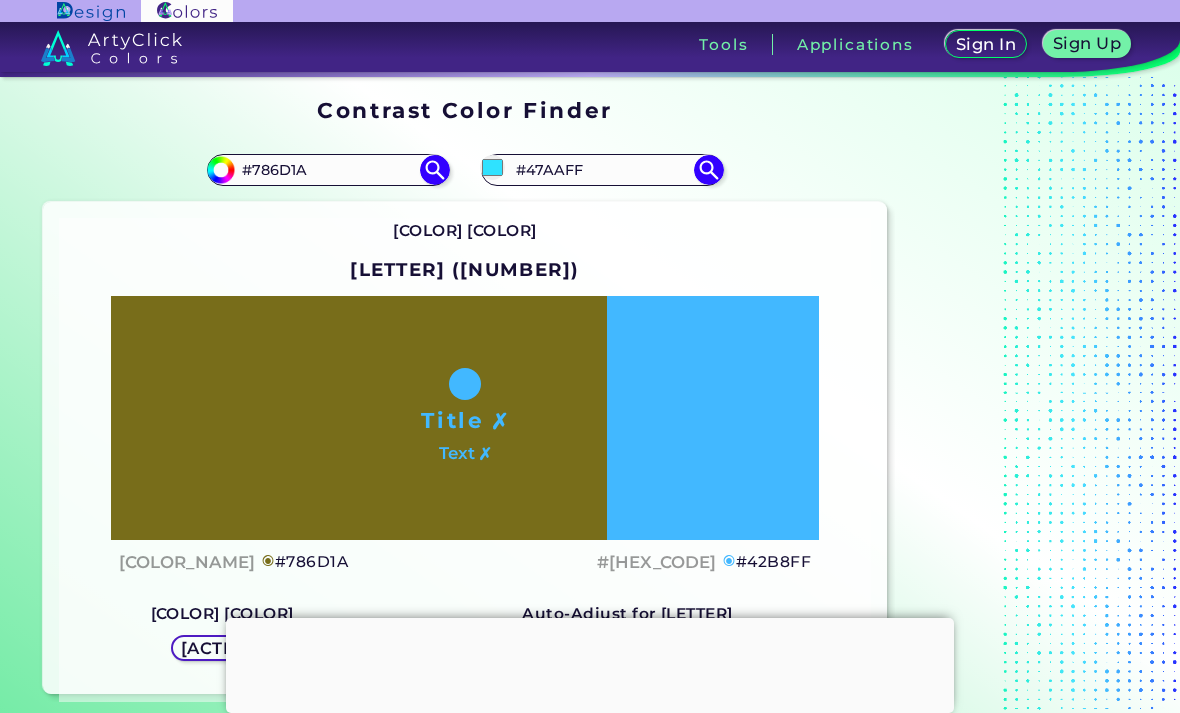 type on "[HEX]" 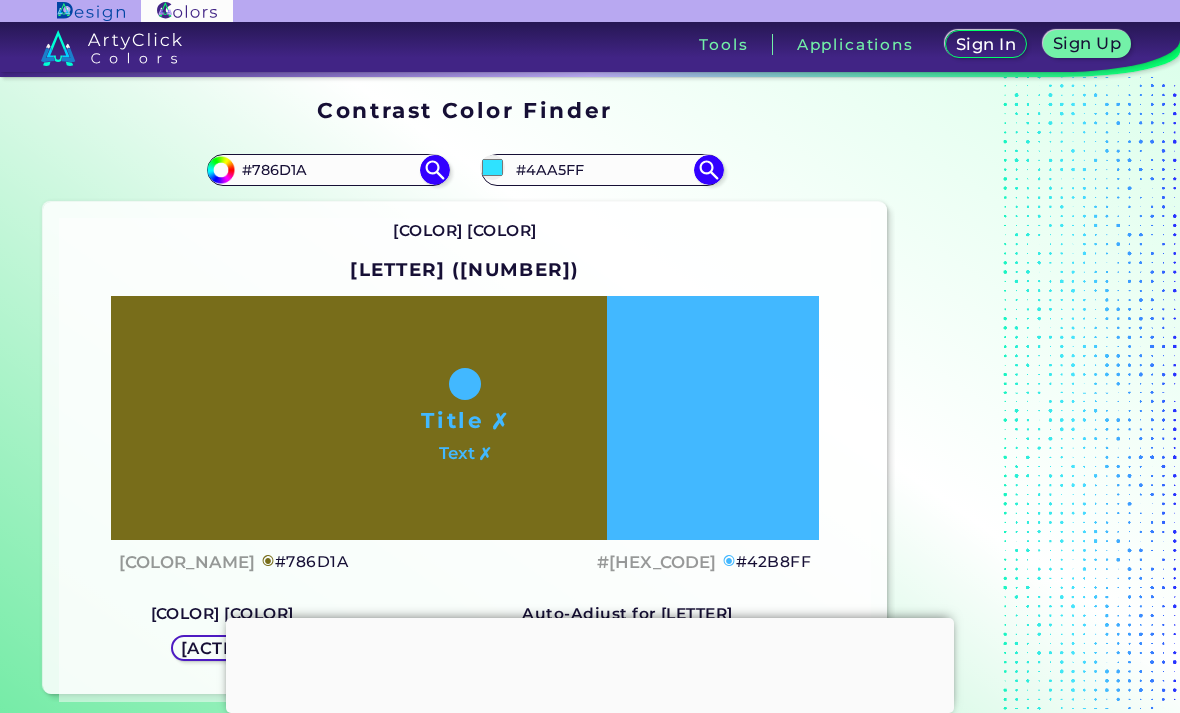type on "#4e98ff" 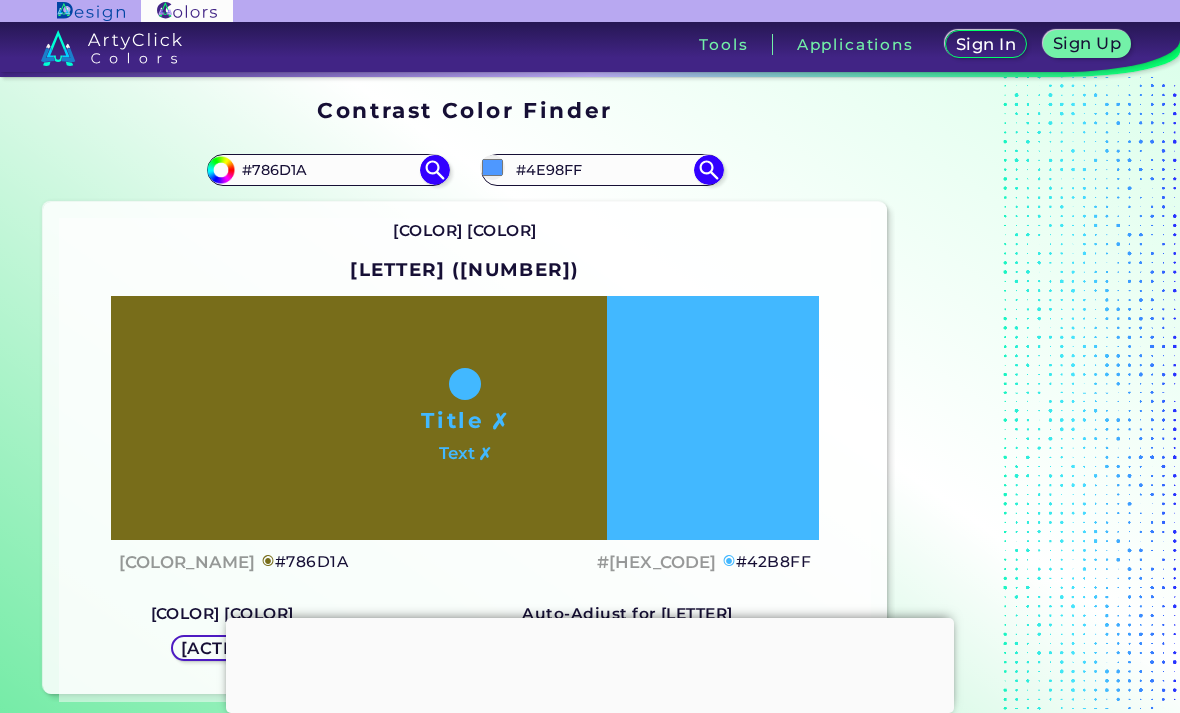 type on "[HEX]" 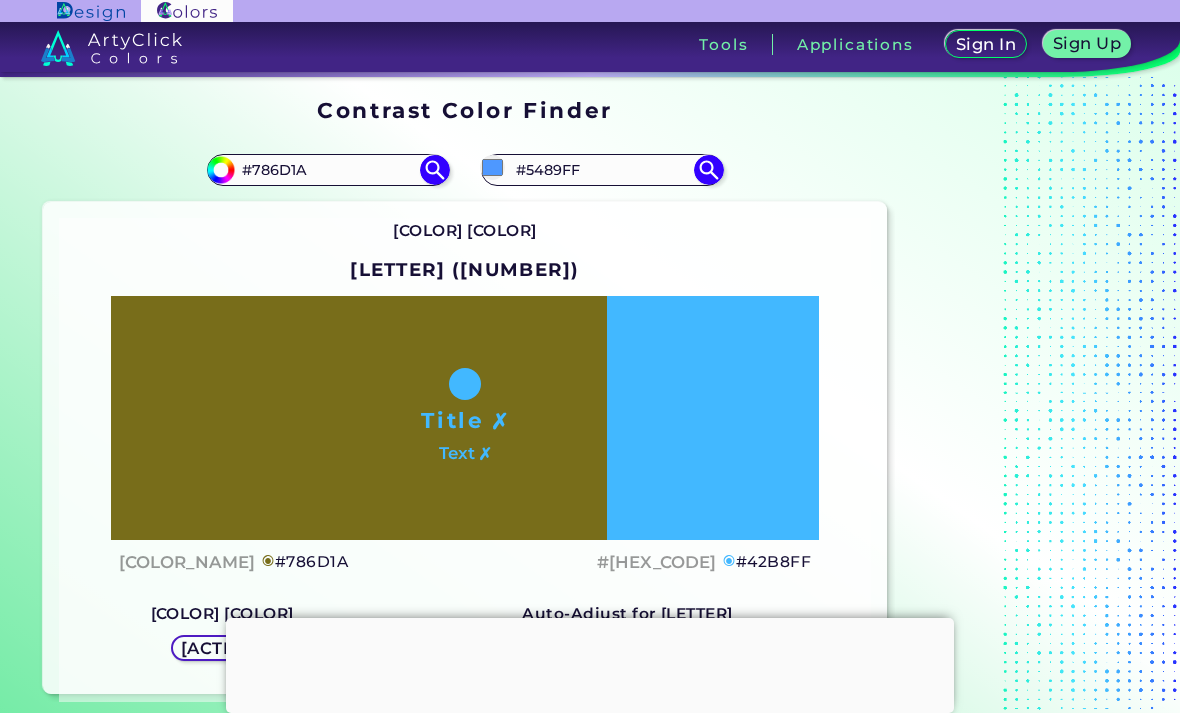 type on "#5e76ff" 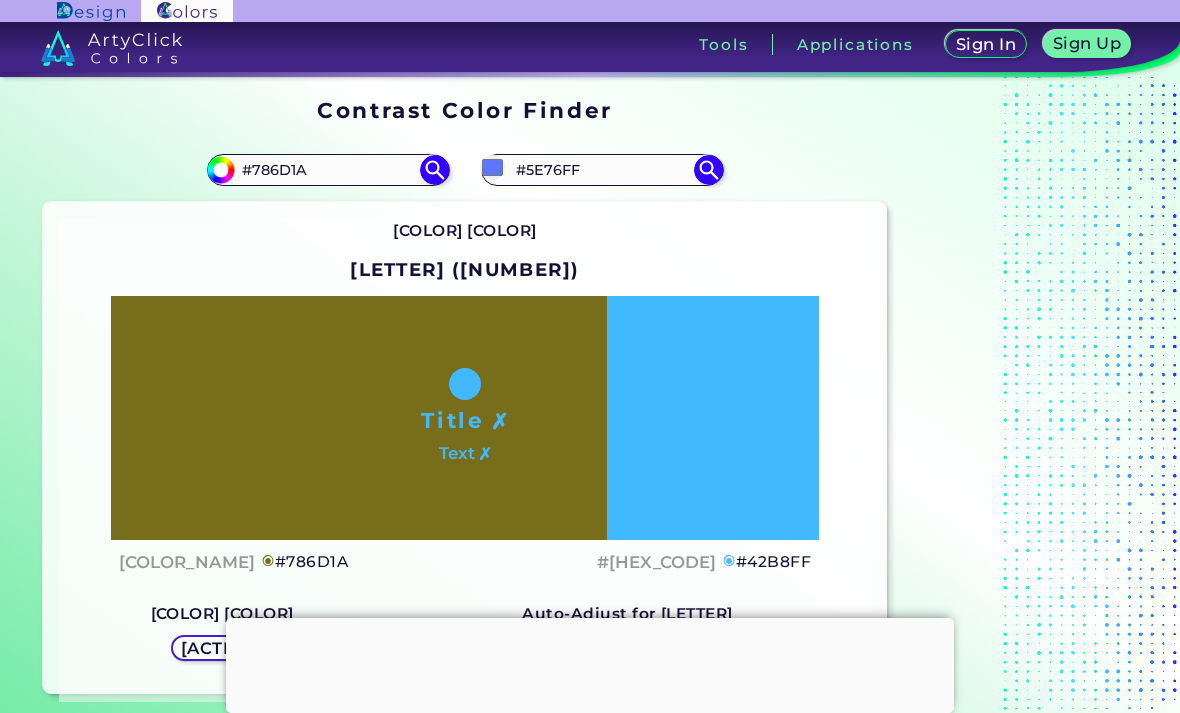 type on "[HEX]" 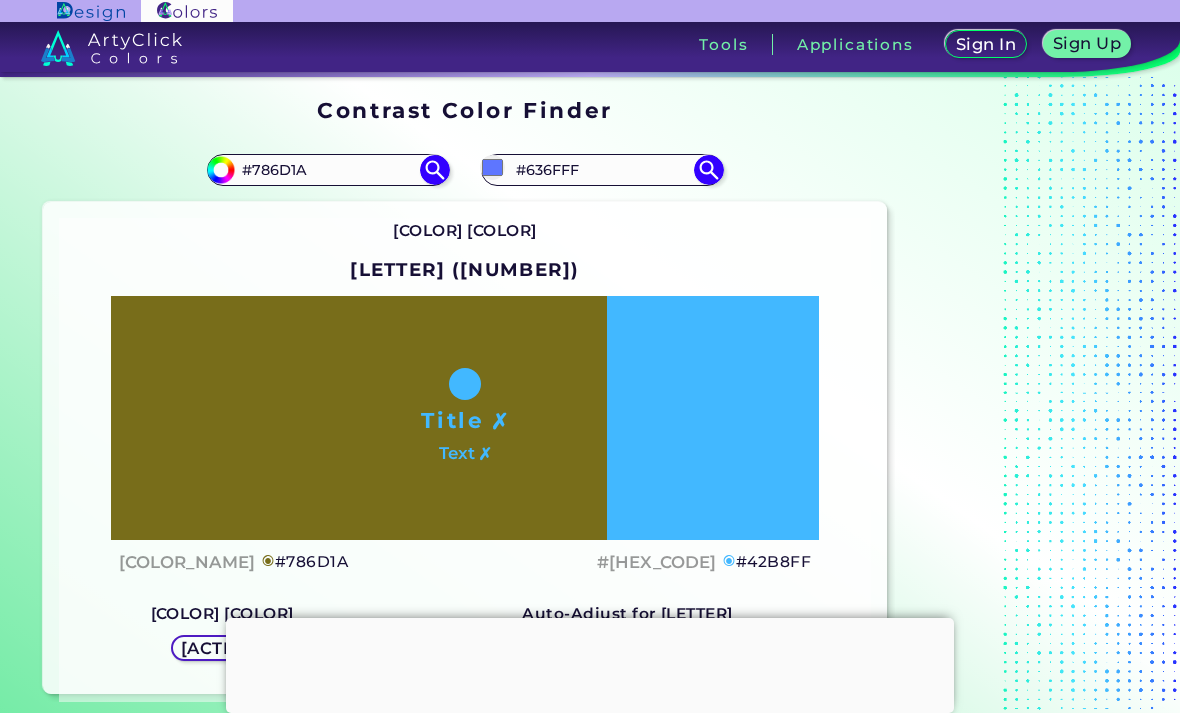 type on "#666aff" 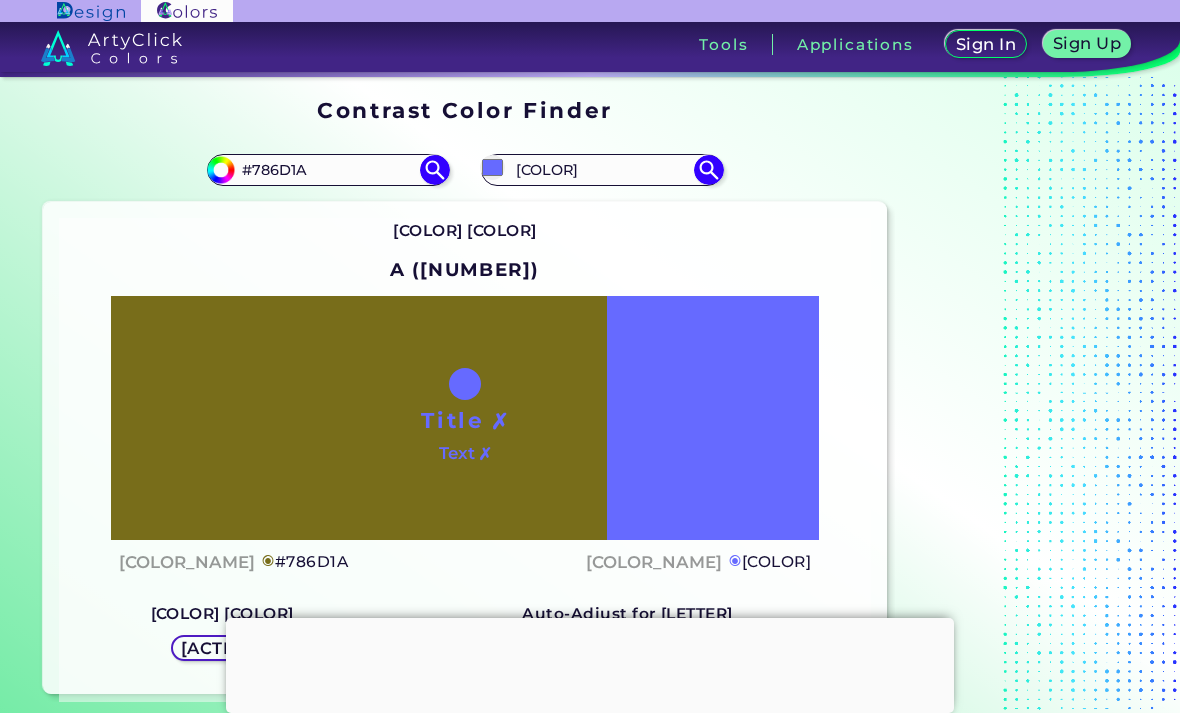 type on "#[HEX_CODE]" 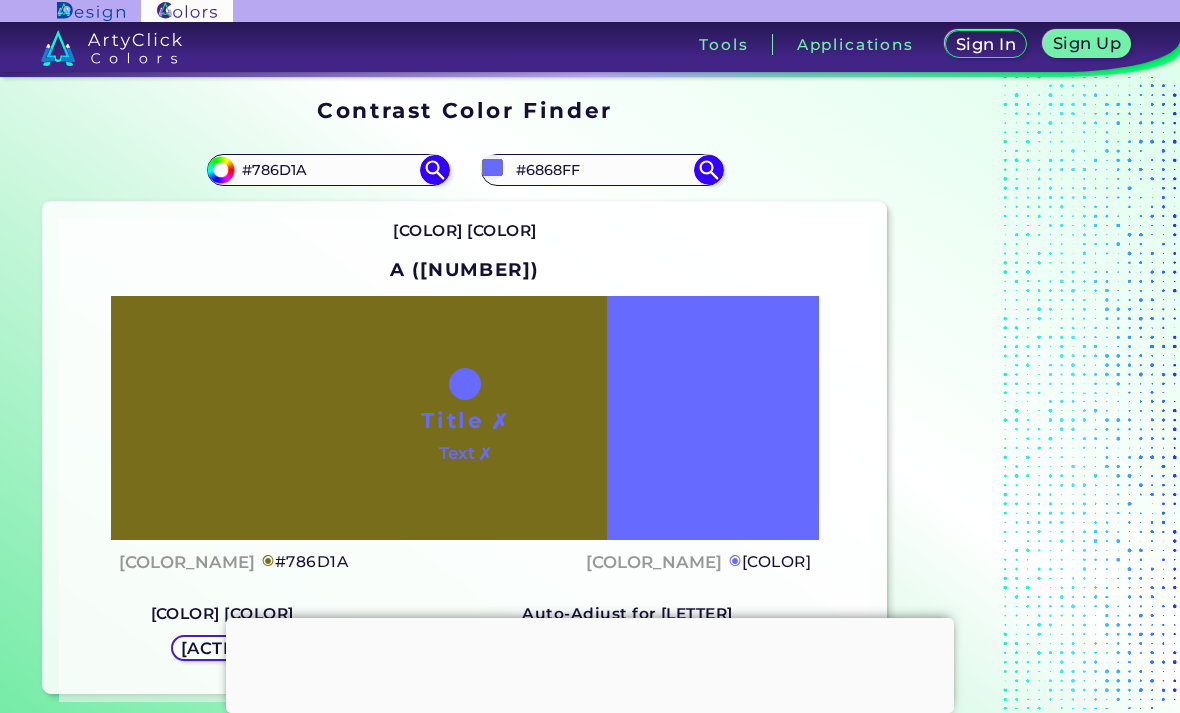 type on "#6767ff" 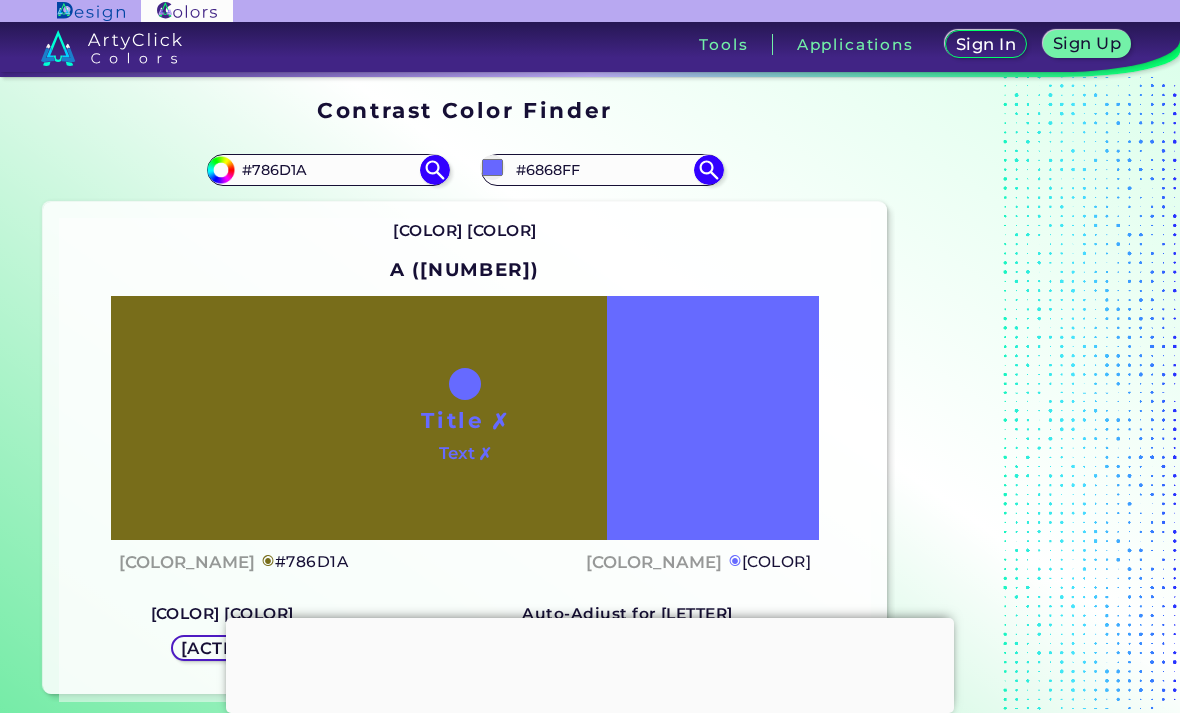 type on "#6767FF" 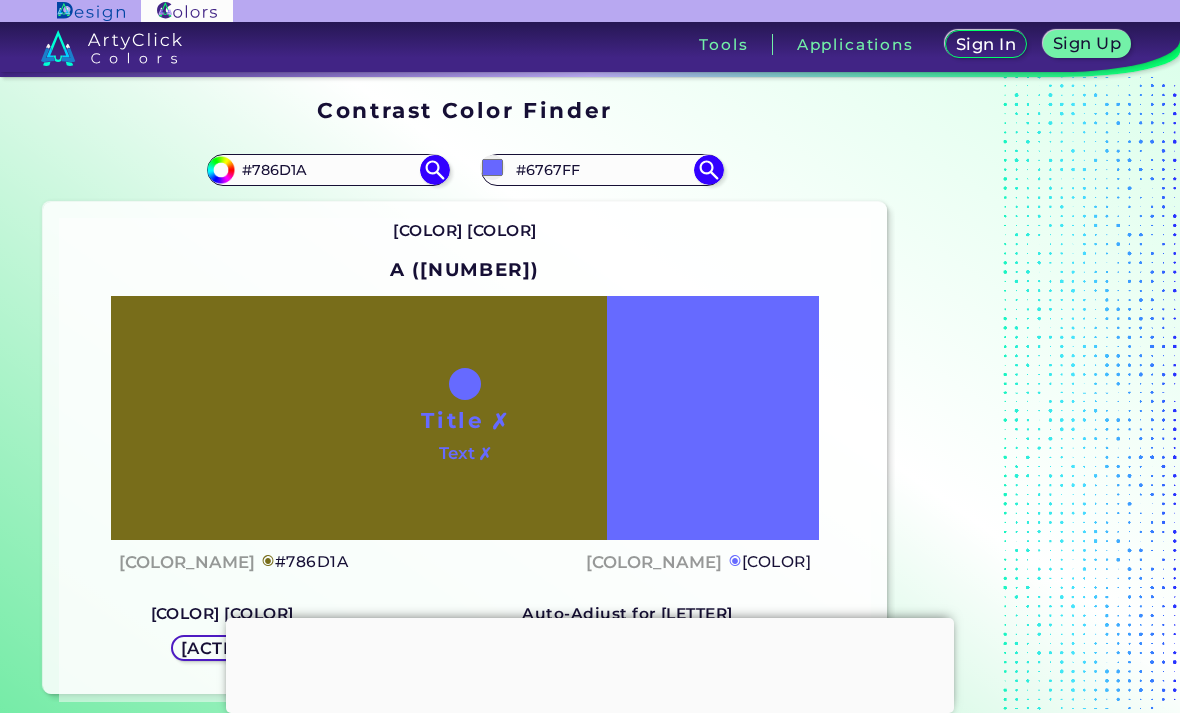 type on "#6762ff" 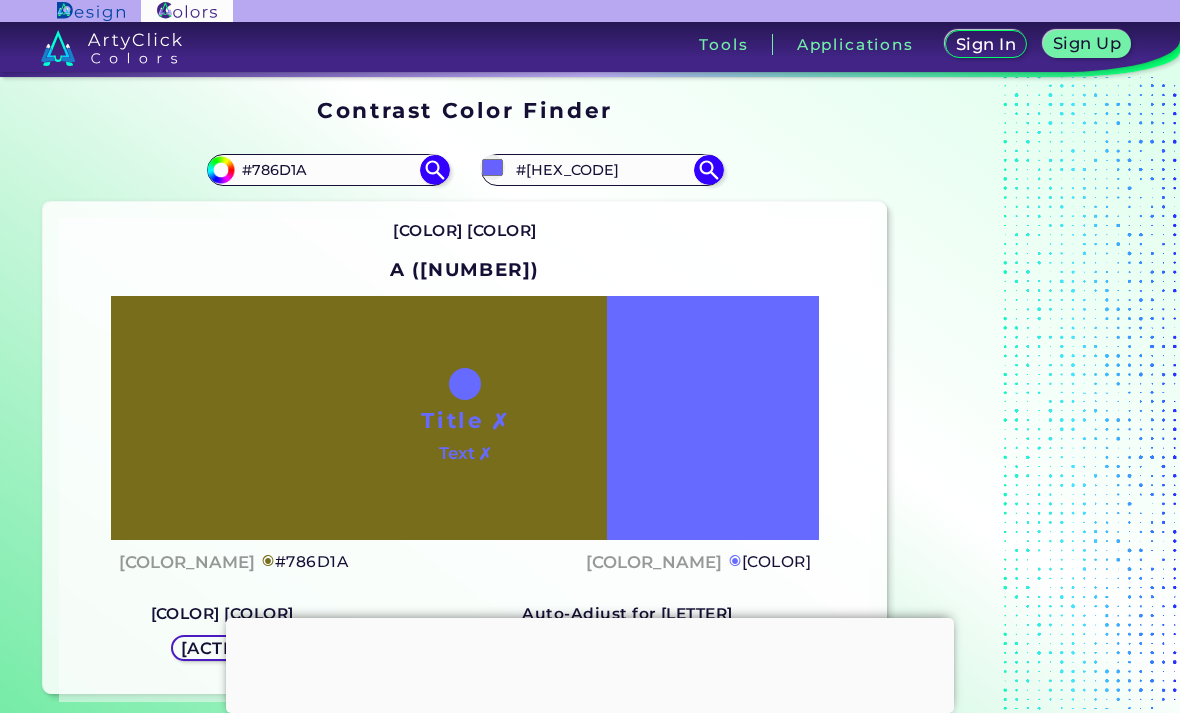 type on "#685cff" 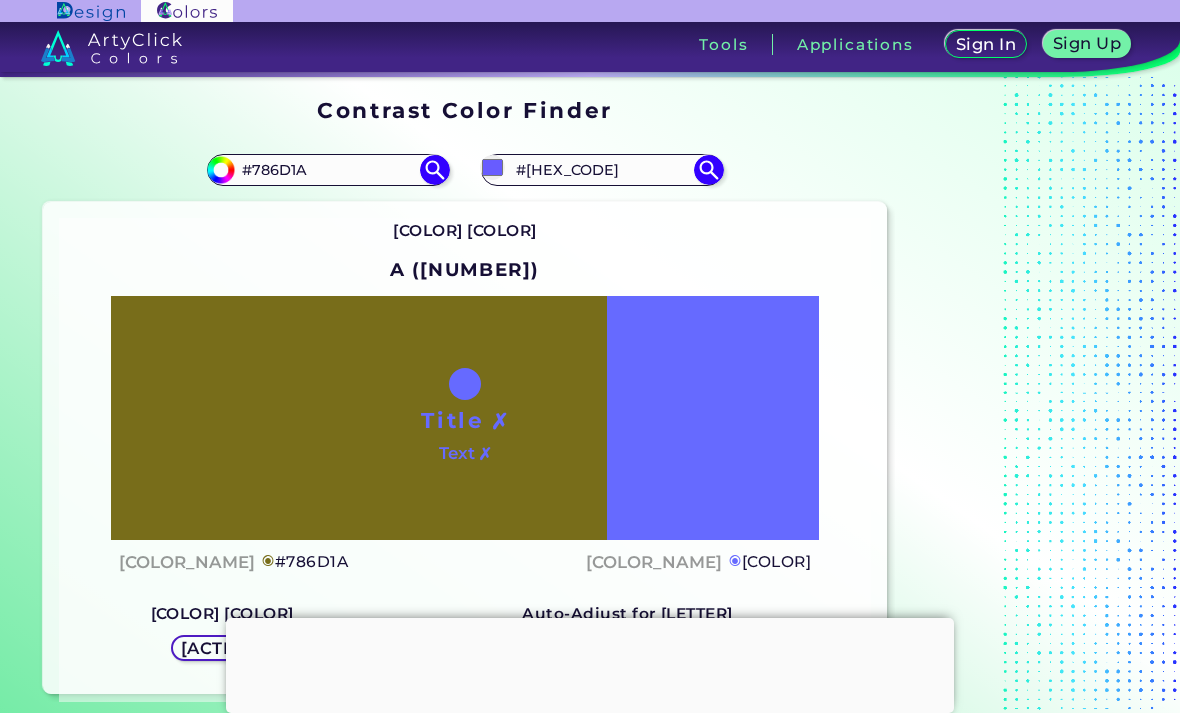 type on "#6754ff" 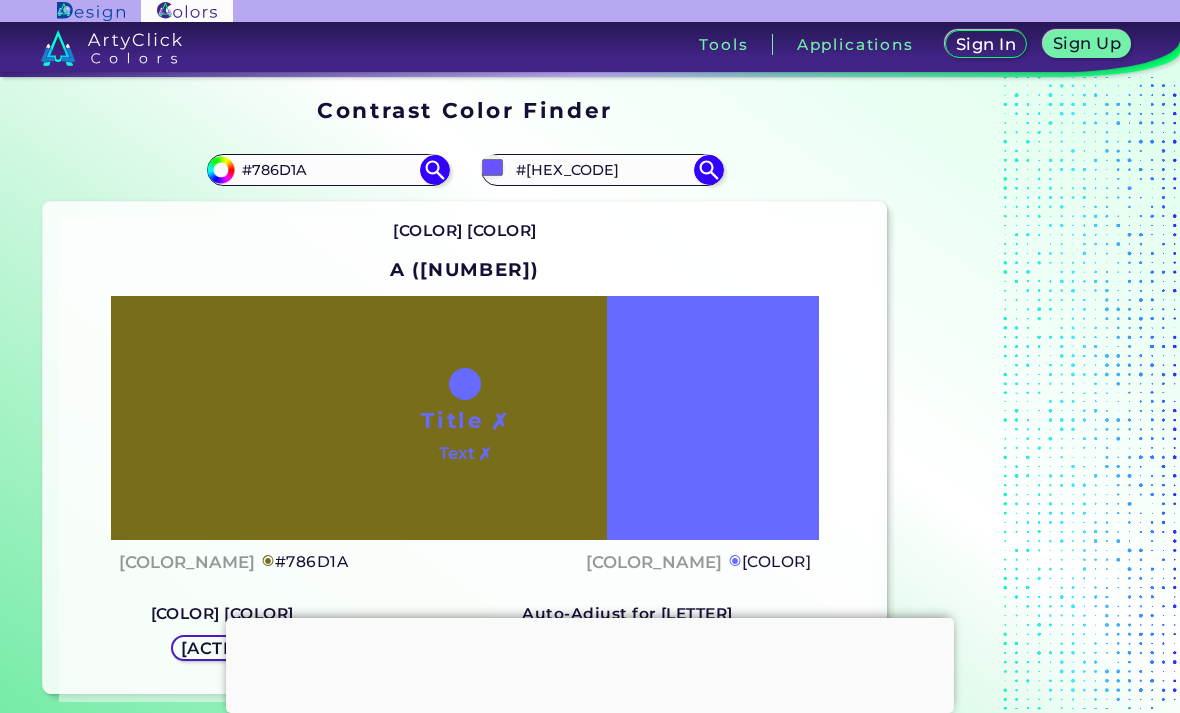 type on "#6754FF" 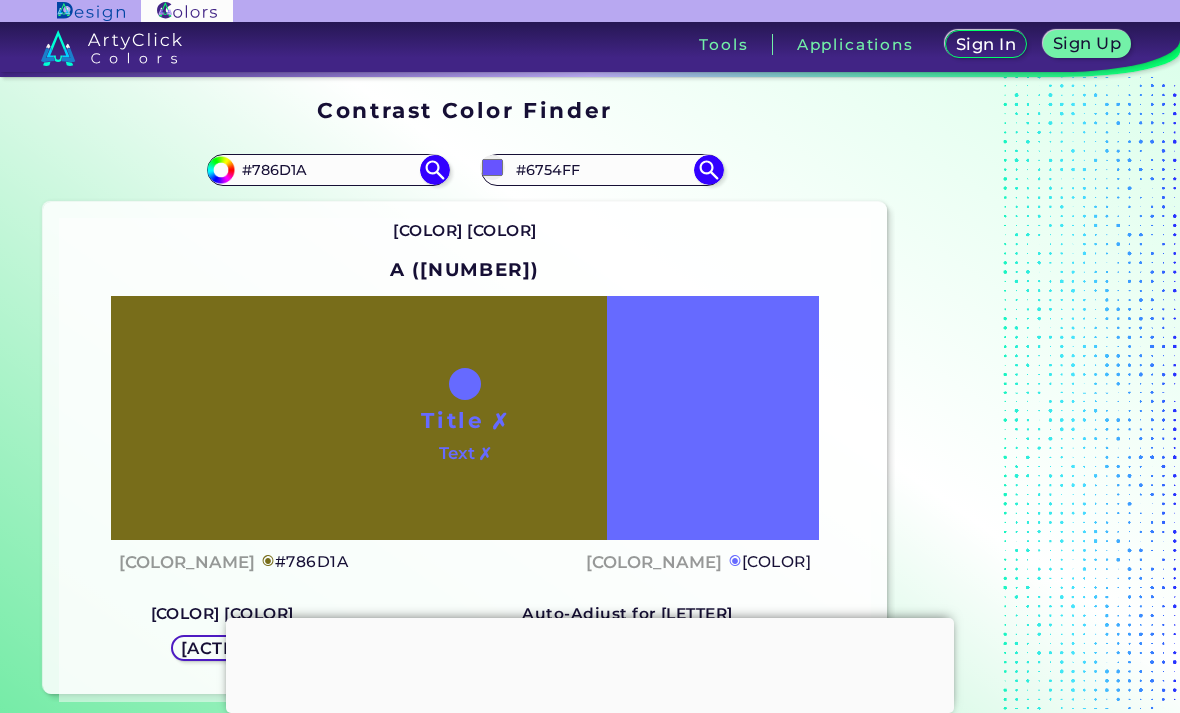 type on "#6450ff" 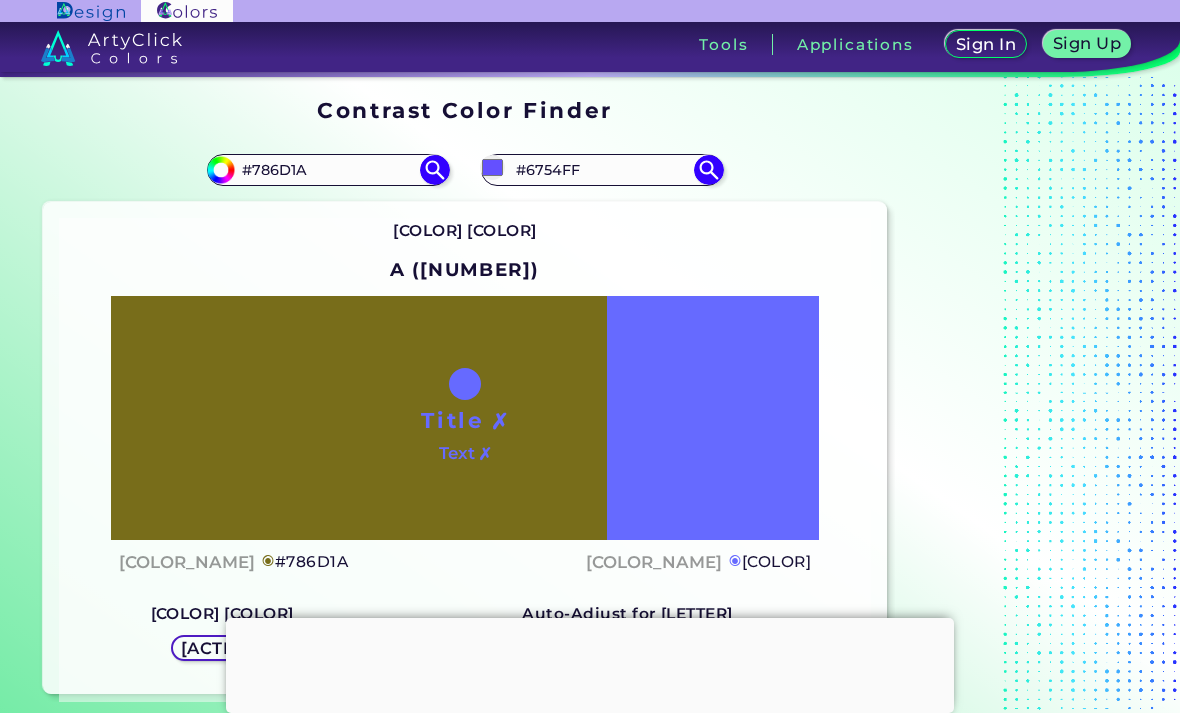 type on "#6450FF" 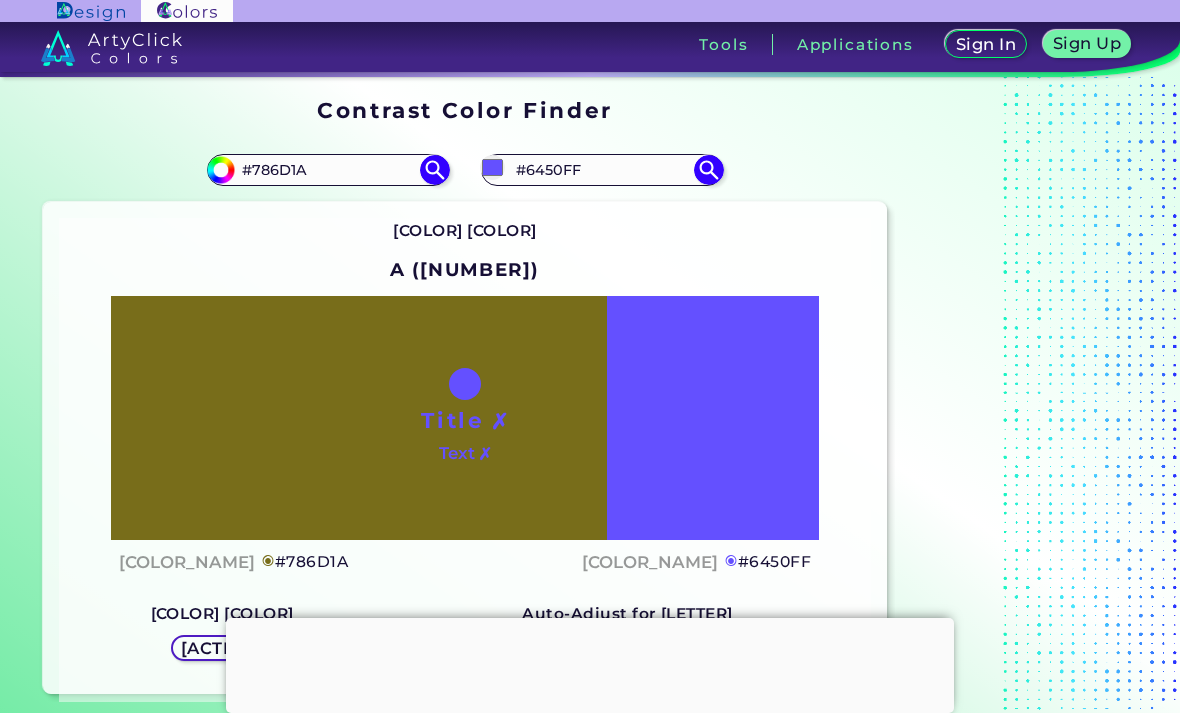 type on "#604cff" 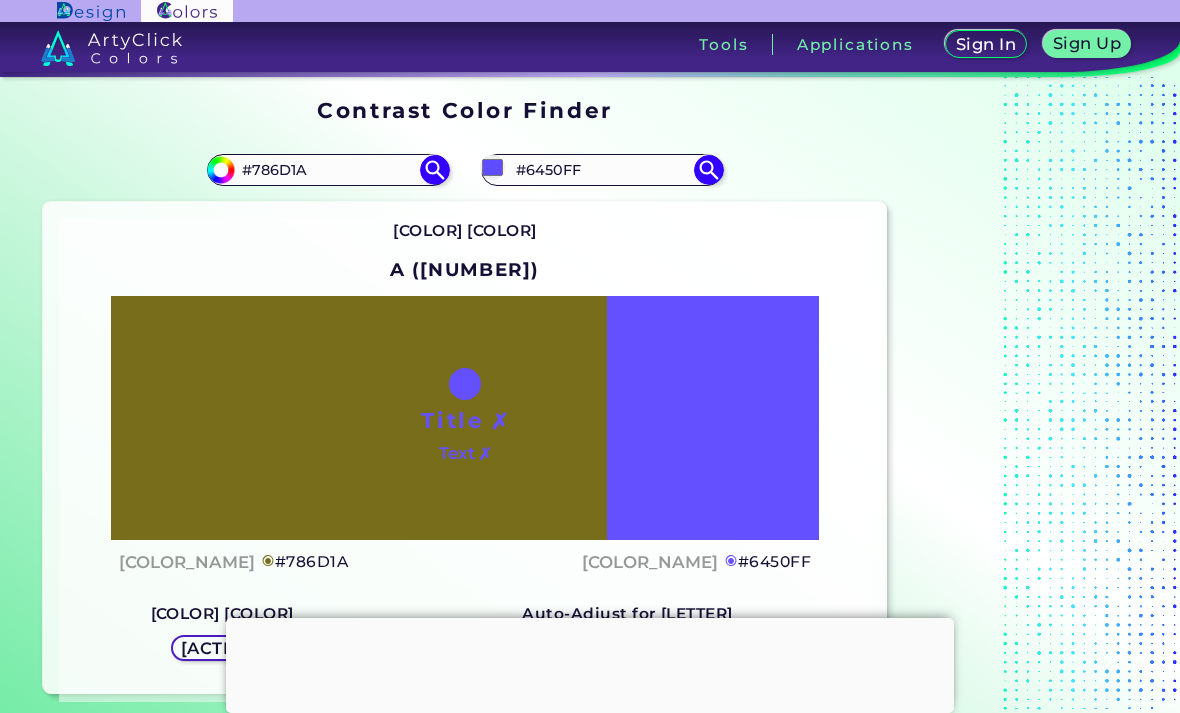 type on "#604CFF" 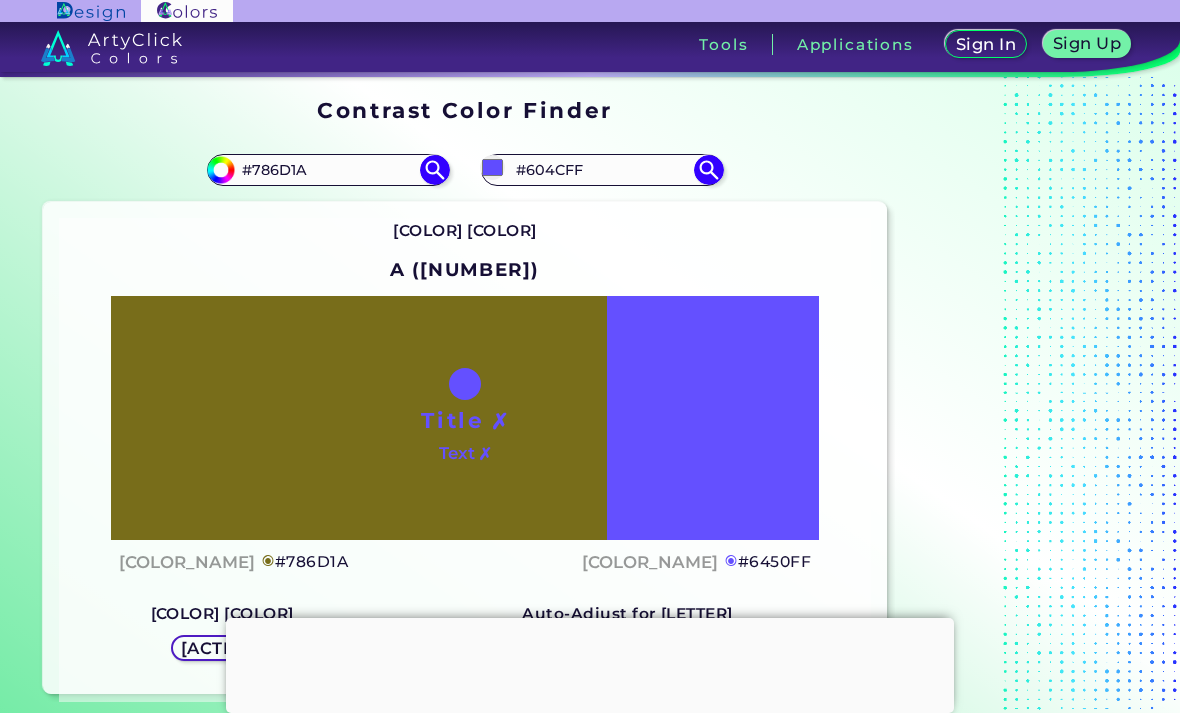 type on "#5c48ff" 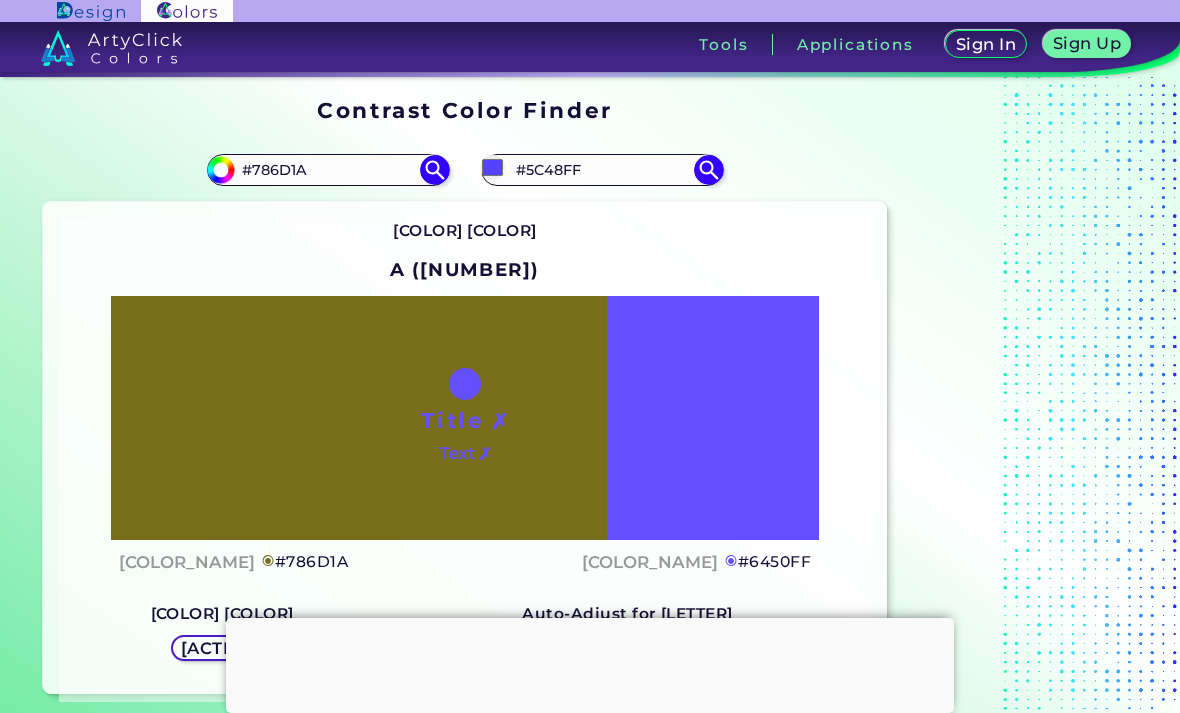 type on "#543eff" 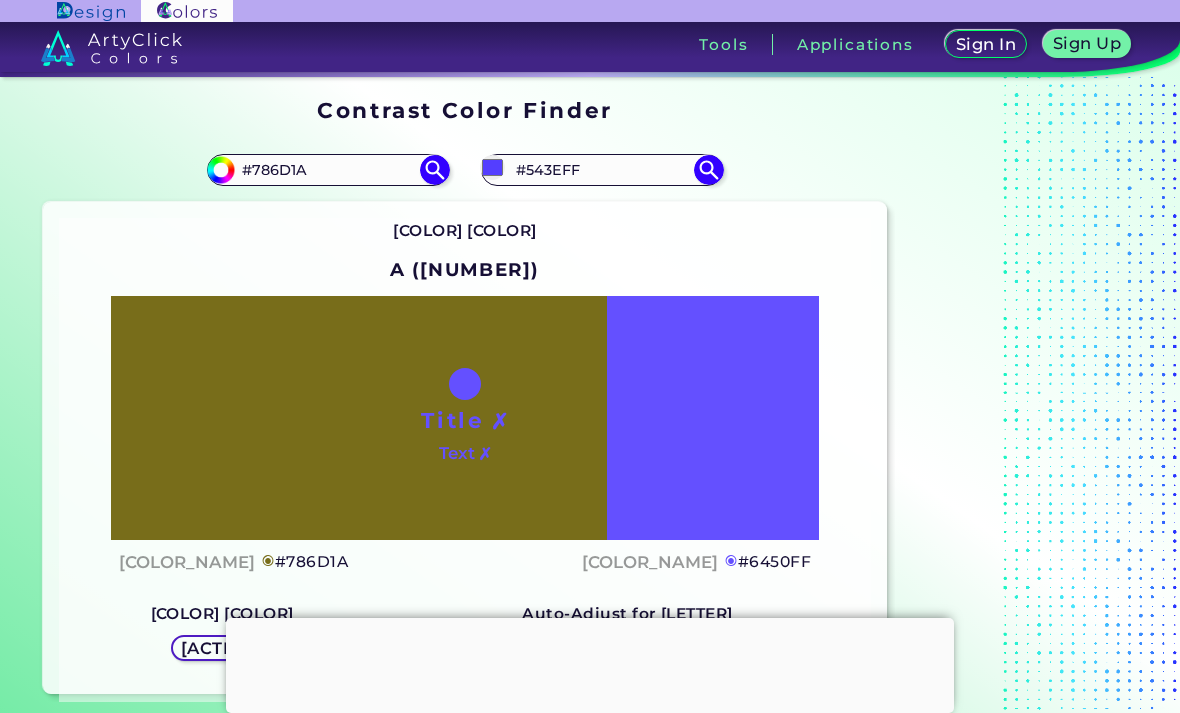 type on "#4932ff" 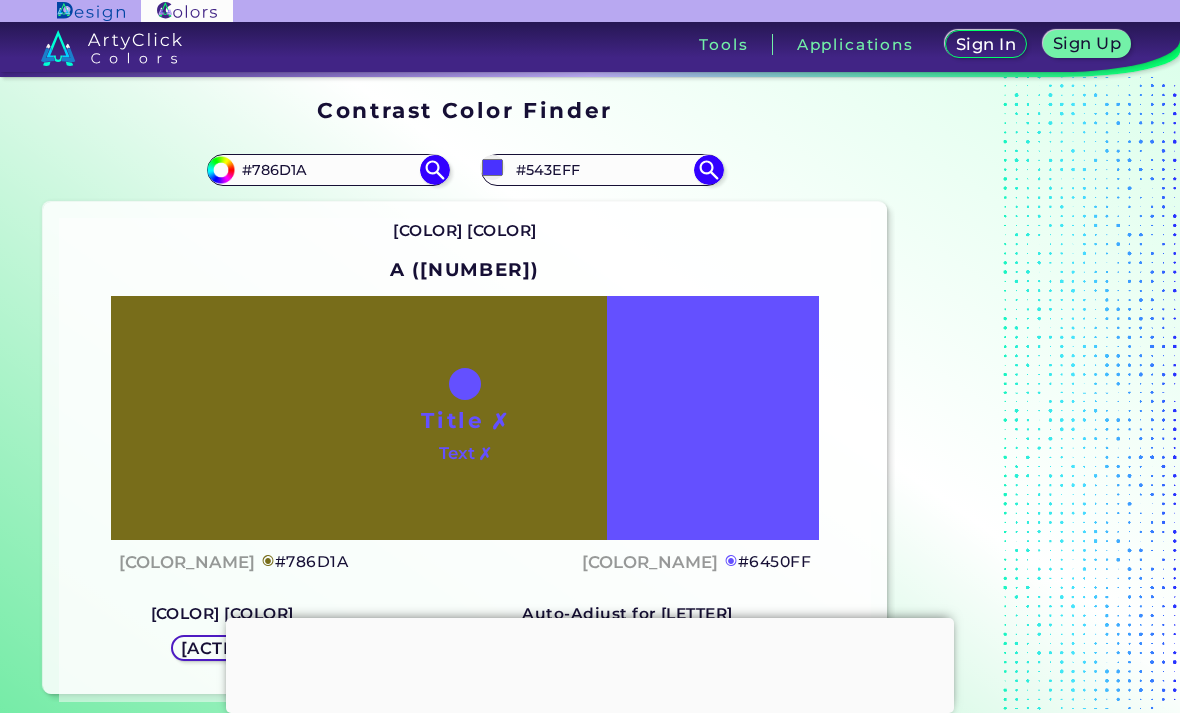 type on "#4932FF" 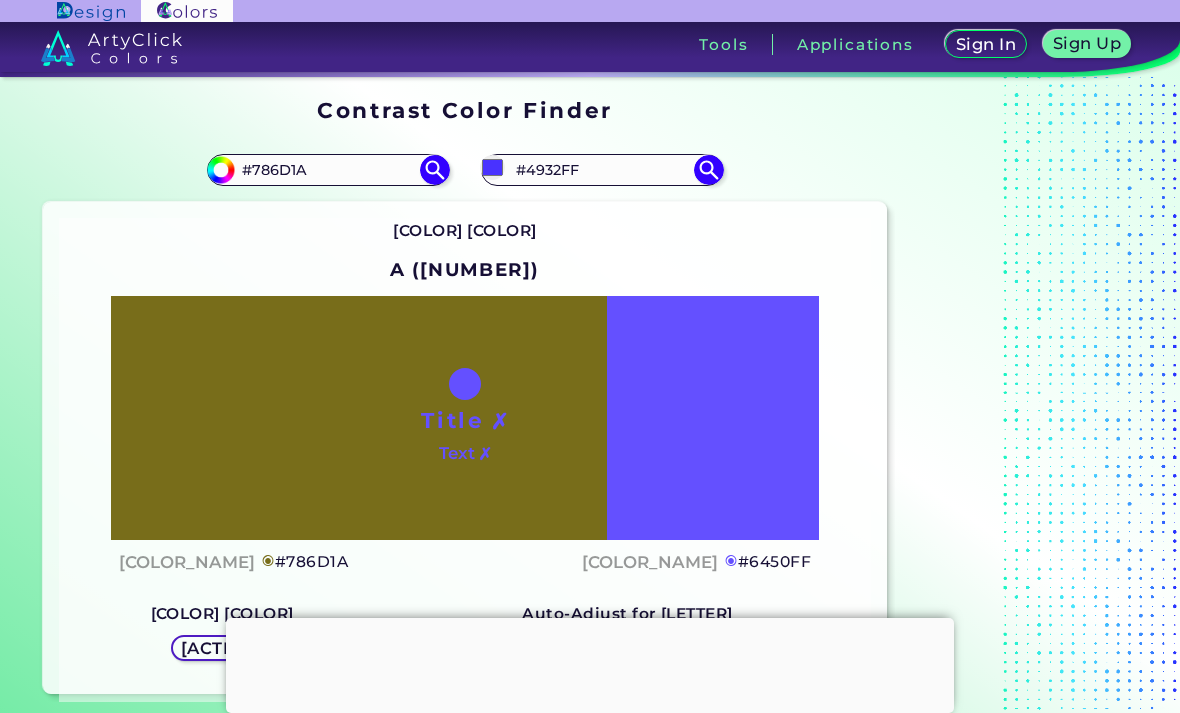 type on "[HEX]" 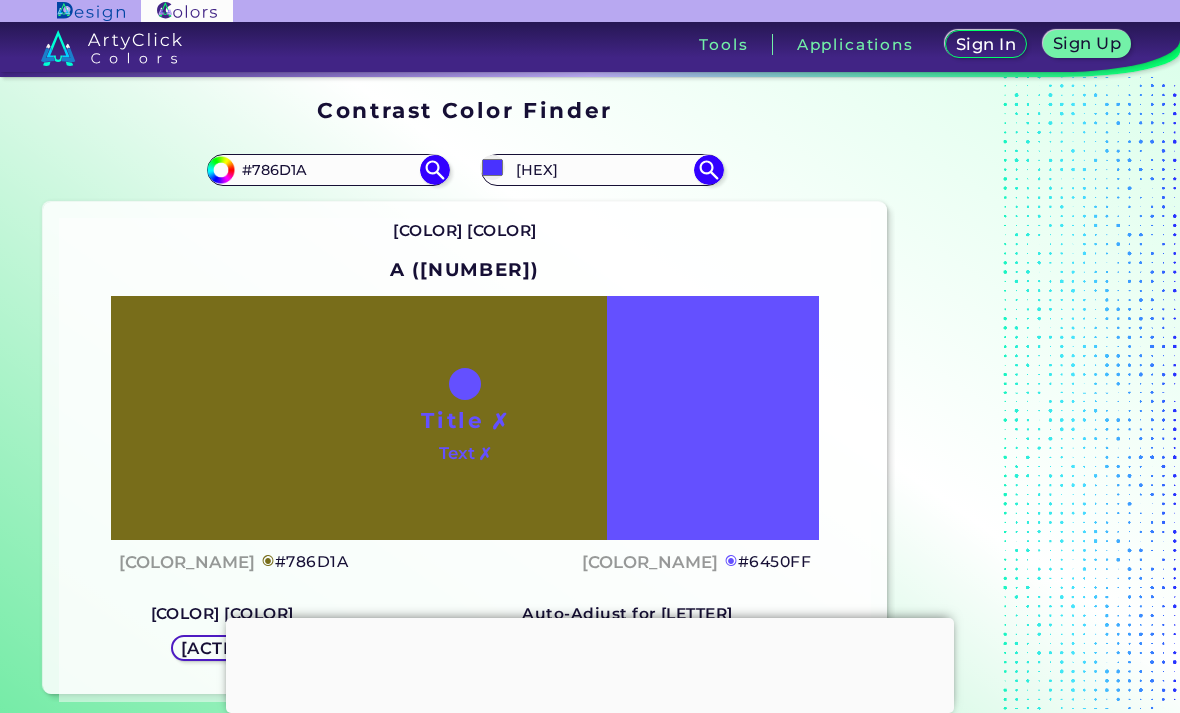 type on "#[HEX_CODE]" 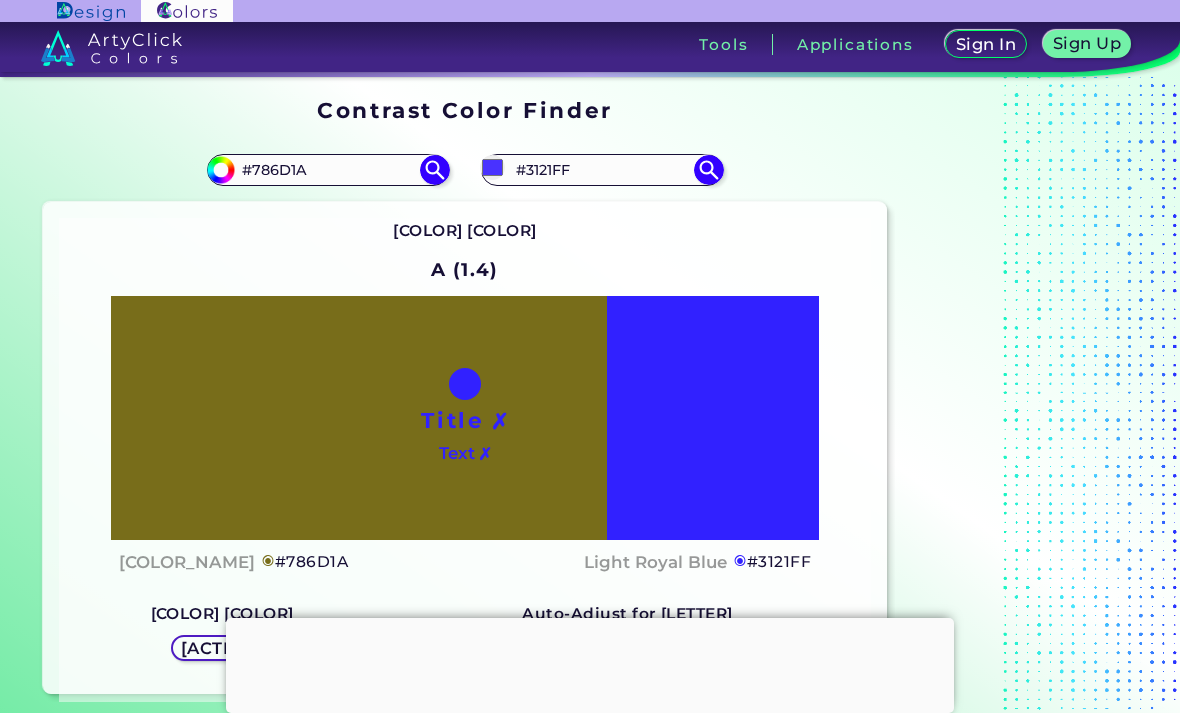 type on "#321fff" 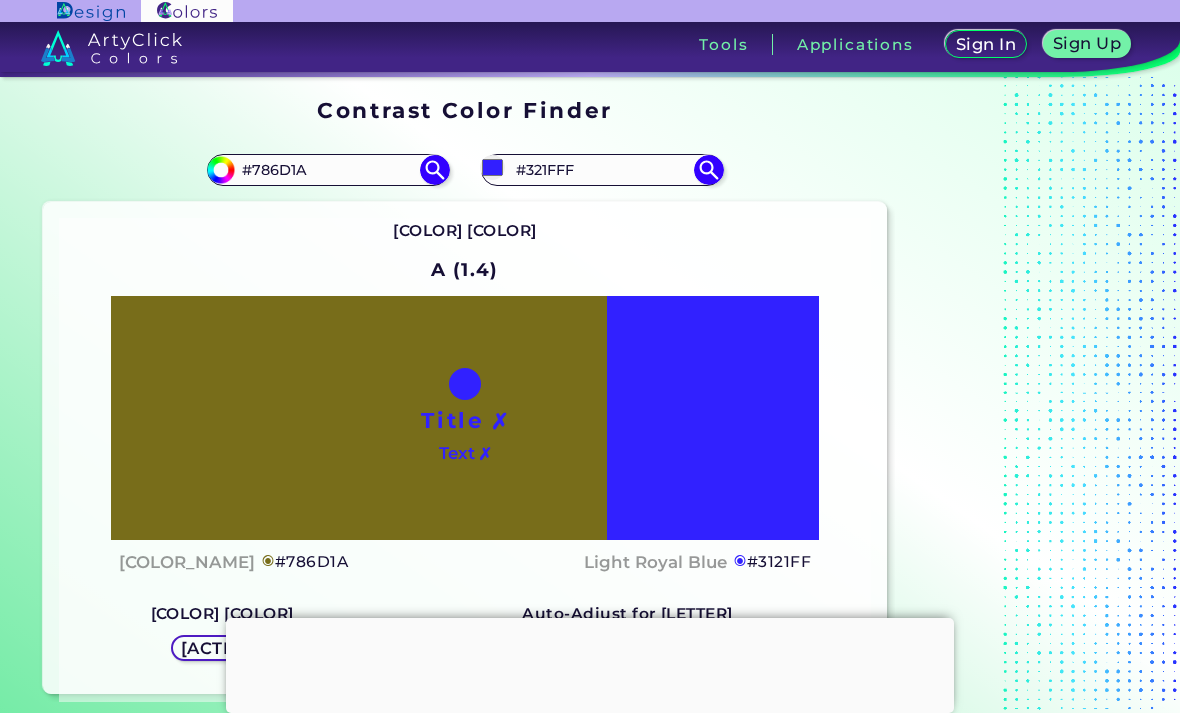 type on "#351eff" 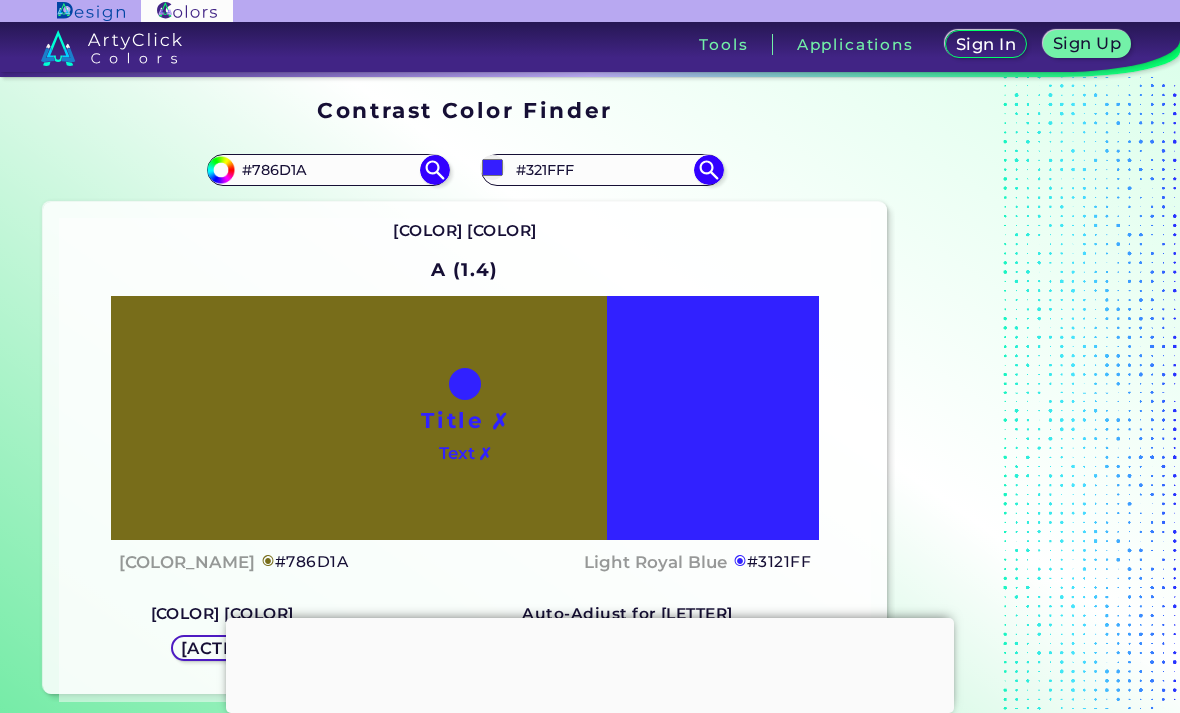 type on "[COLOR]" 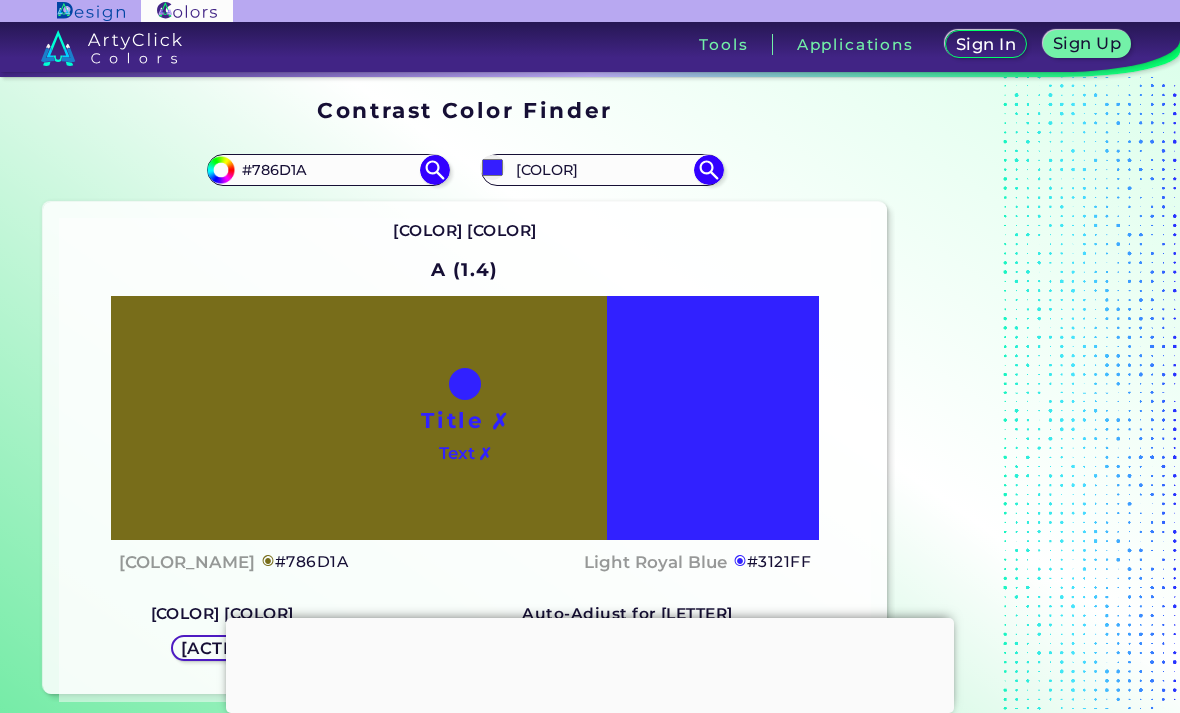 type on "#3a18ff" 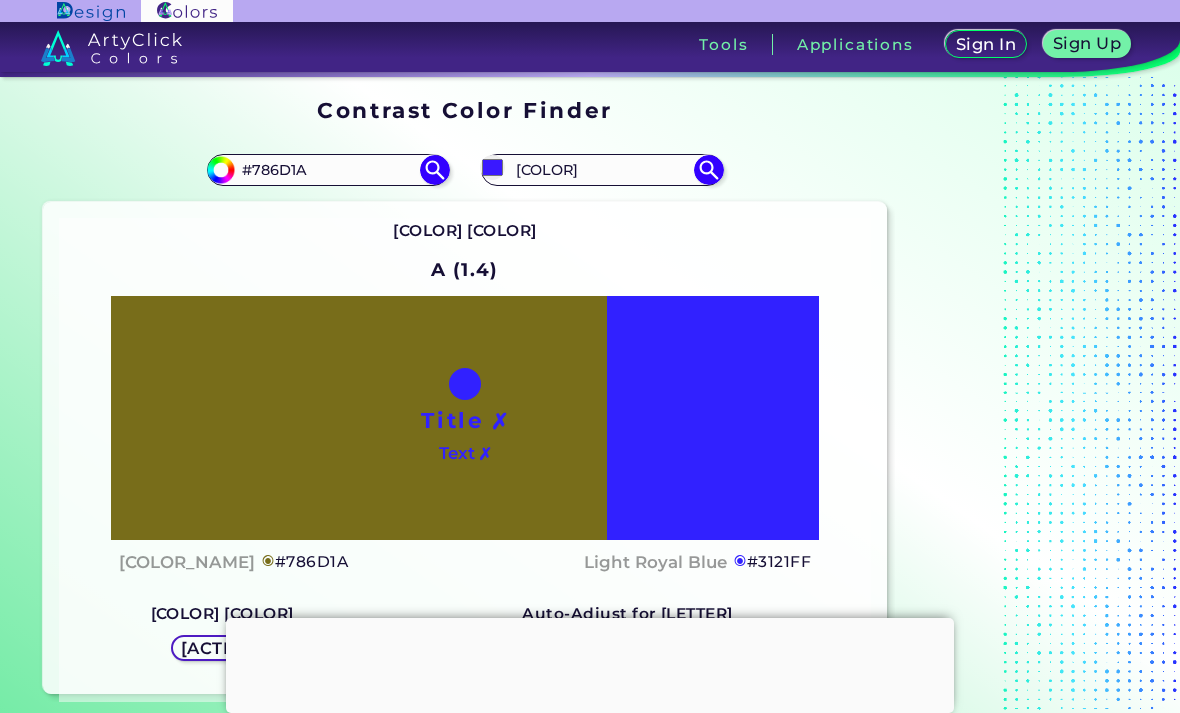 type on "#[HEX_CODE]" 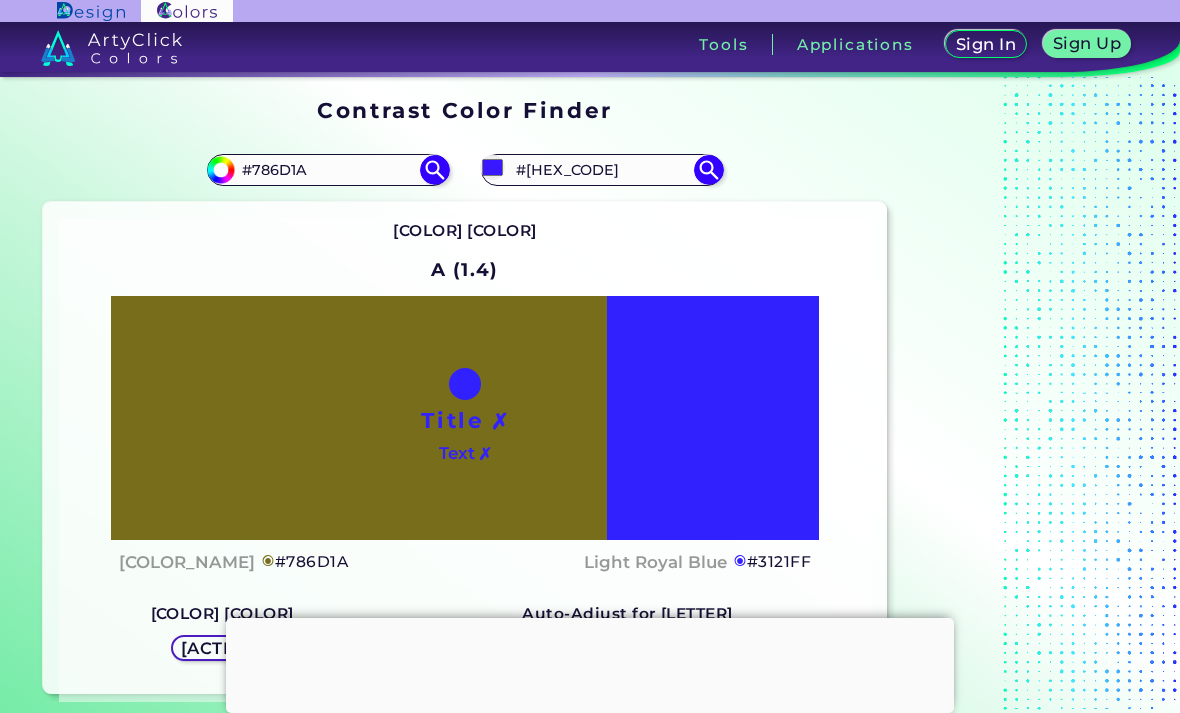 type on "#4012ff" 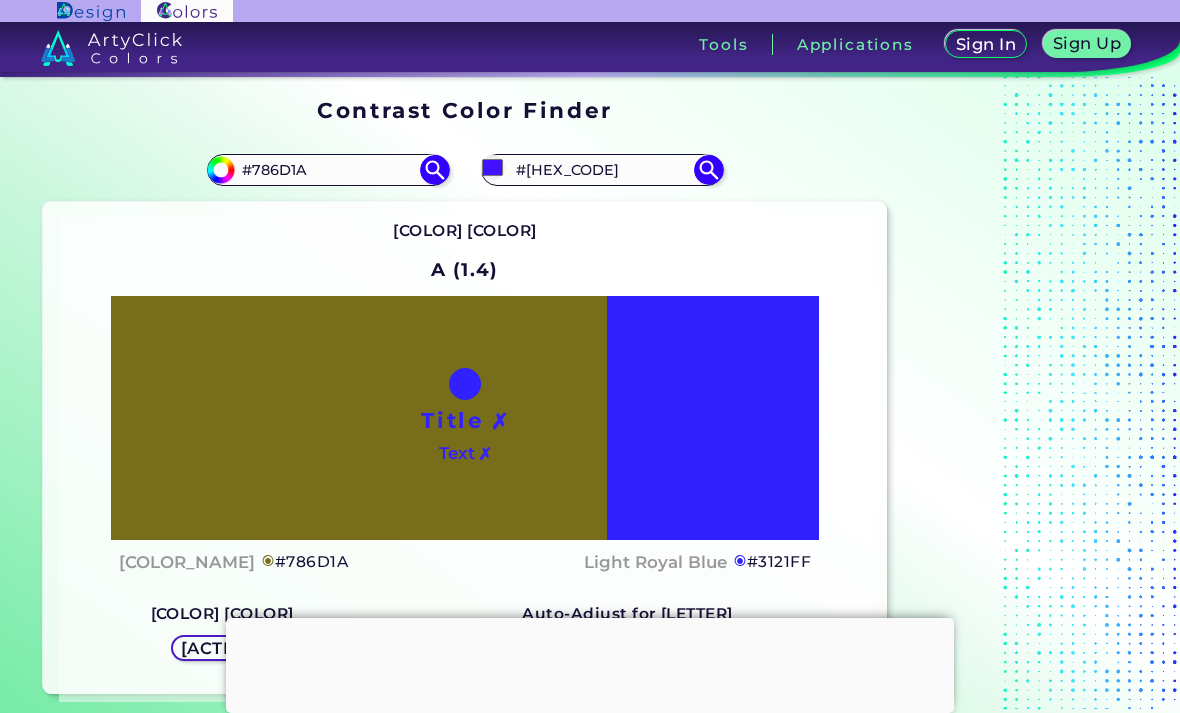 type on "#4012FF" 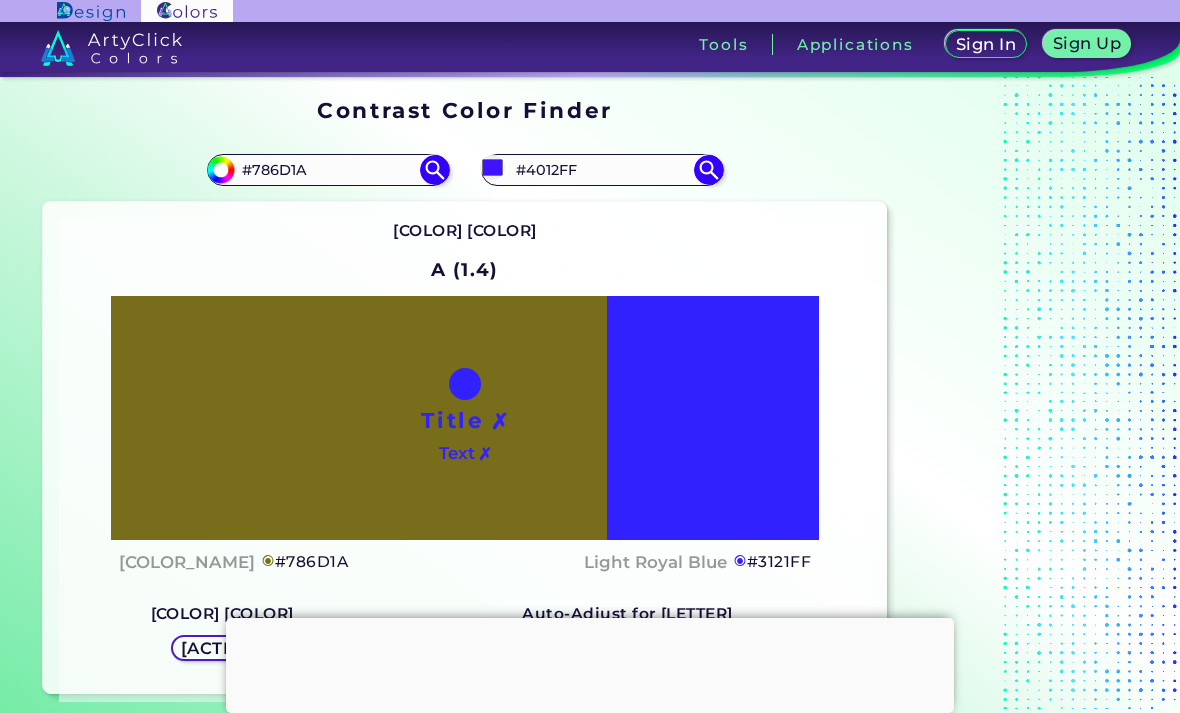type on "#440cff" 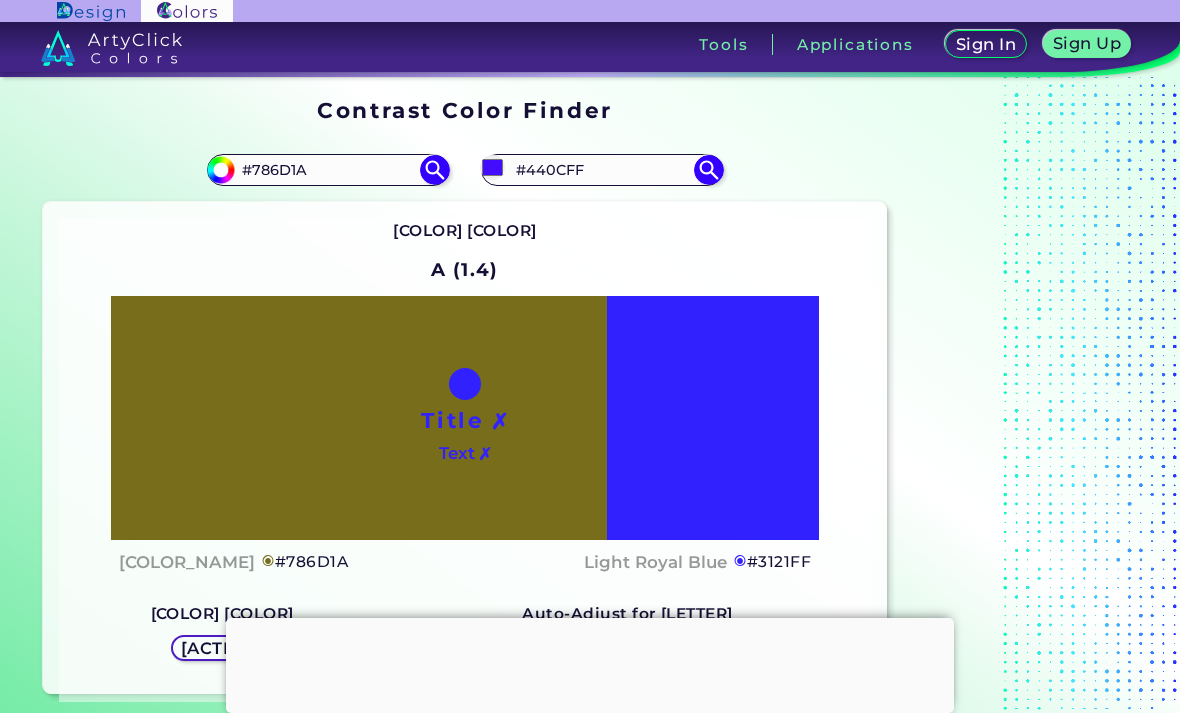 type on "[COLOR]" 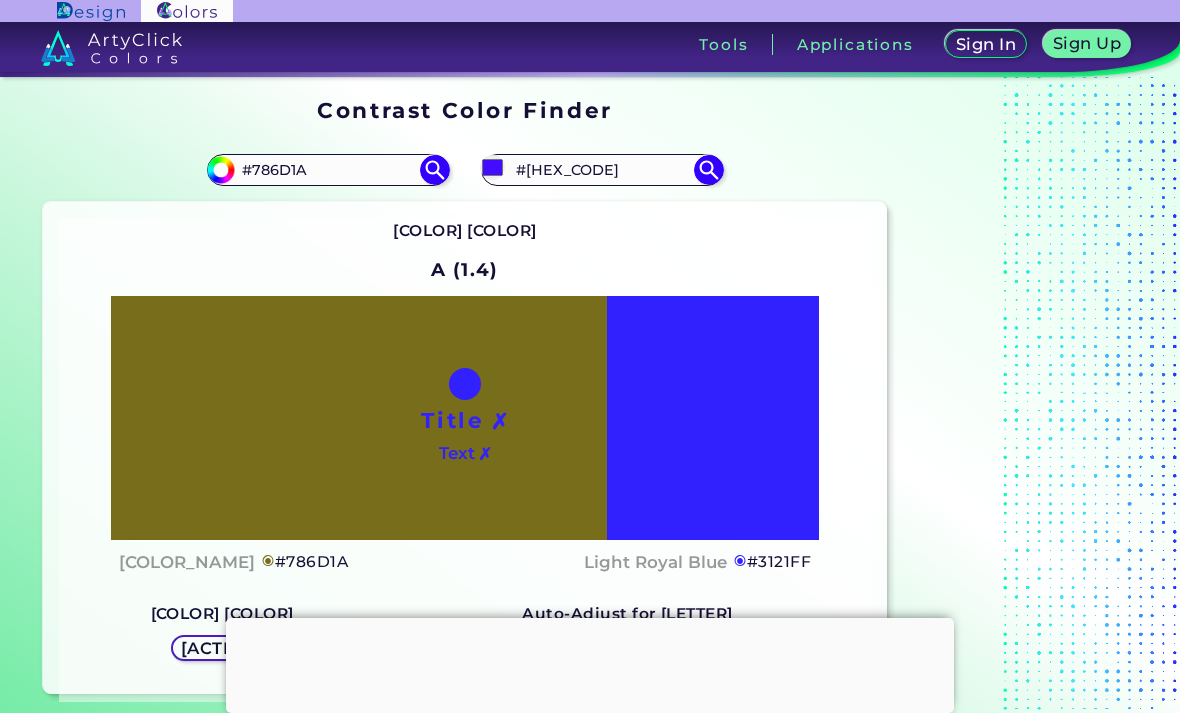type on "#7303ff" 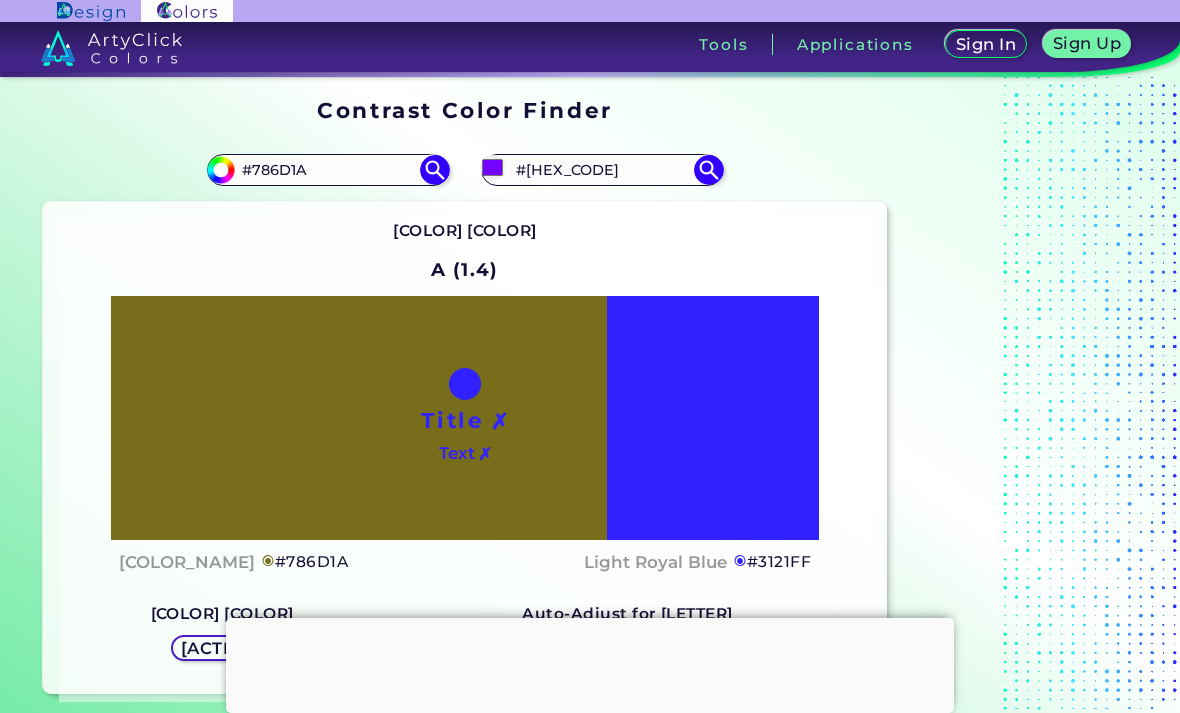 type on "[HEX]" 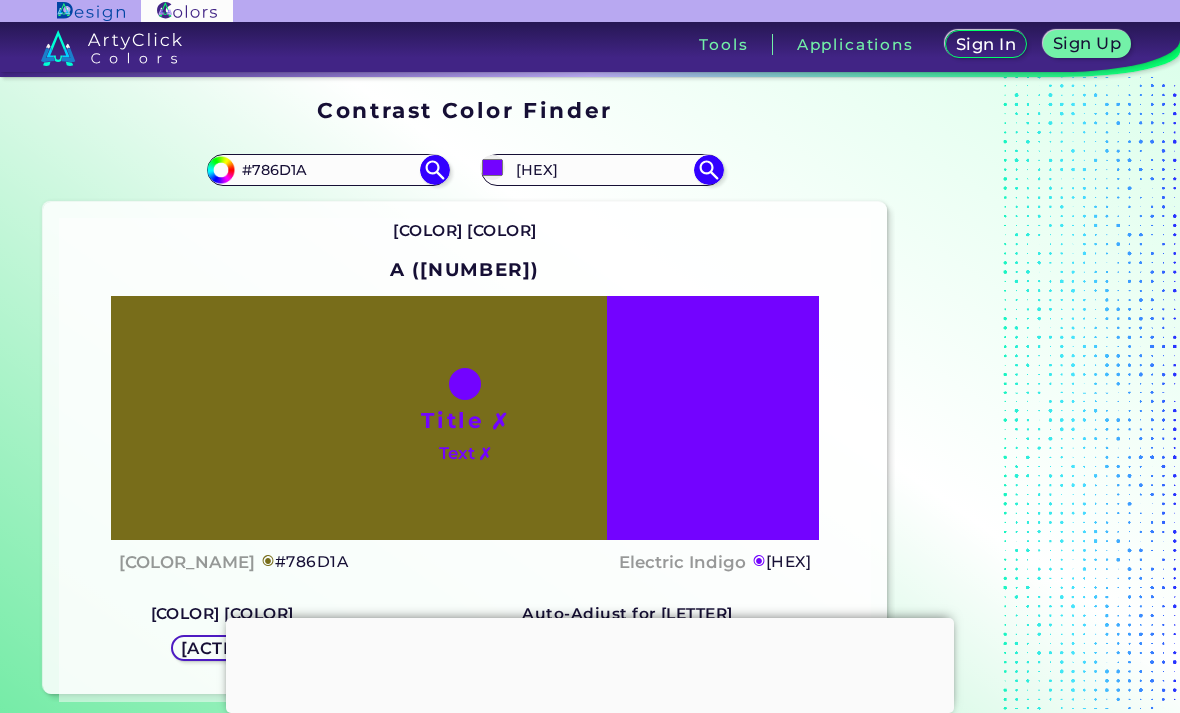 type on "[COLOR]" 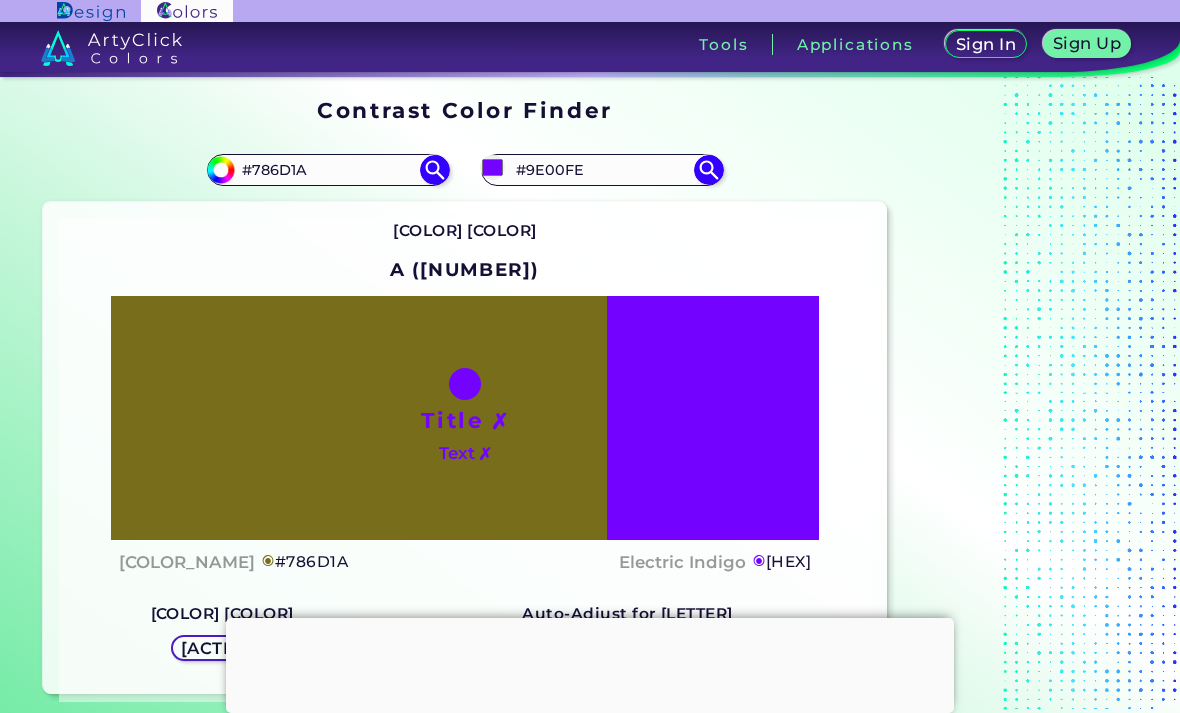 type on "#b200fd" 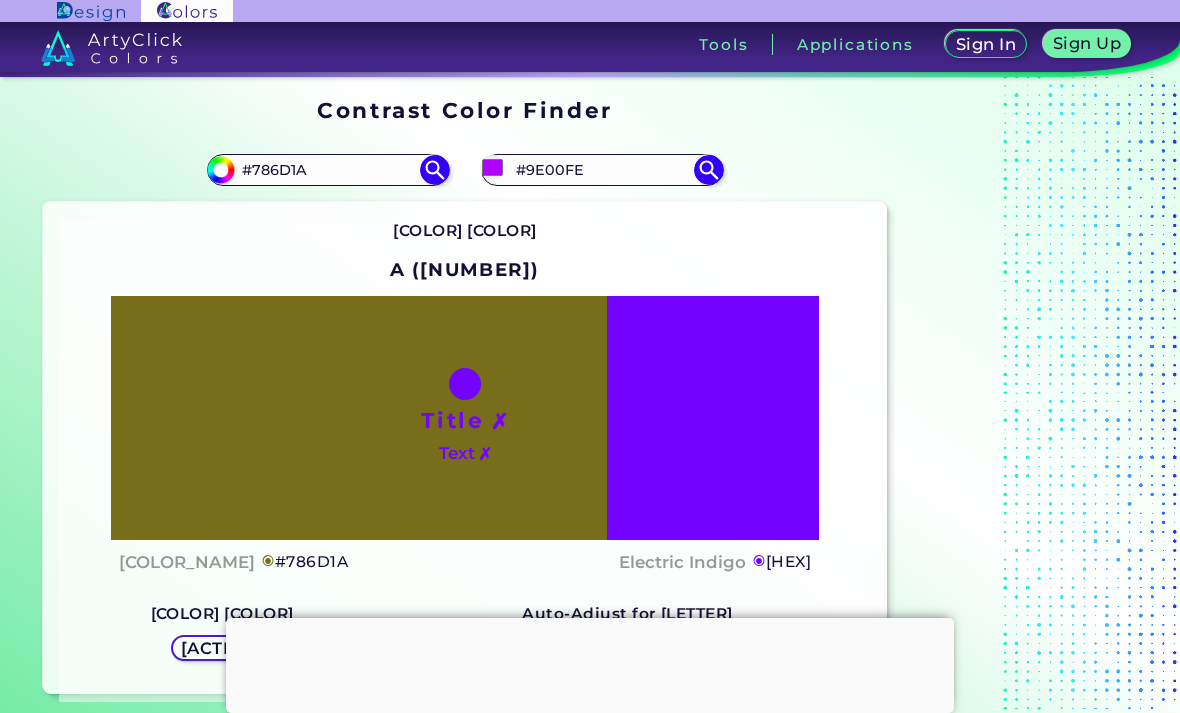 type on "#[HEX_CODE]" 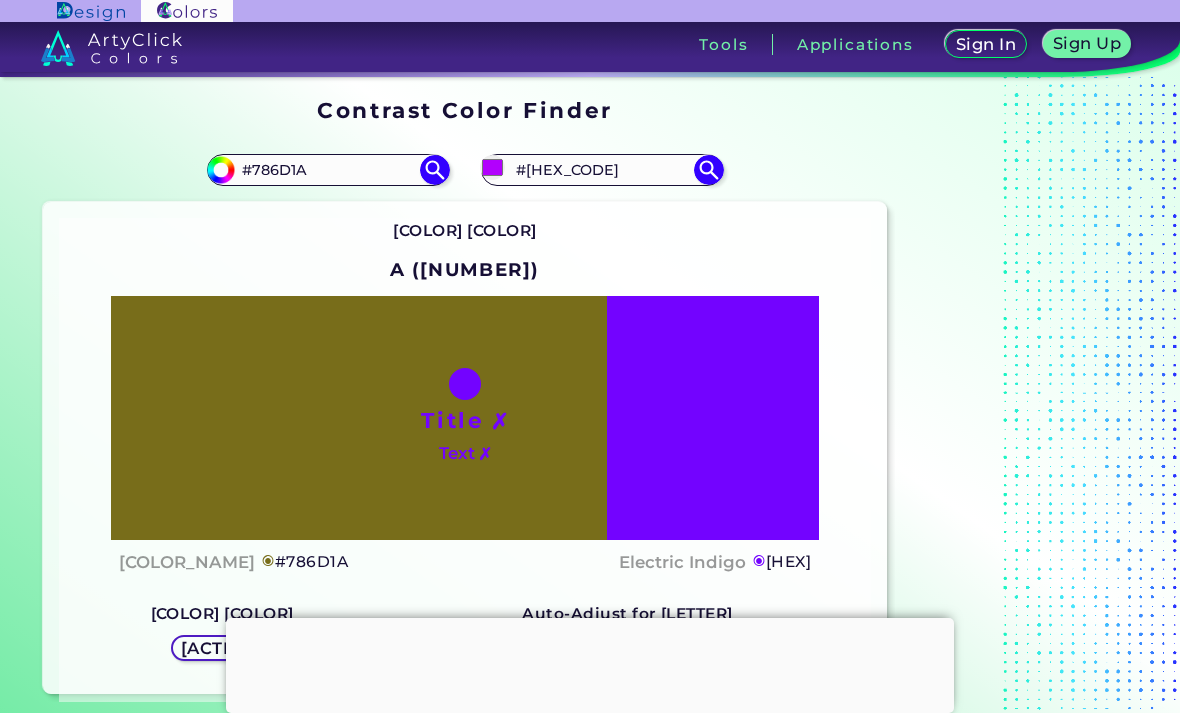 type on "[COLOR]" 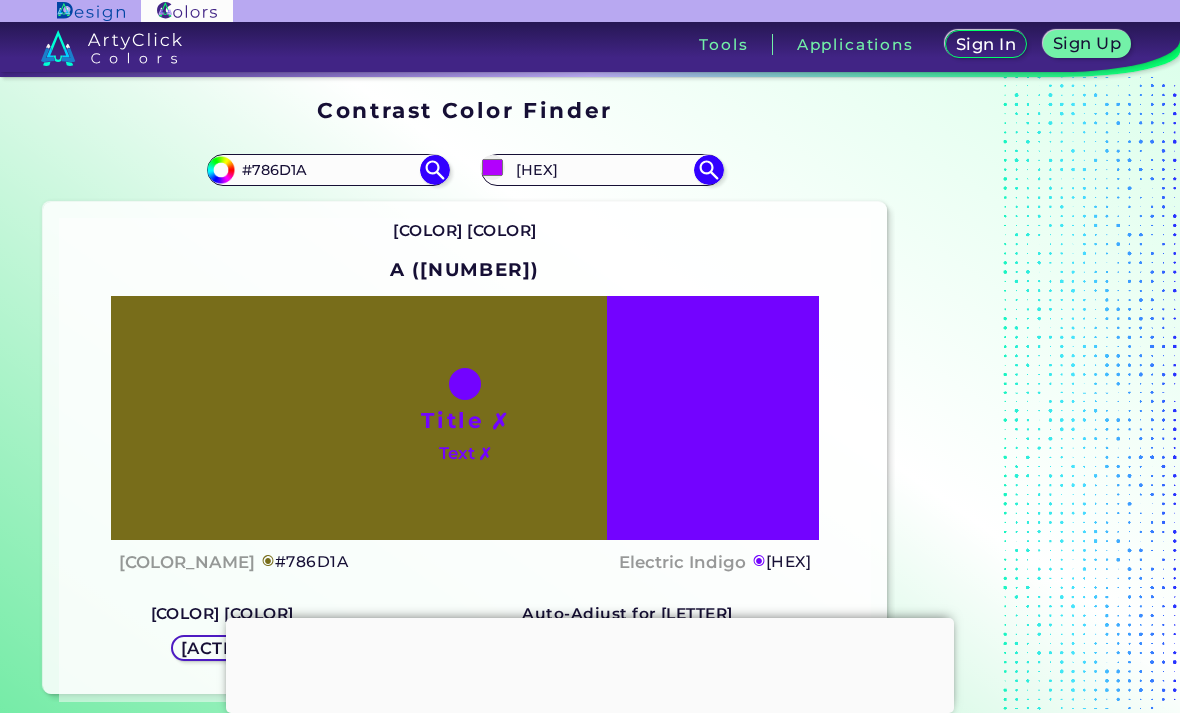 type on "#d000fb" 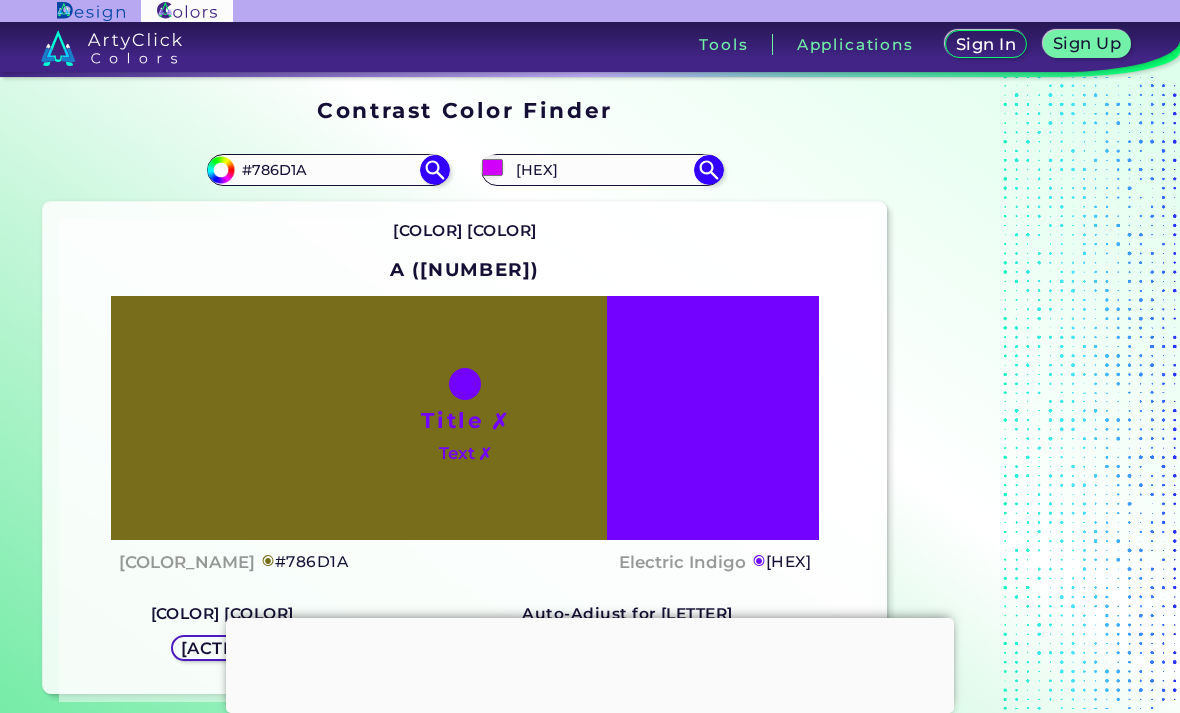type on "#D000FB" 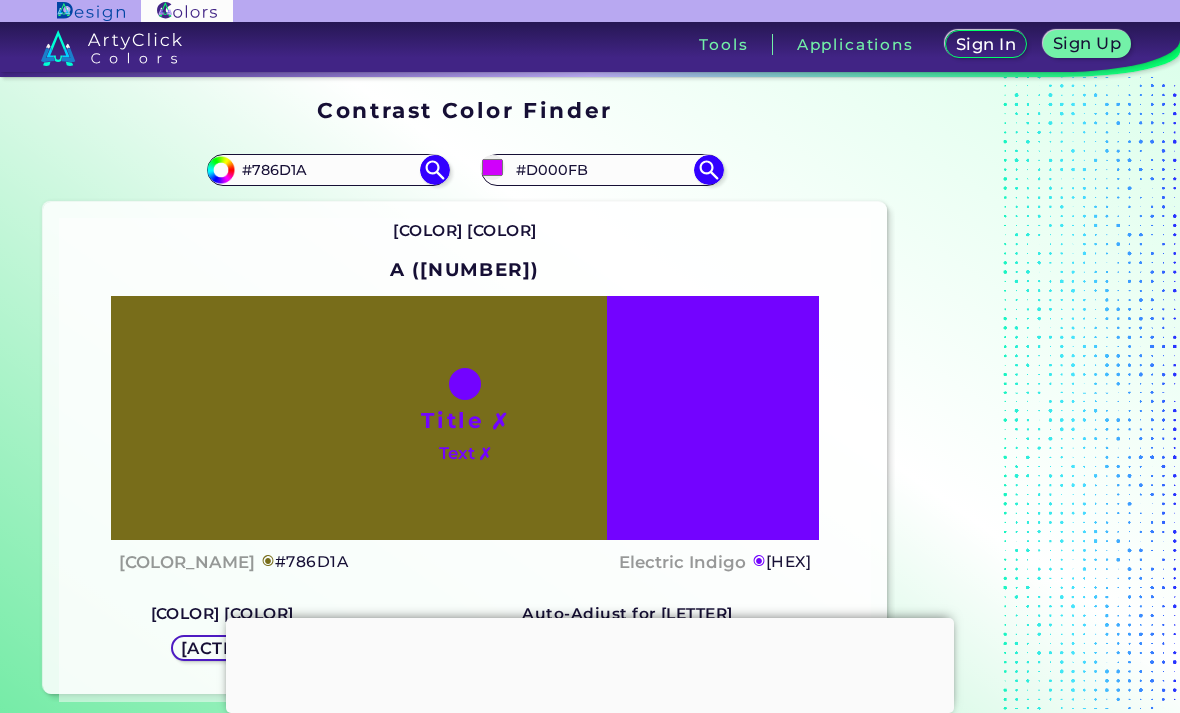 type on "#e400f9" 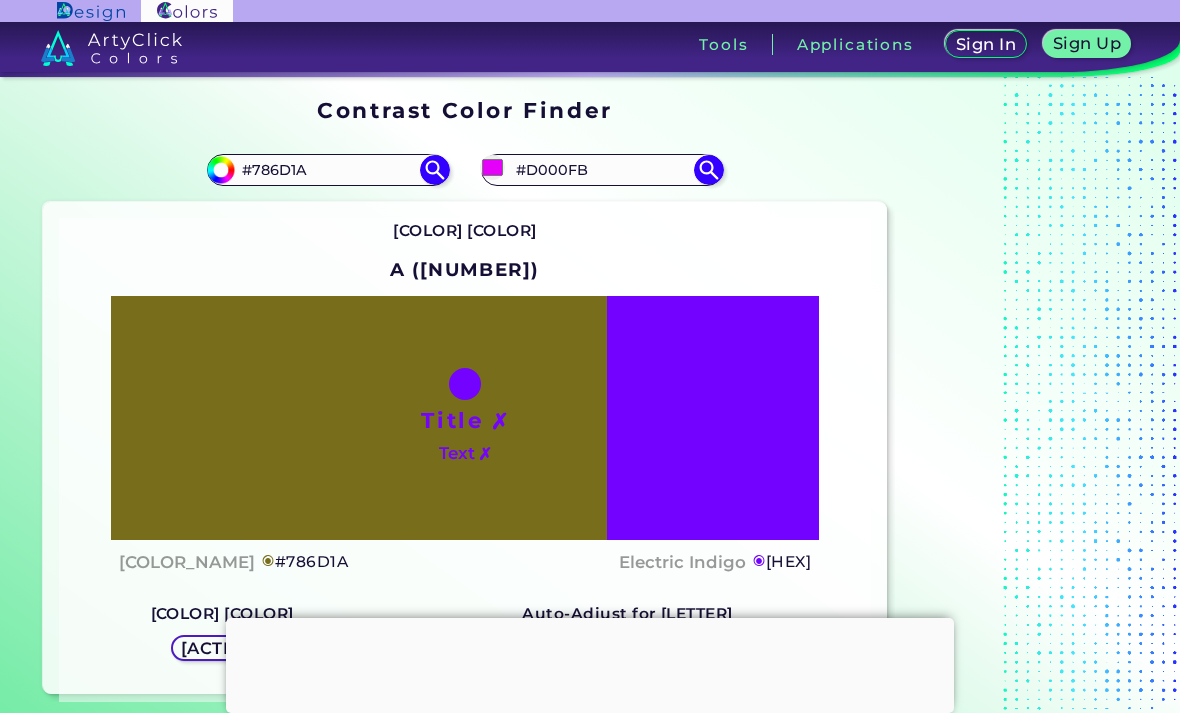 type on "#E400F9" 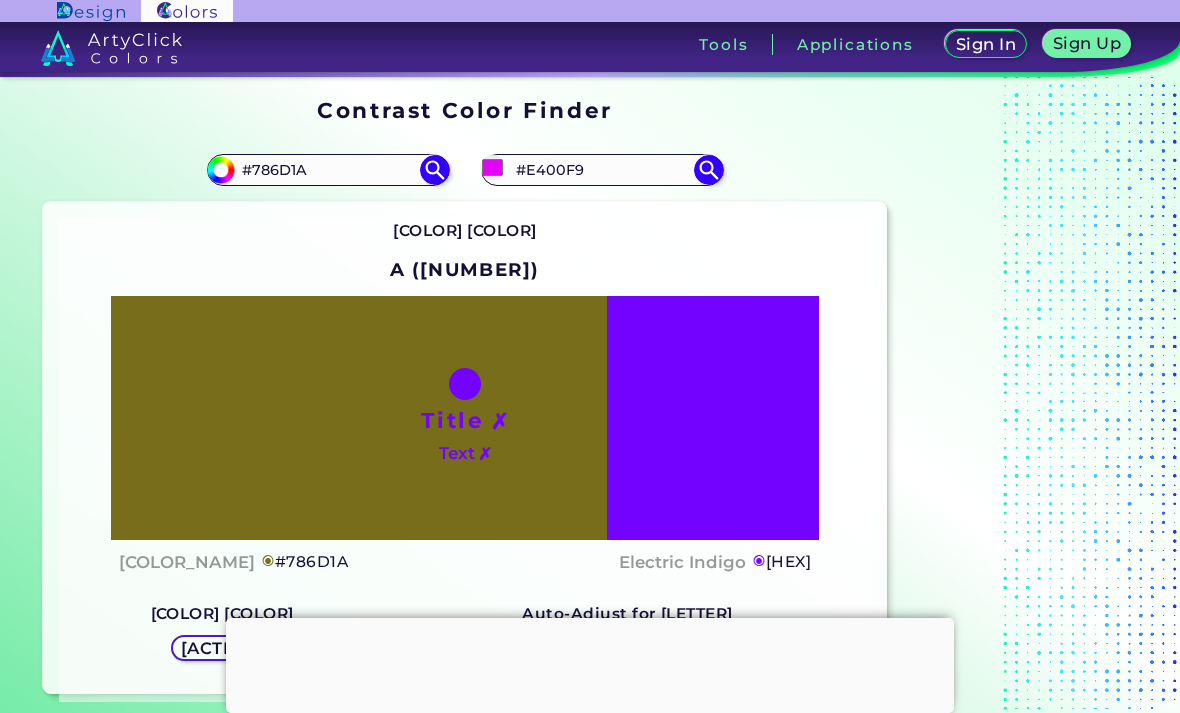 type on "#eb00f8" 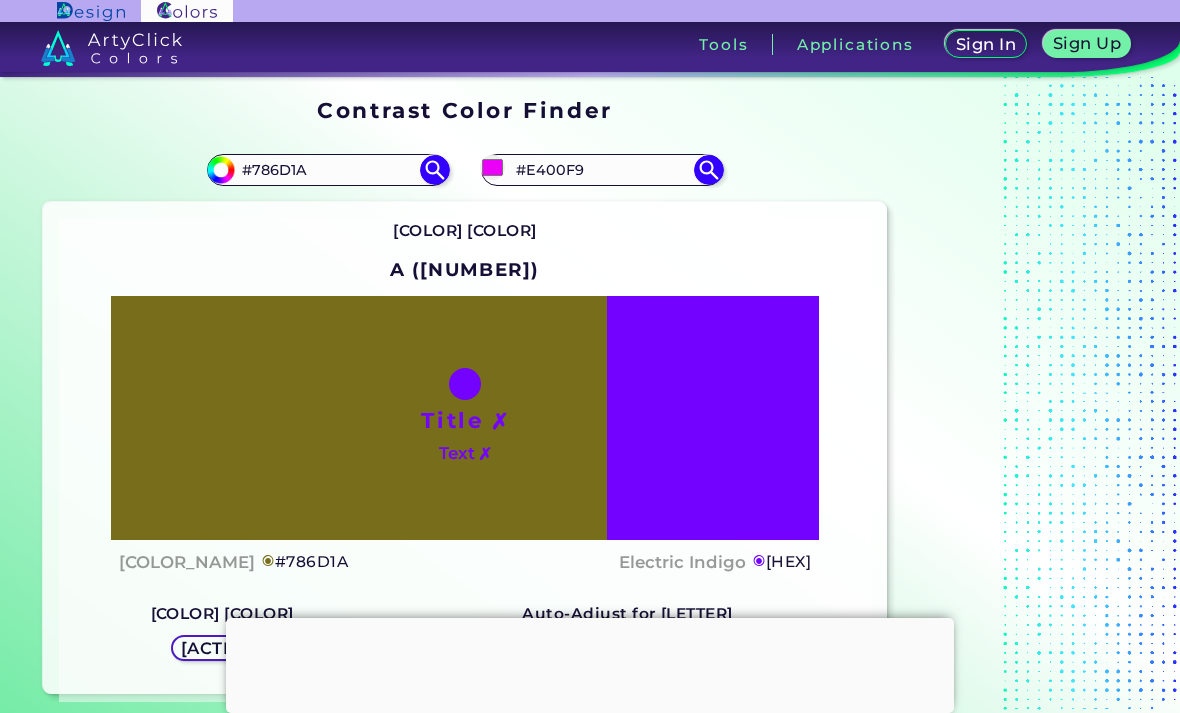 type on "[HEX]" 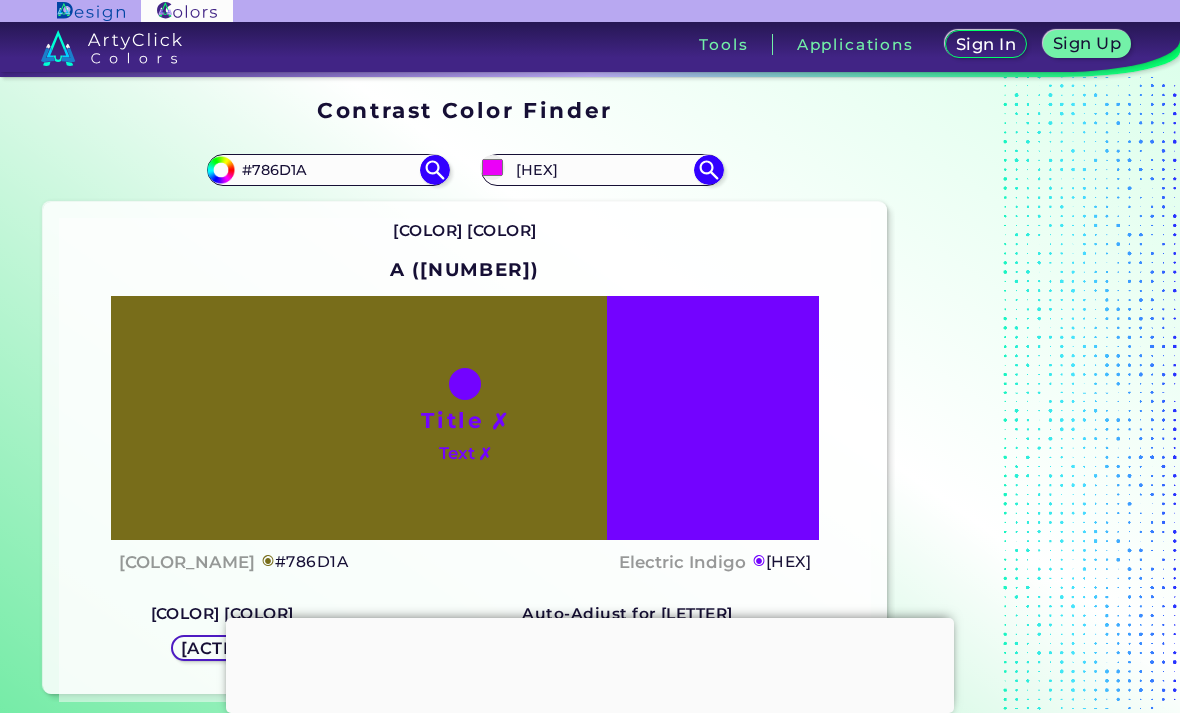 type on "[HEX]" 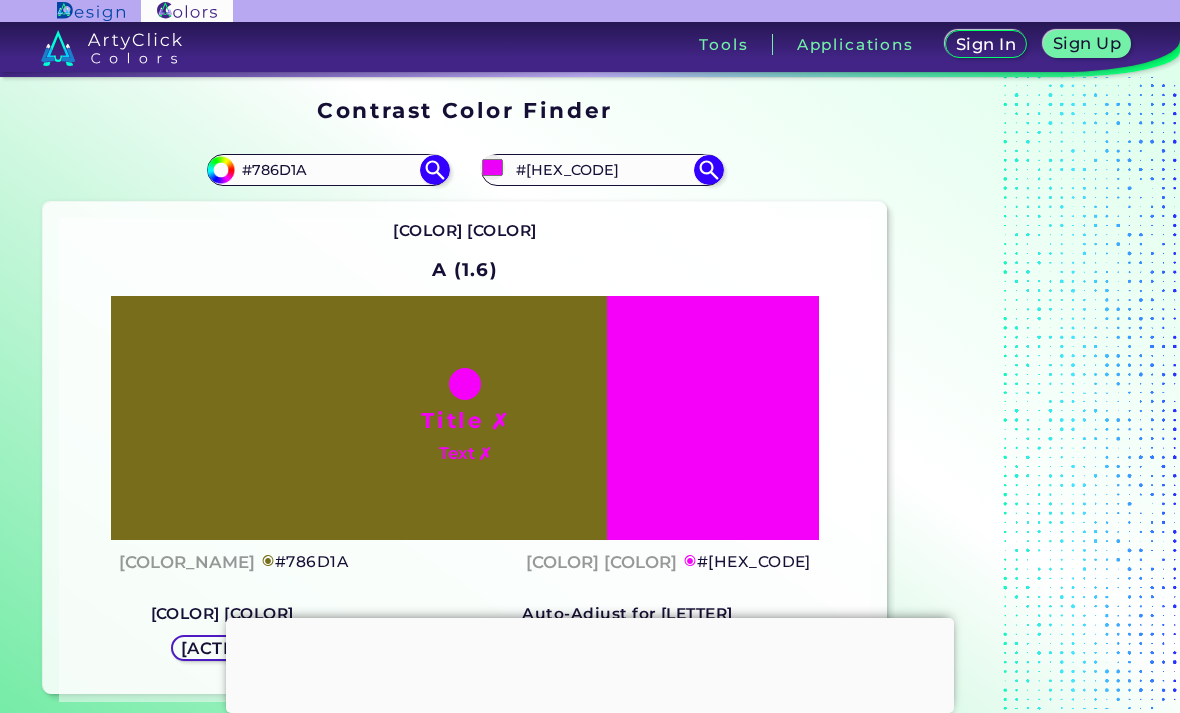 type on "#f800f8" 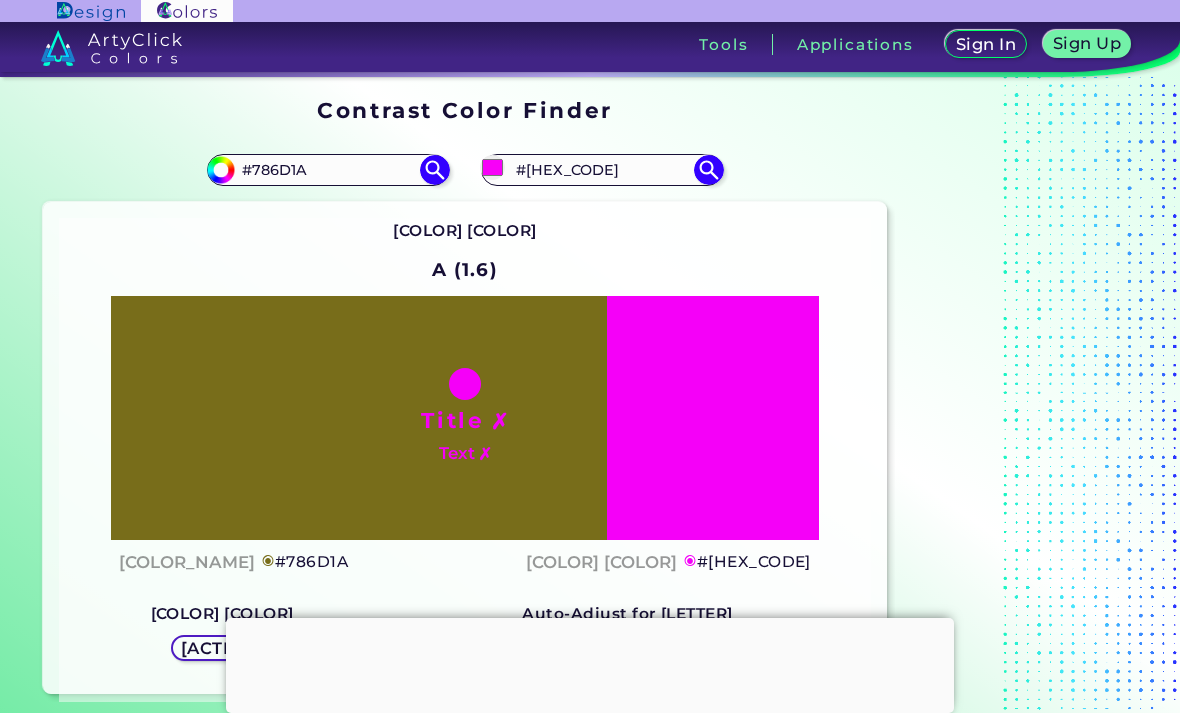 type on "#f900f5" 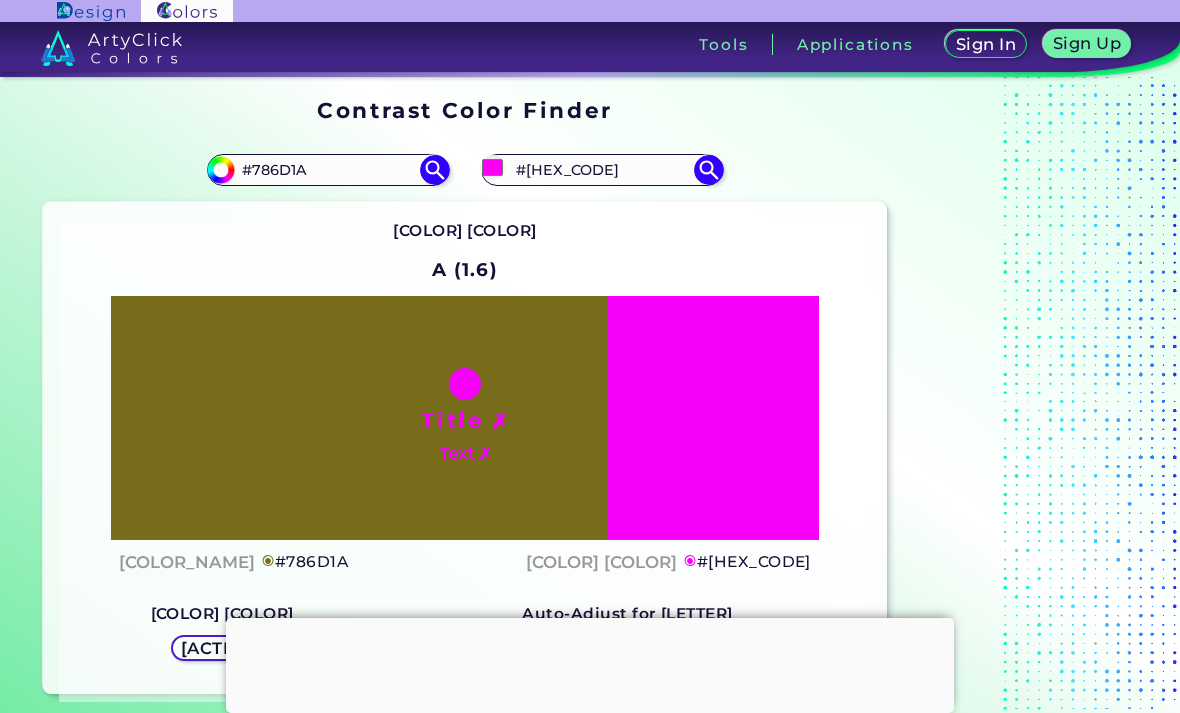 type on "#F900F5" 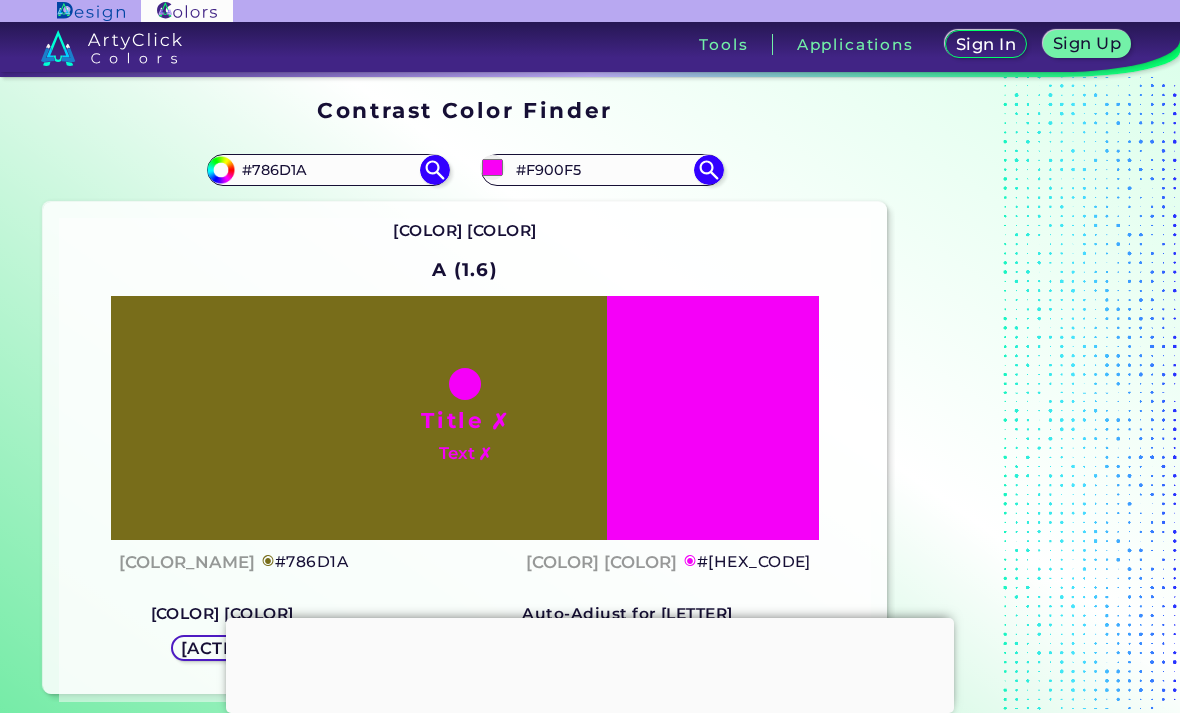 type on "#f900f4" 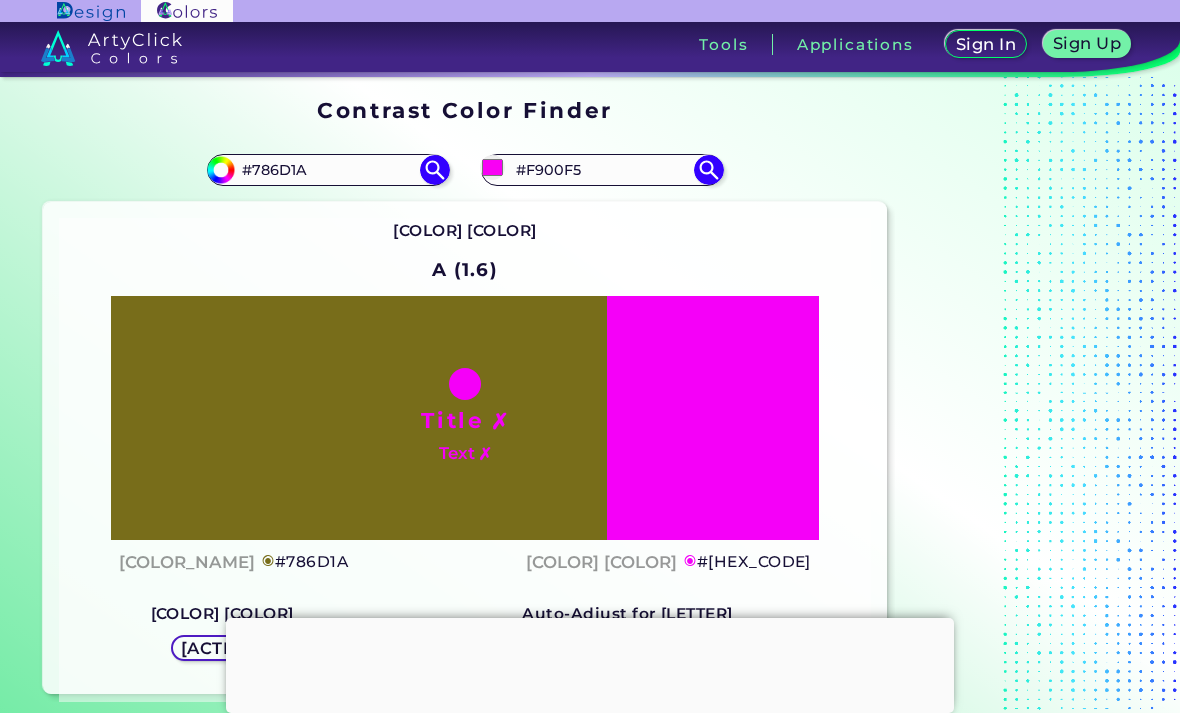 type on "#F900F4" 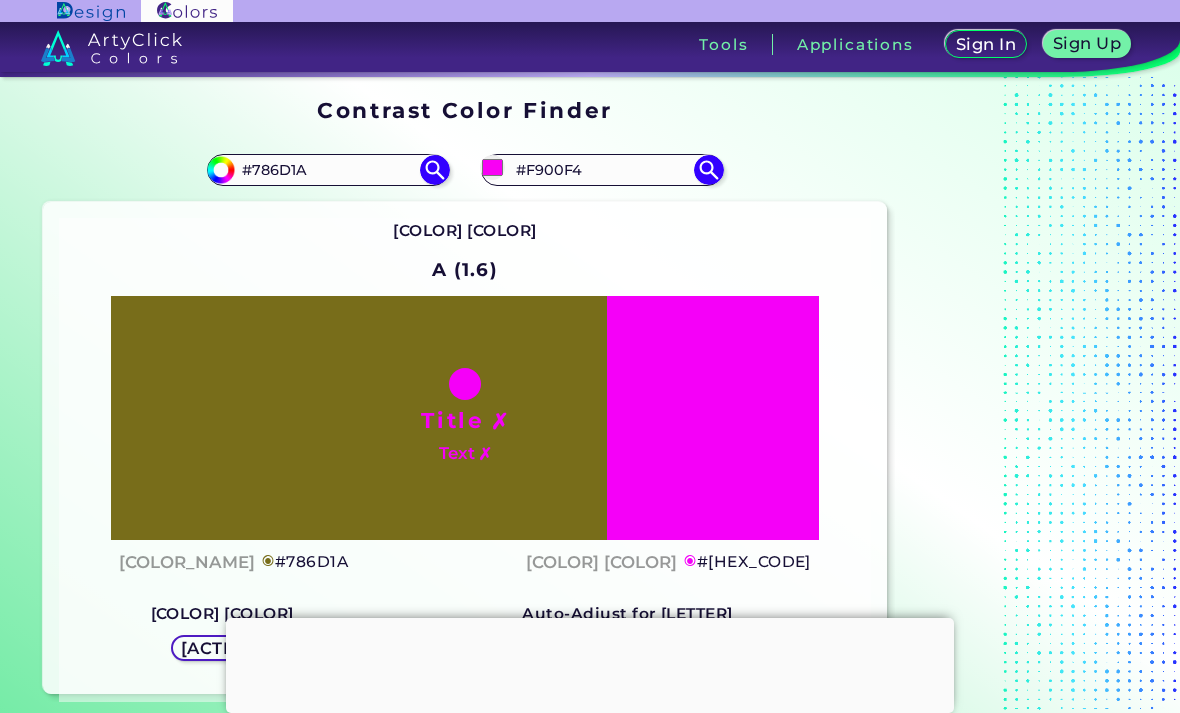 type on "#fc00d8" 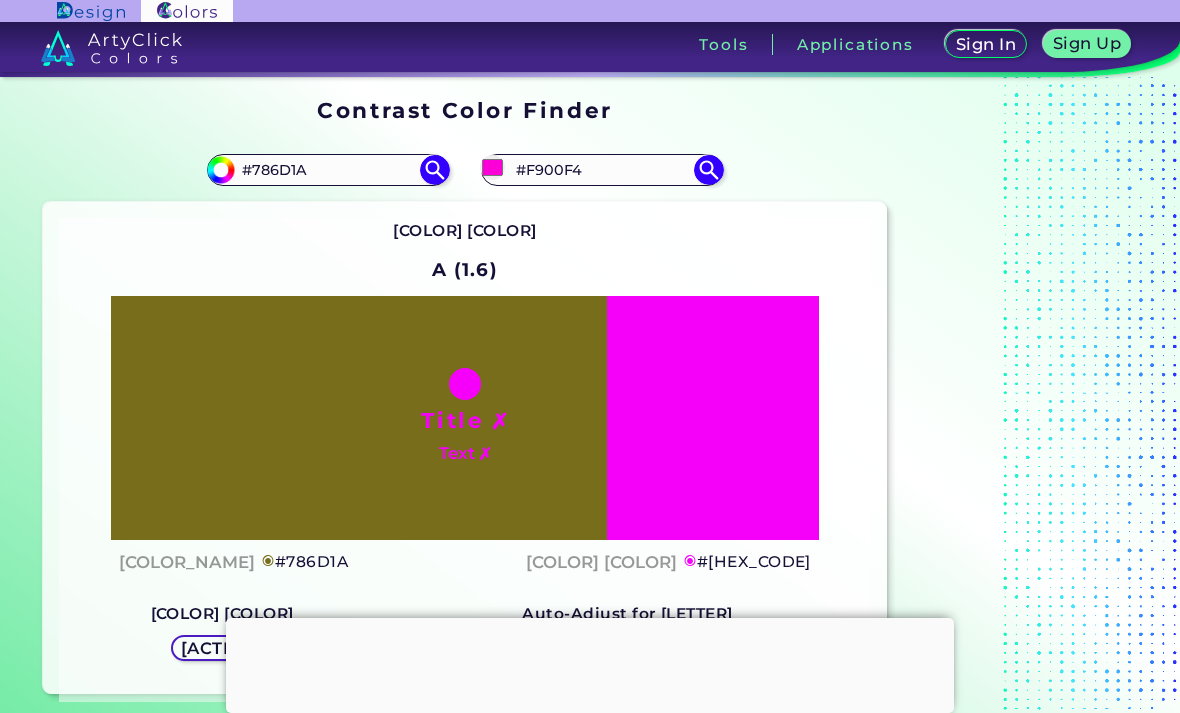 type on "#FC00D8" 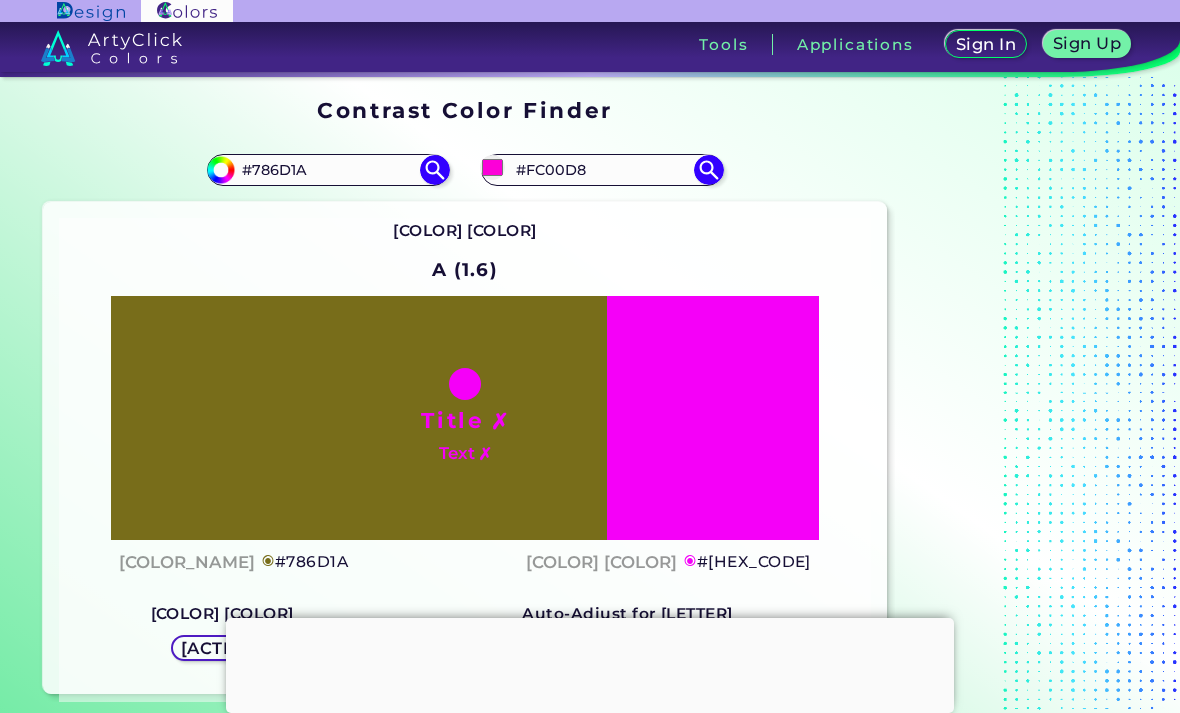 type on "#ff01c4" 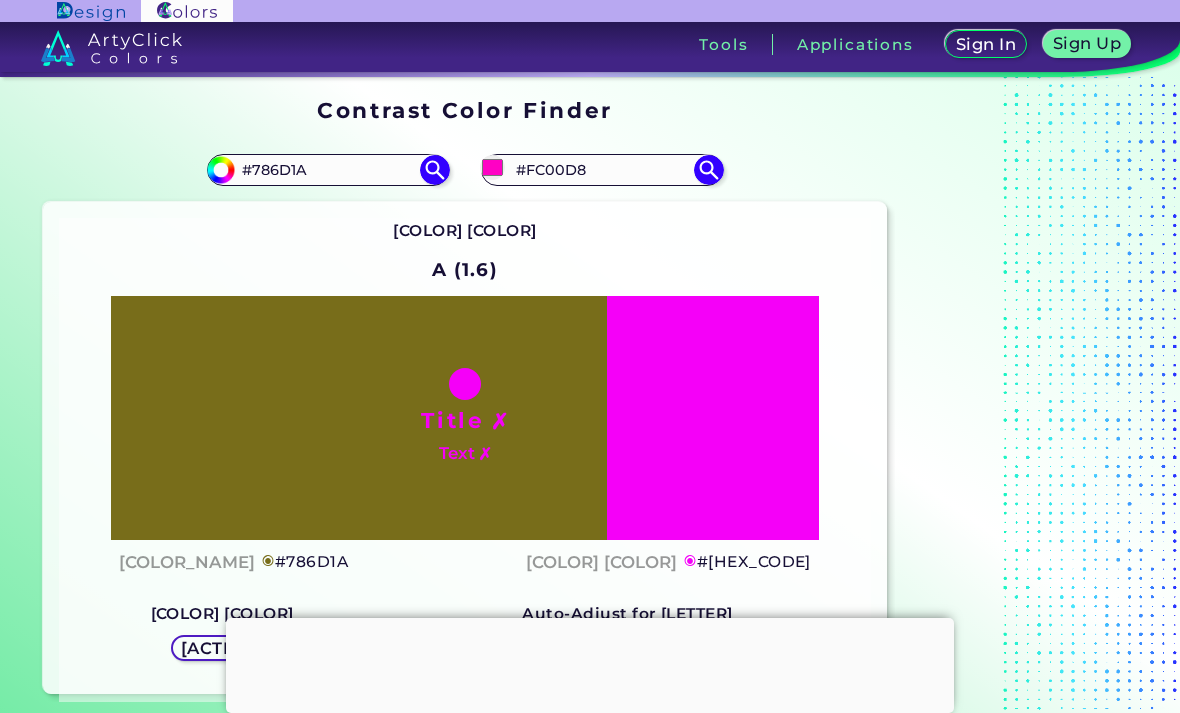 type on "#FF01C4" 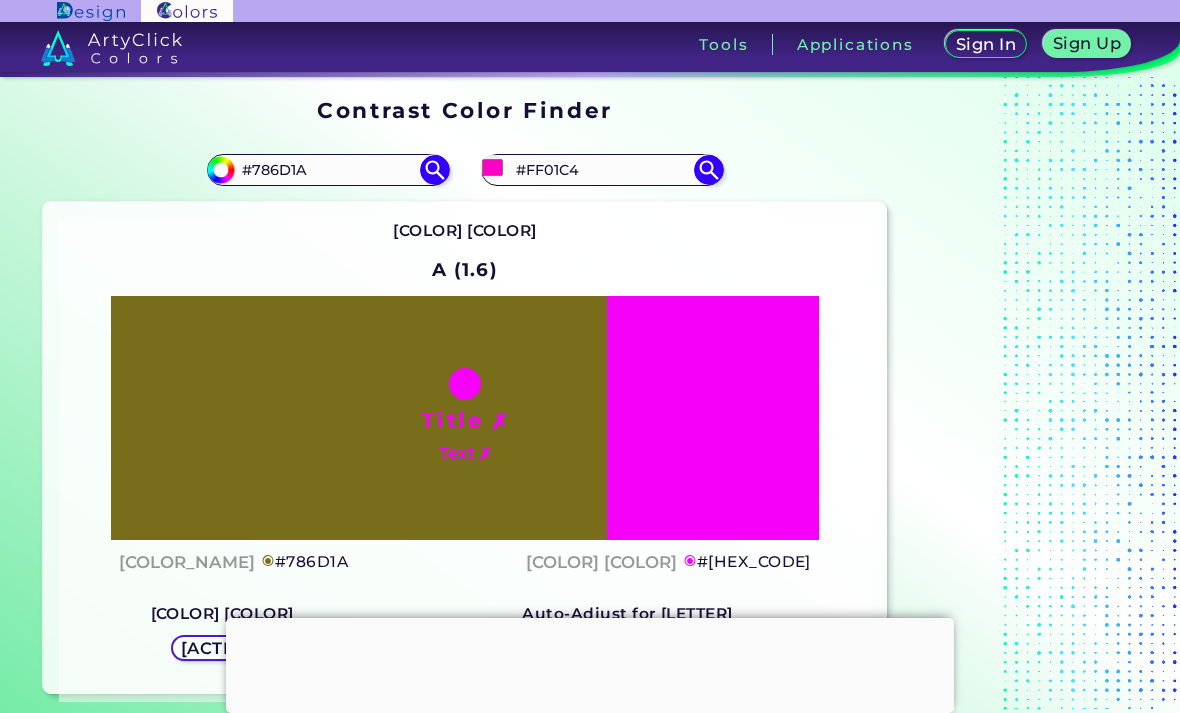 type on "[COLOR]" 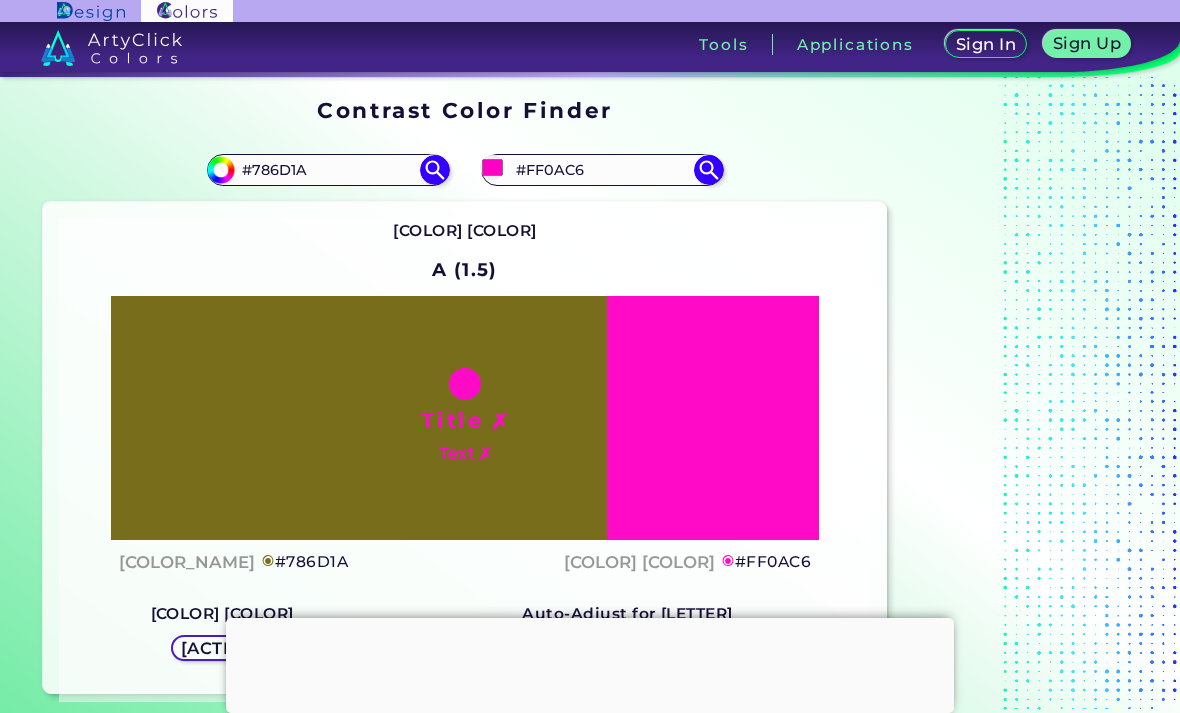 type on "#[HEX_CODE]" 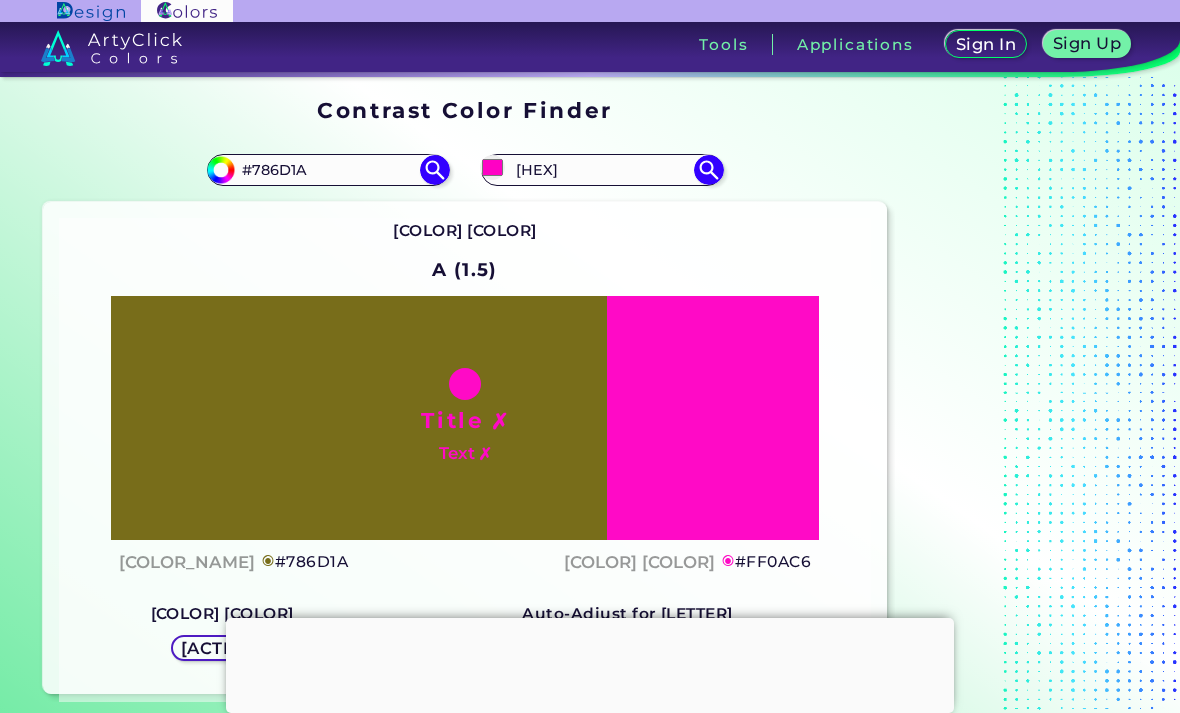 type on "#ff35d0" 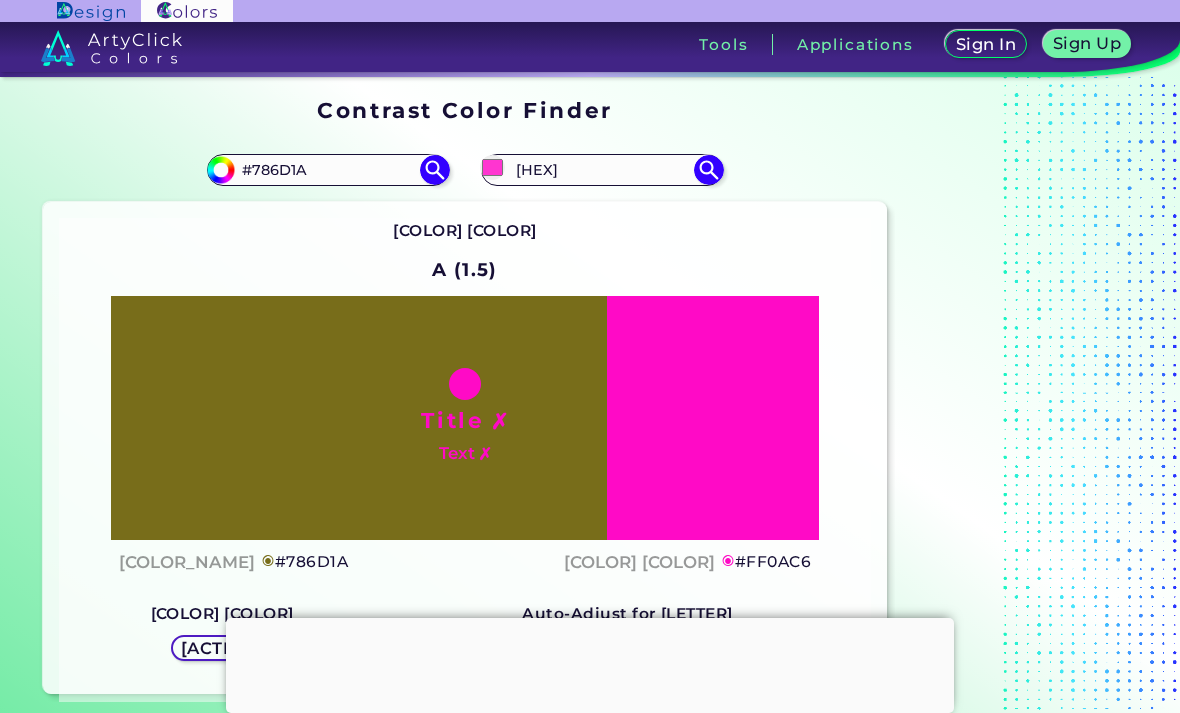 type on "#FF35D0" 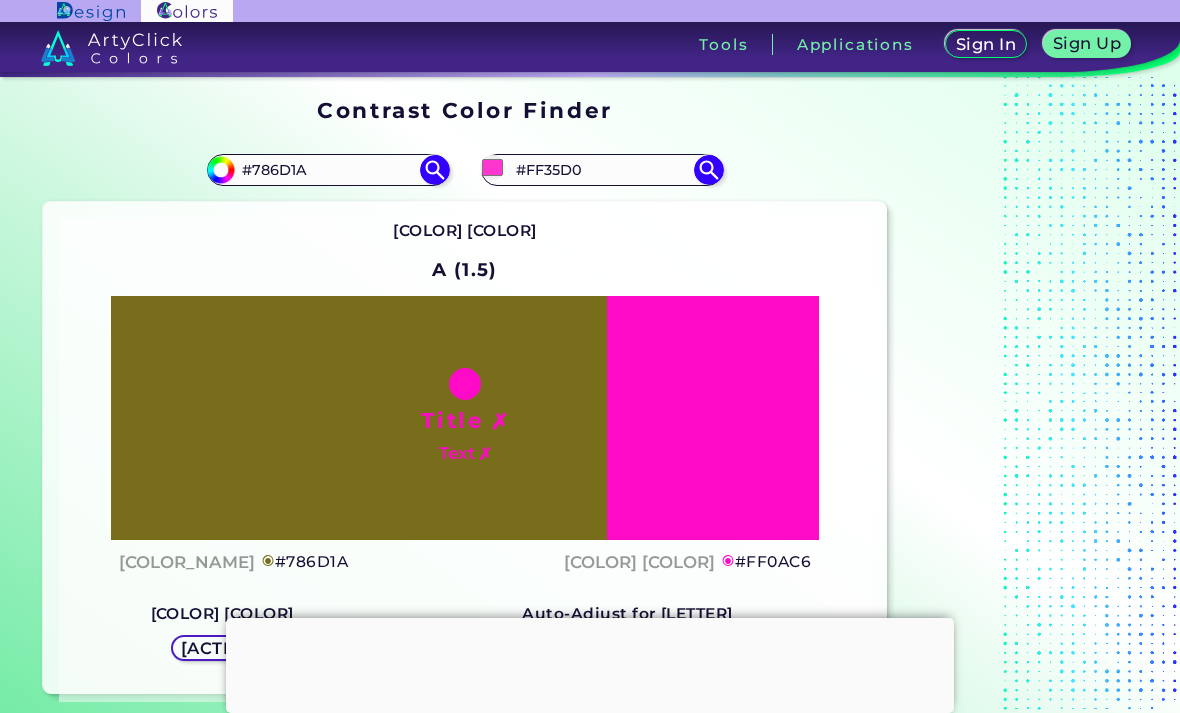 type on "[HEX]" 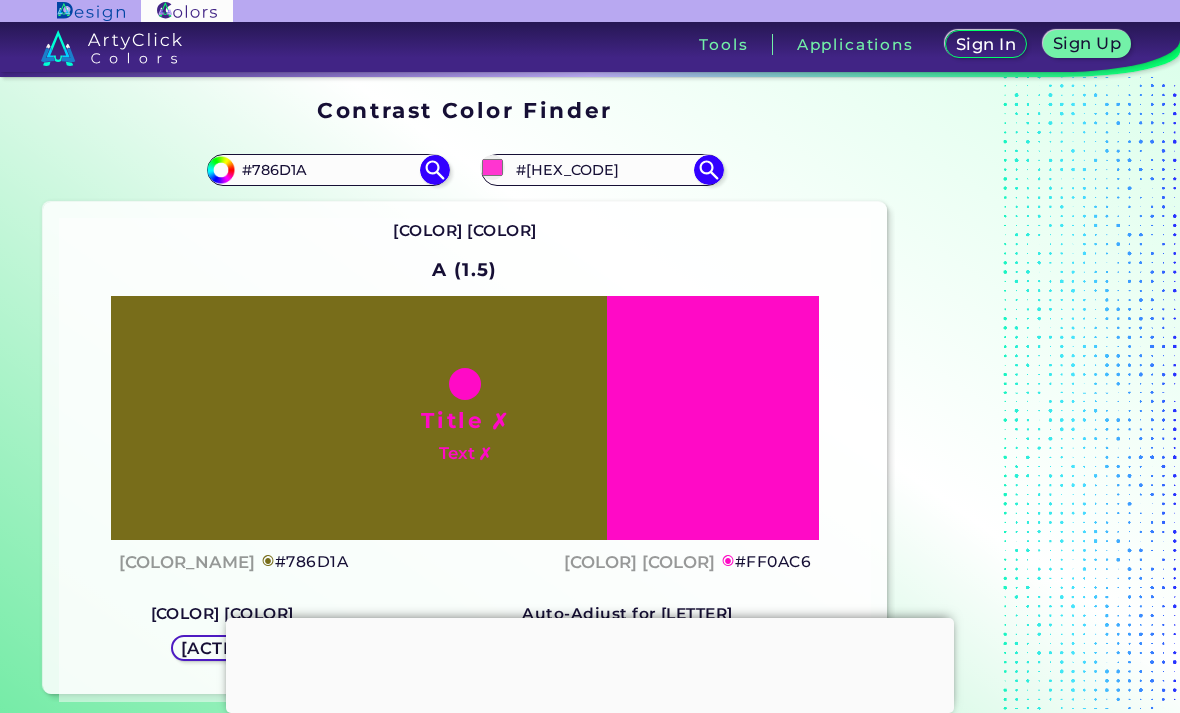 type on "#ff45dc" 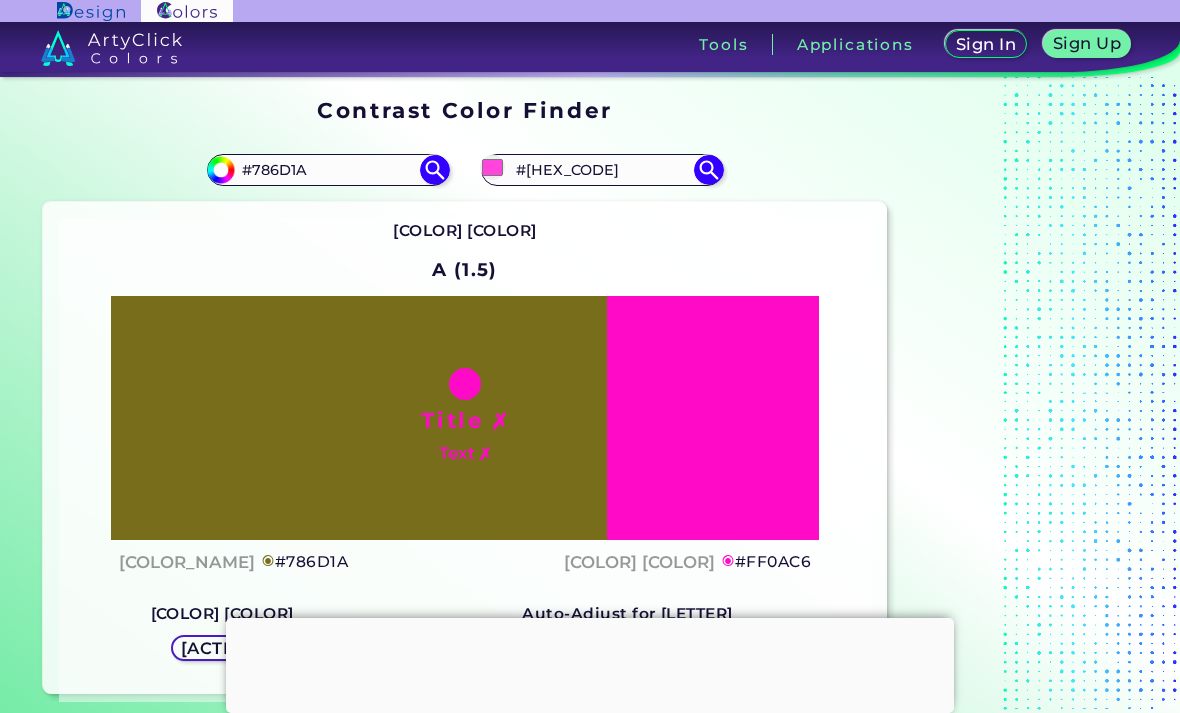 type on "#FF45DC" 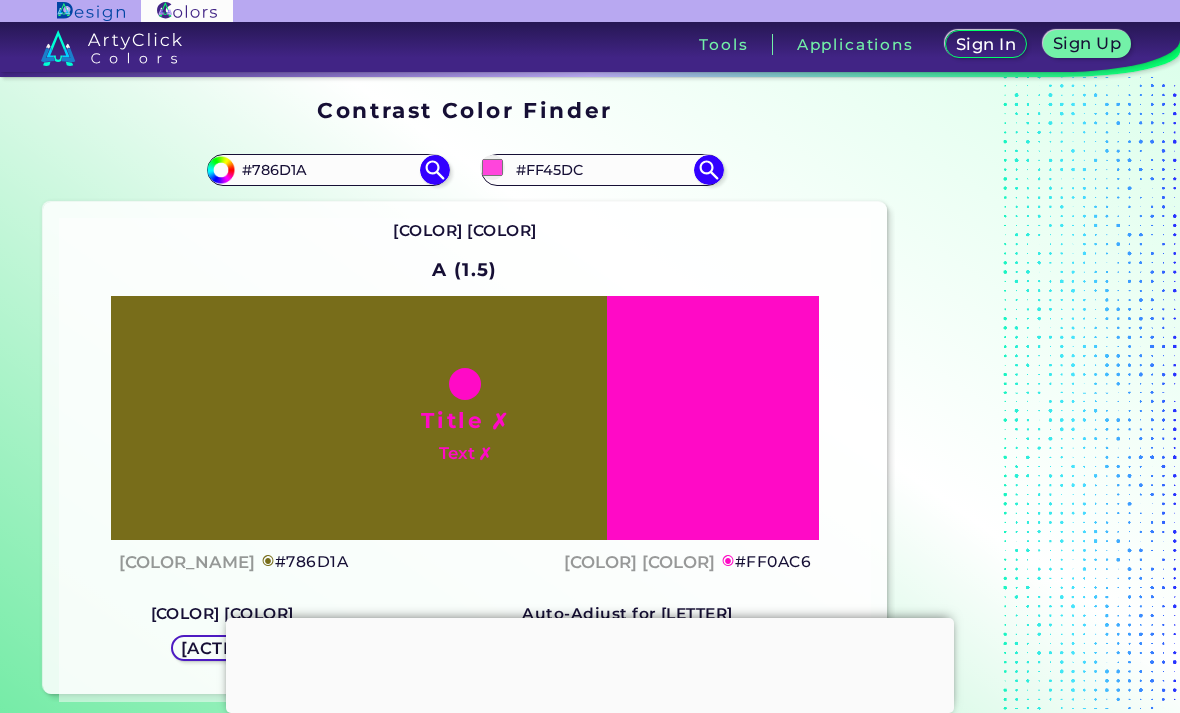 type on "#ff4ee1" 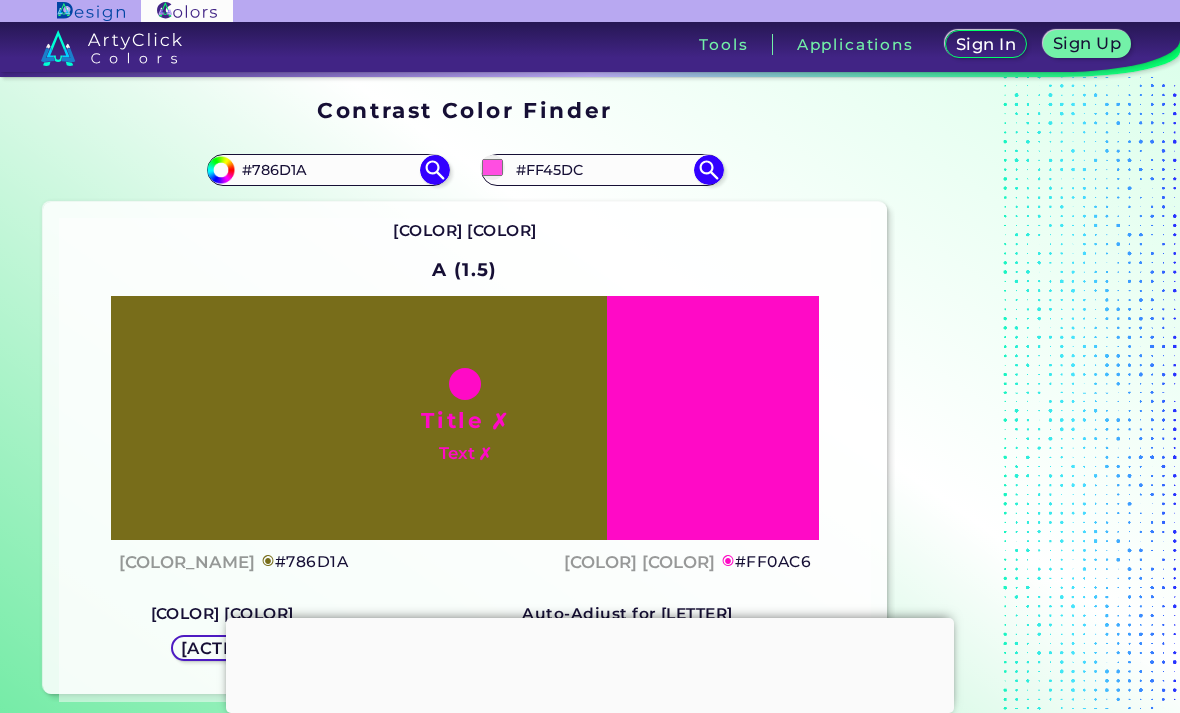 type on "#[HEX_CODE]" 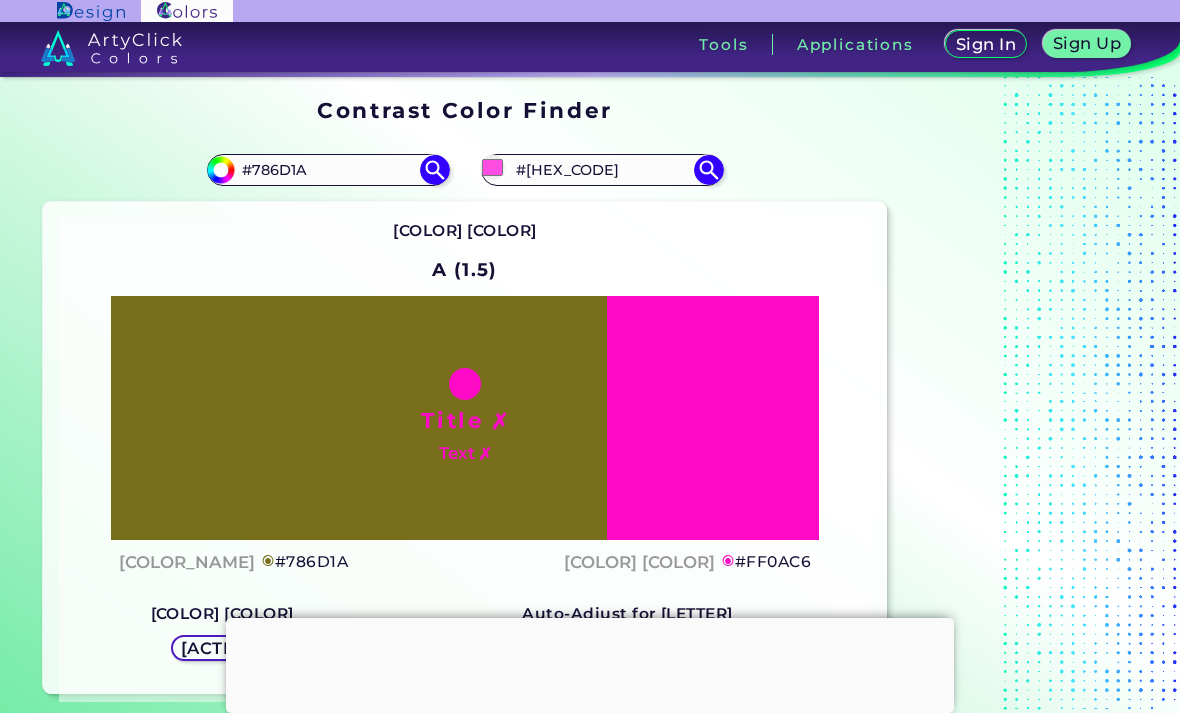 type on "#ff5ae9" 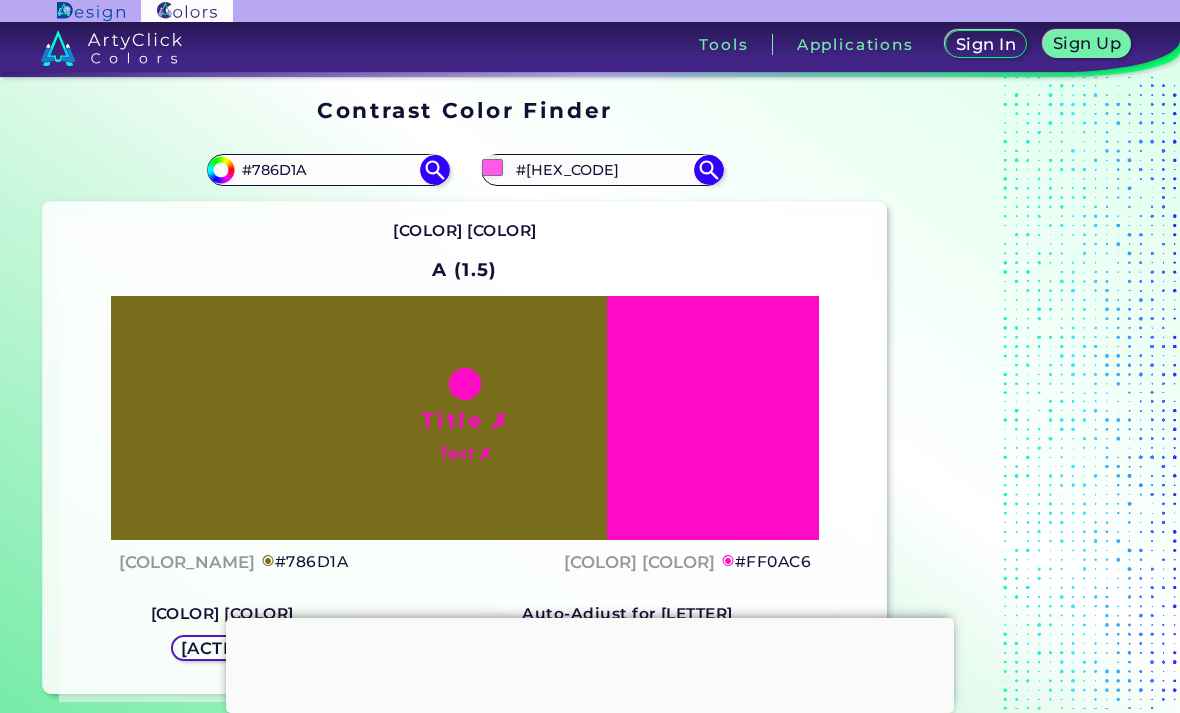 type on "[HEX]" 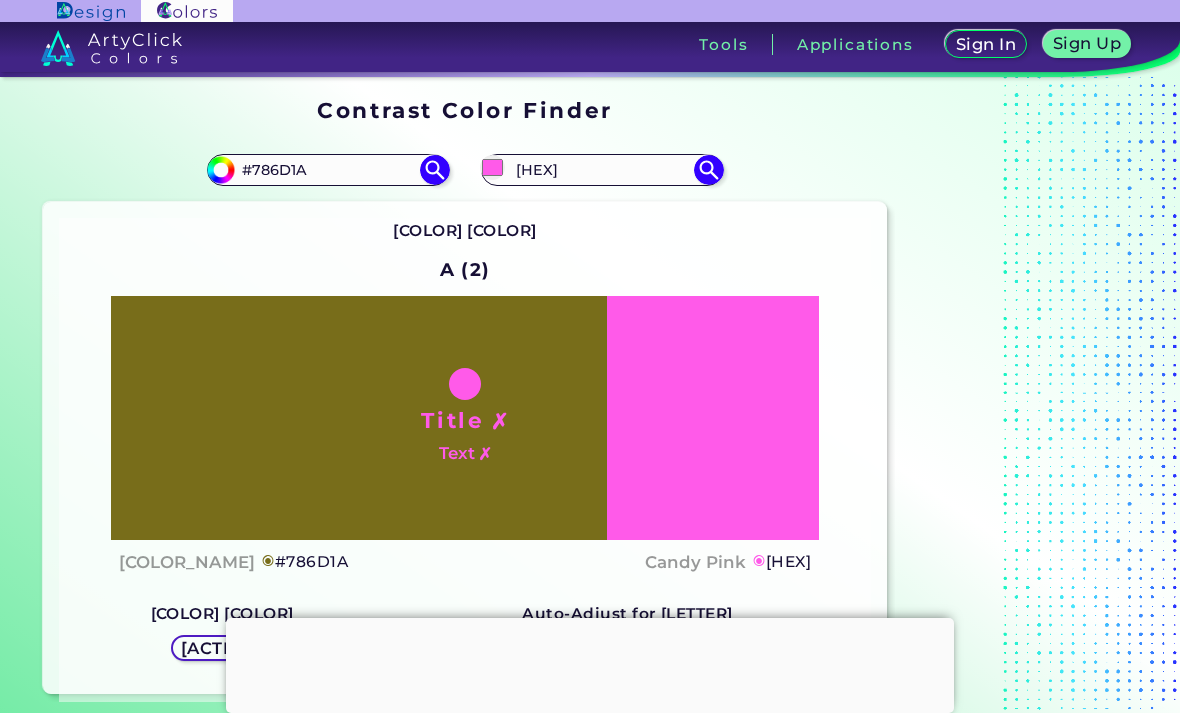type on "#ff66eb" 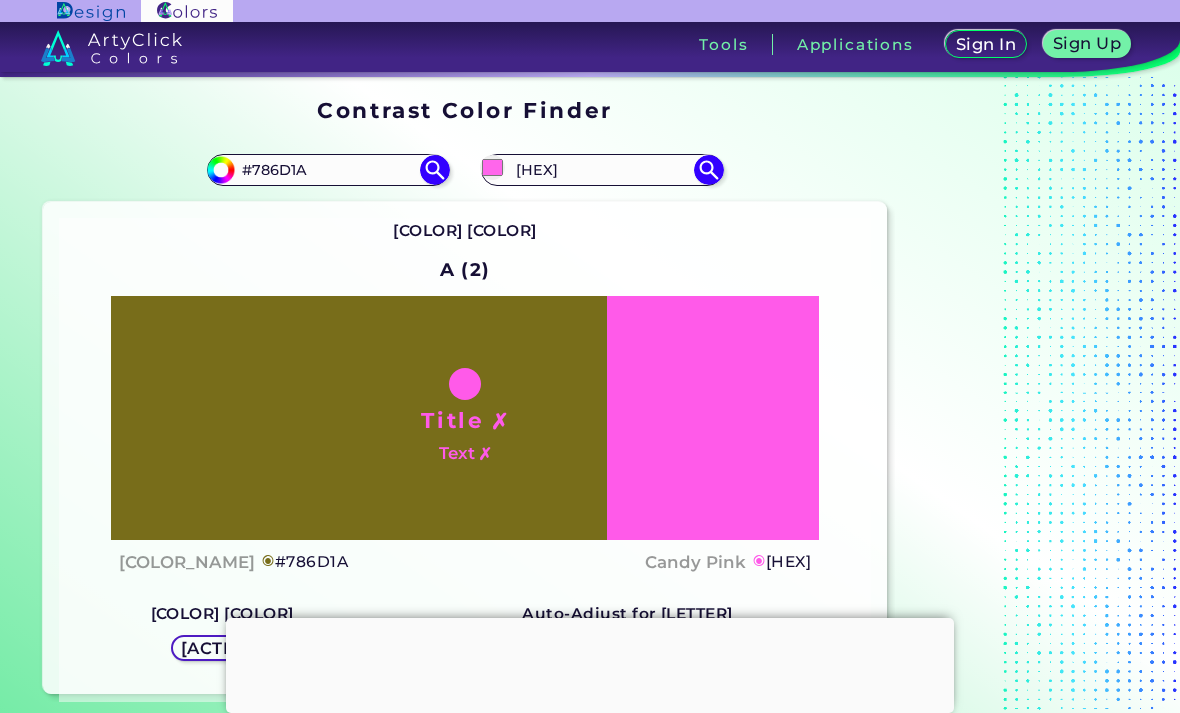 type on "#FF66EB" 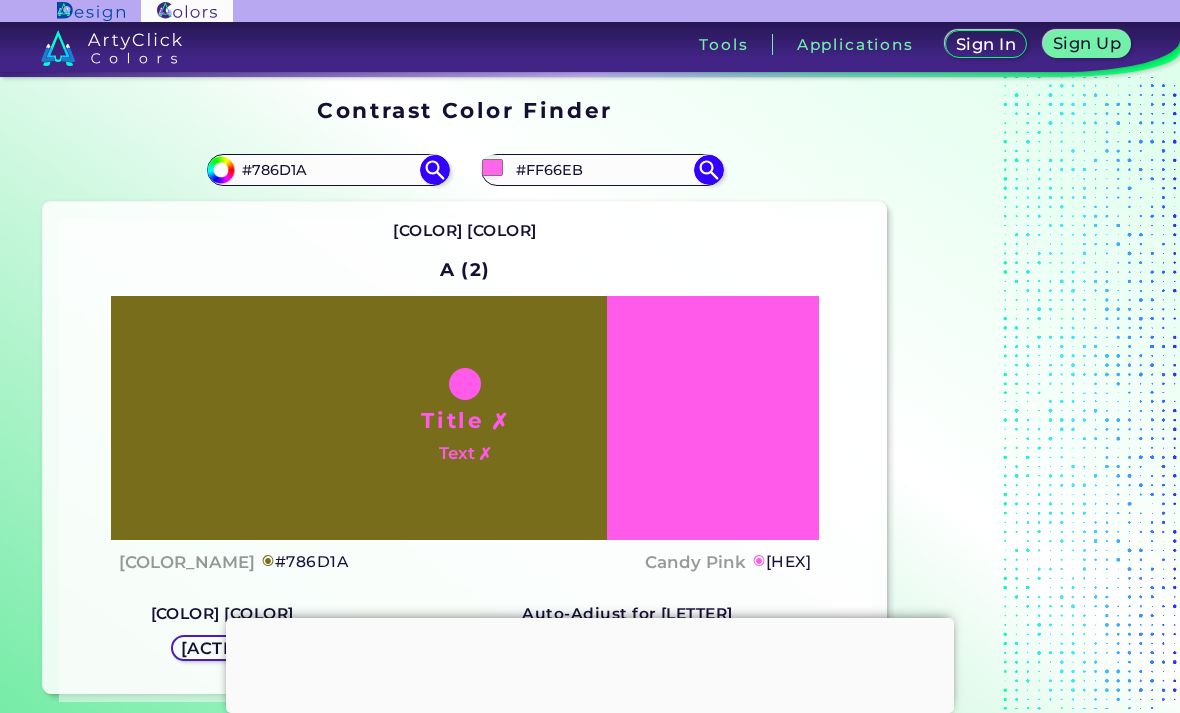 type on "#ff7ce5" 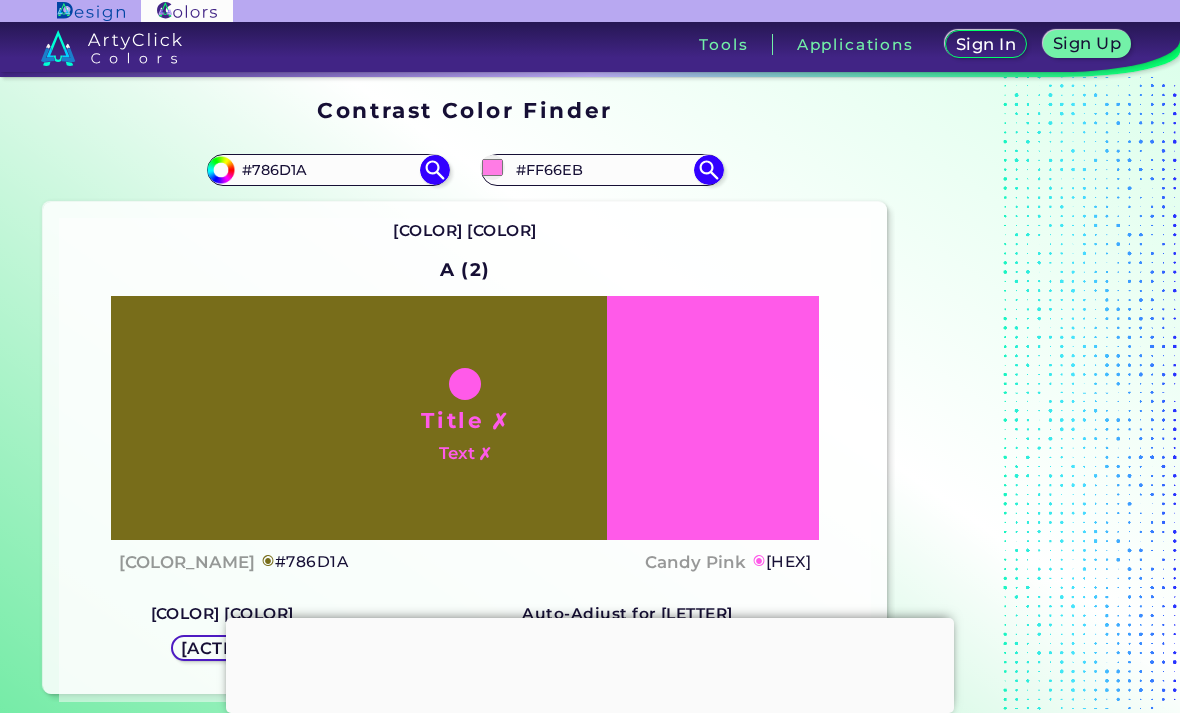 type on "#FF7CE5" 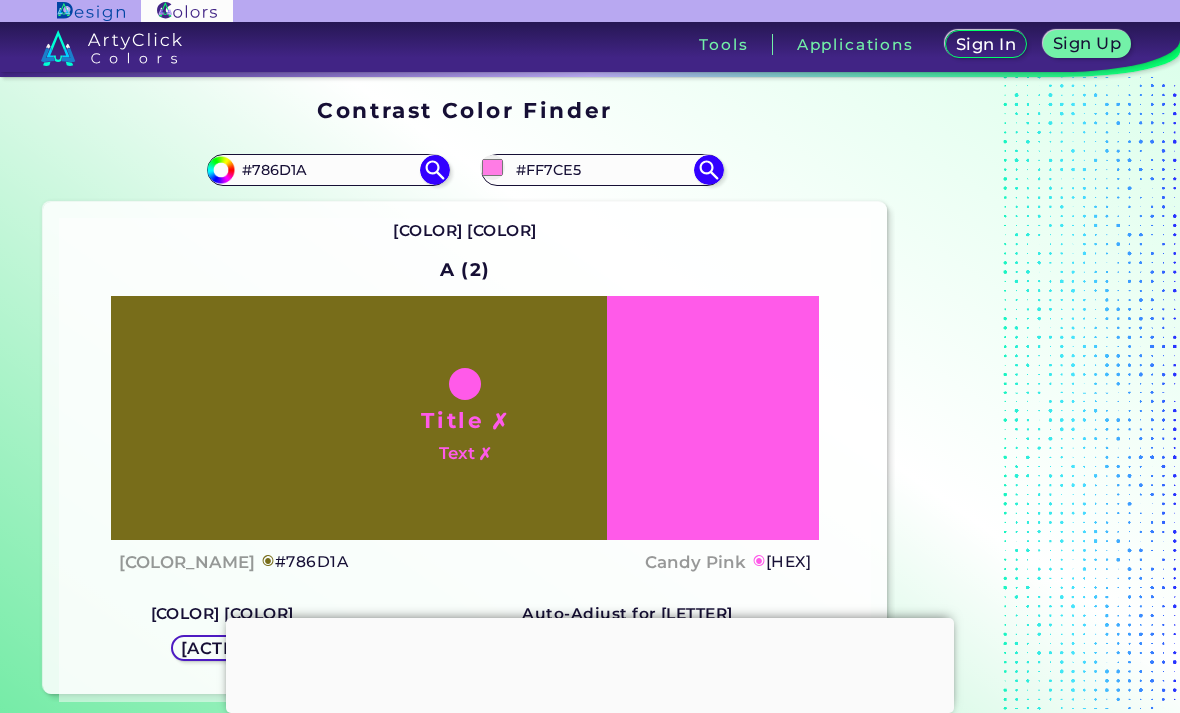 type on "#[HEX_CODE]" 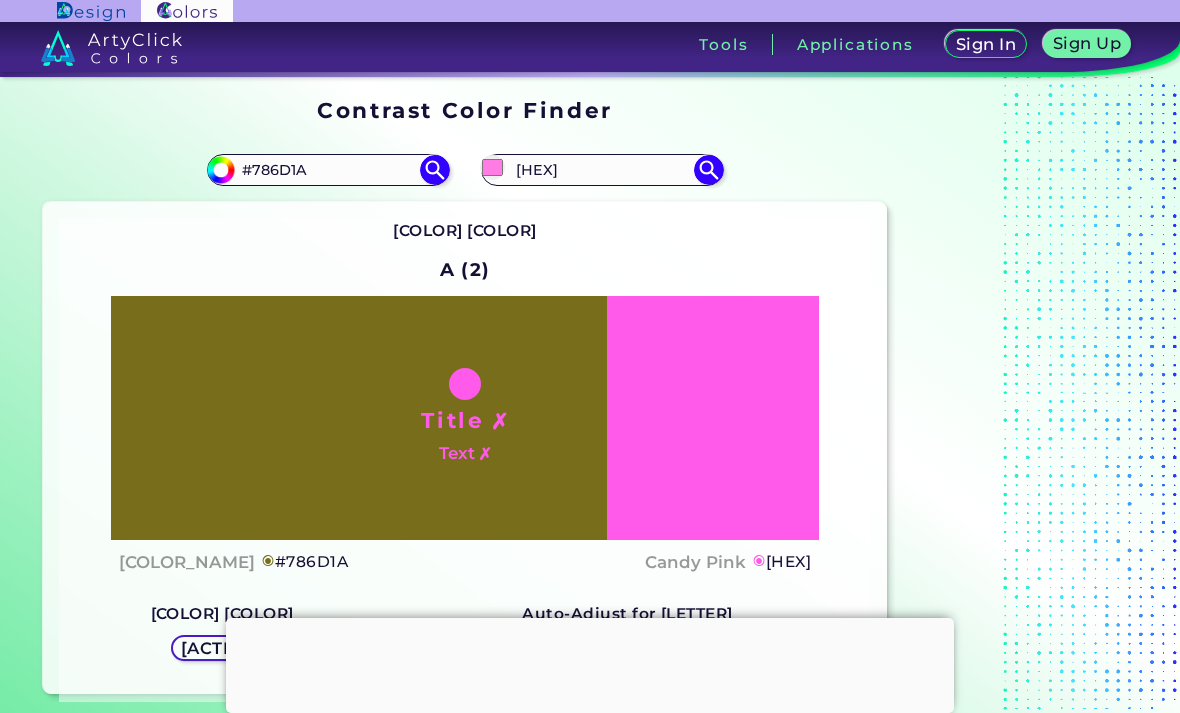 type on "#ff9ae9" 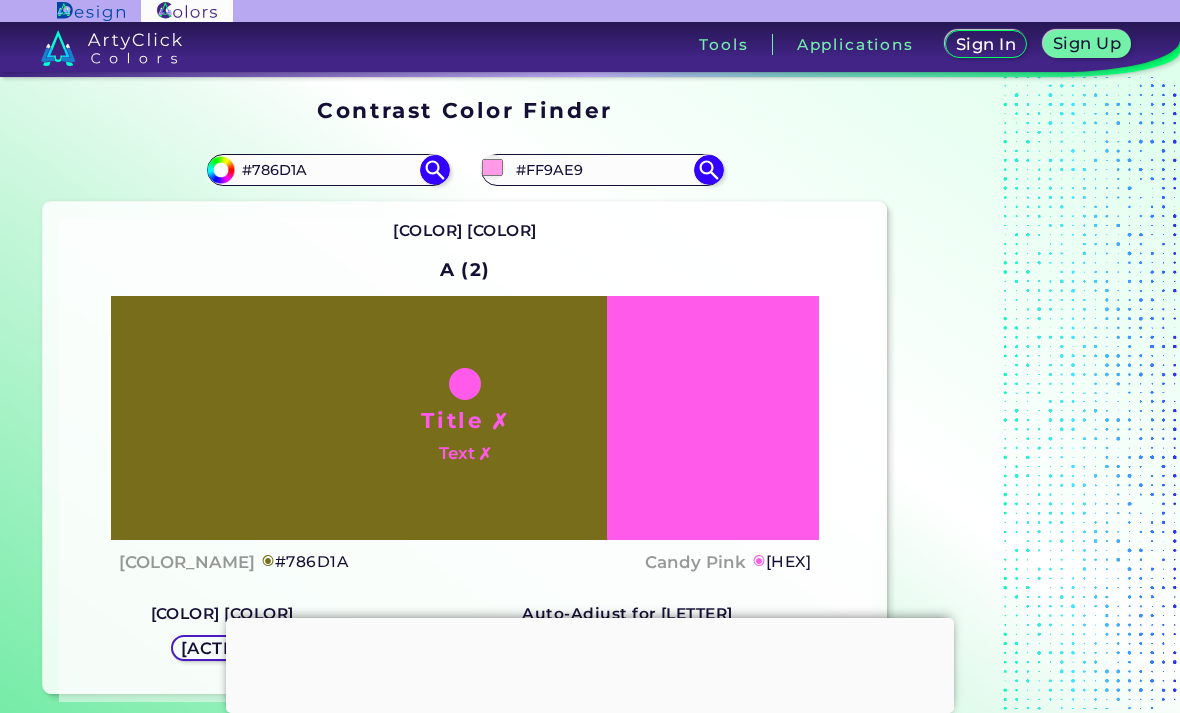 type on "#ffa7eb" 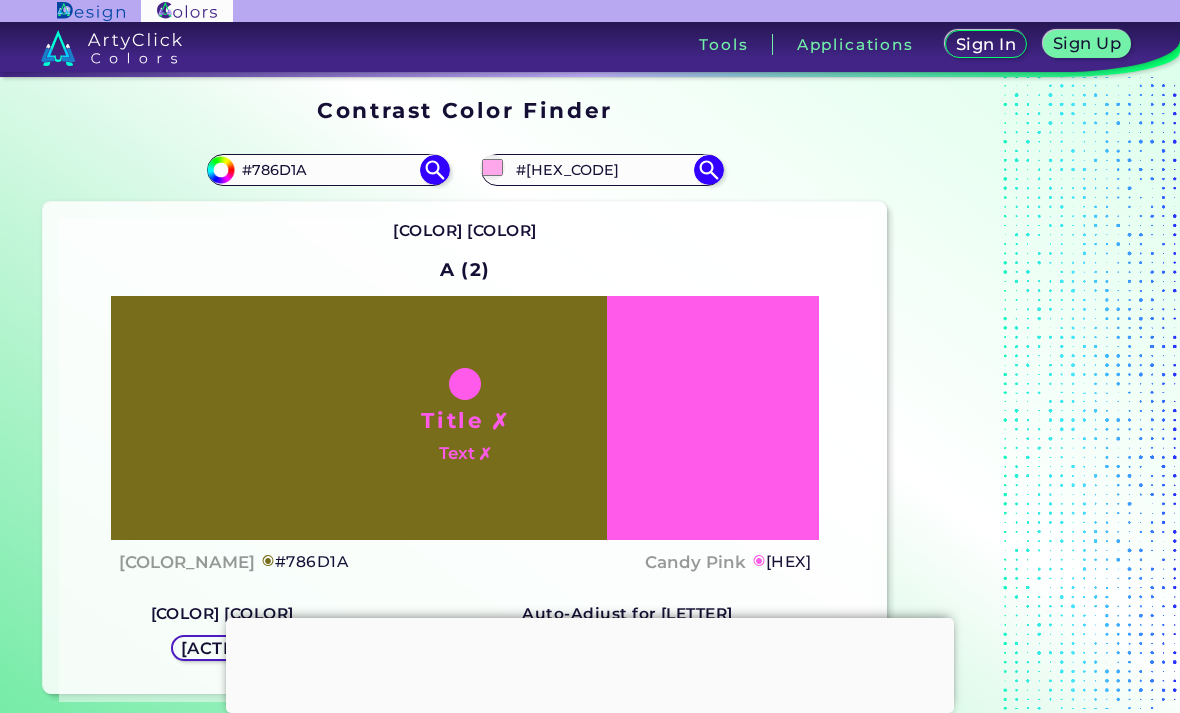 type on "#ffafeb" 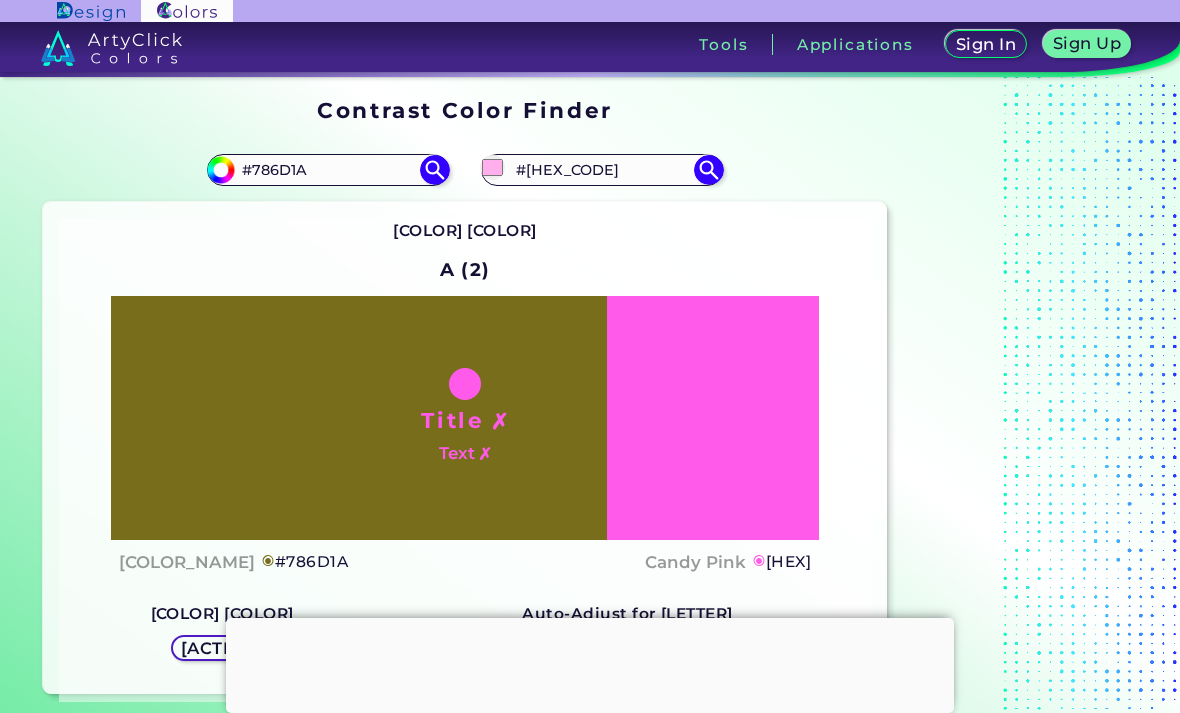 type on "#FFAFEB" 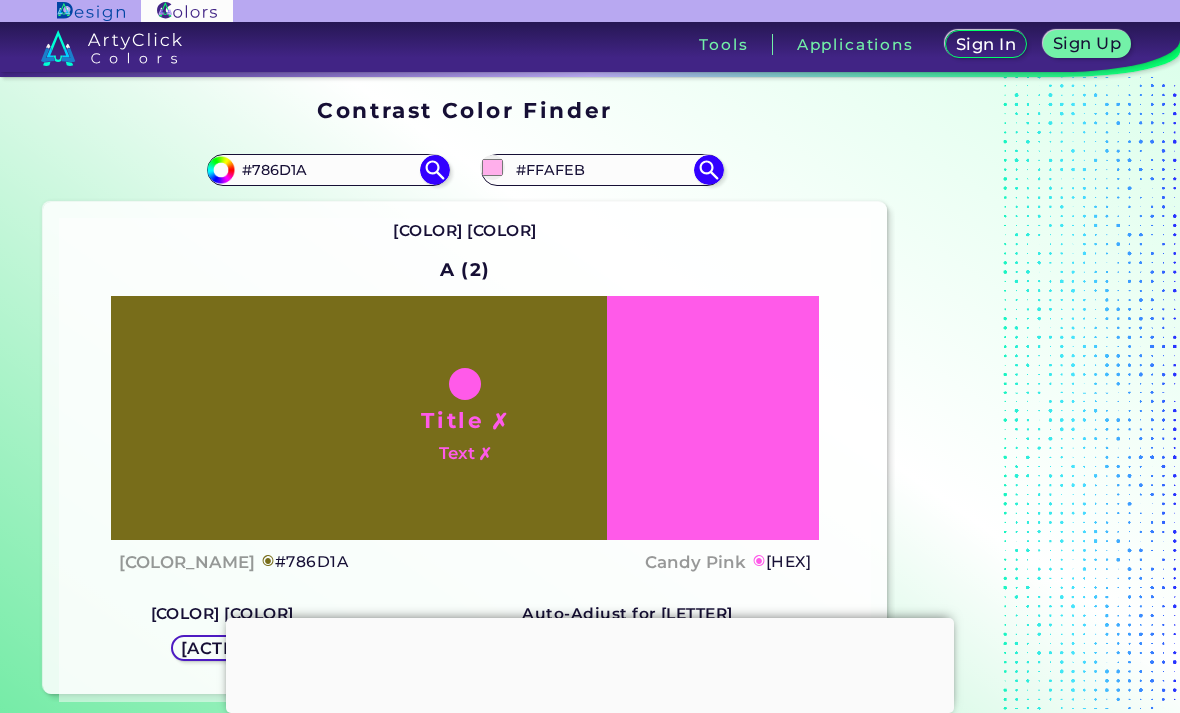 type on "#ffbaee" 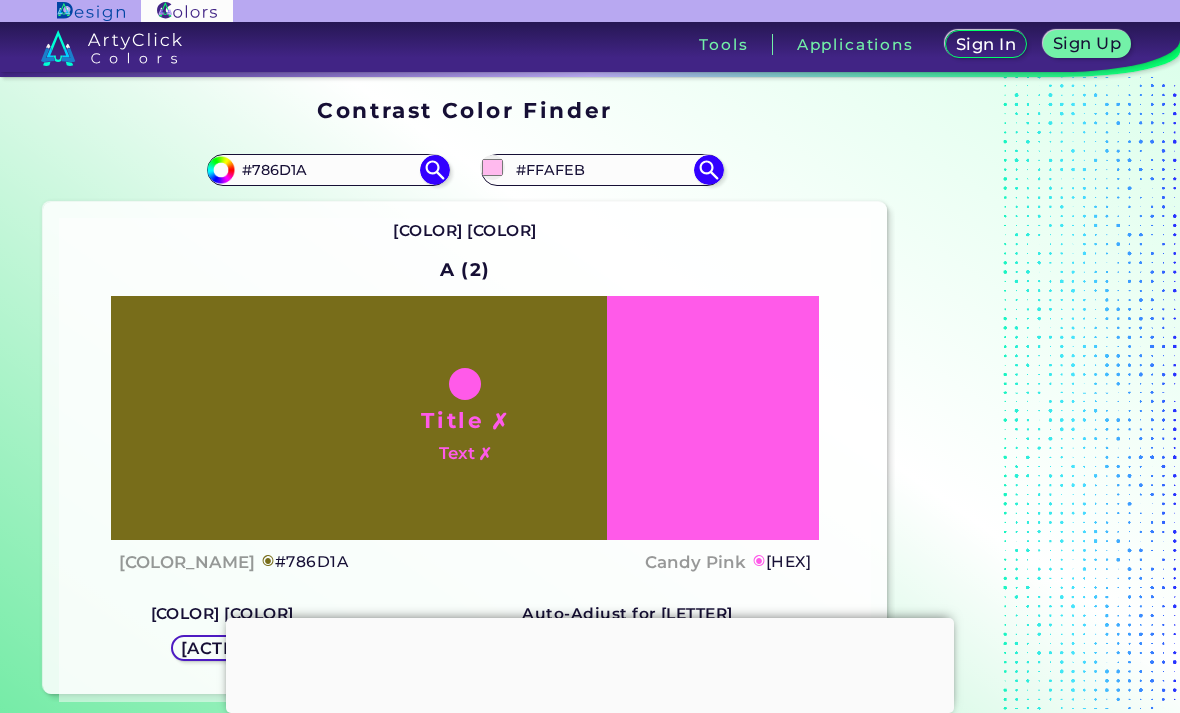 type on "#[HEX_CODE]" 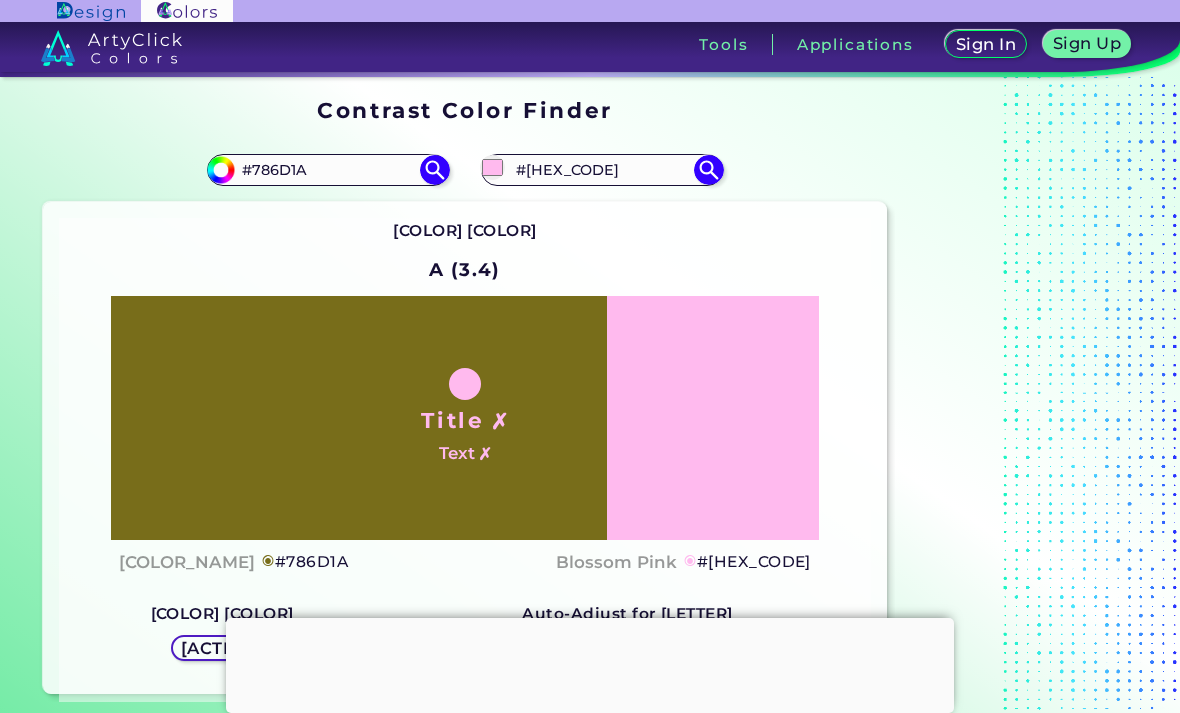 type on "[HEX]" 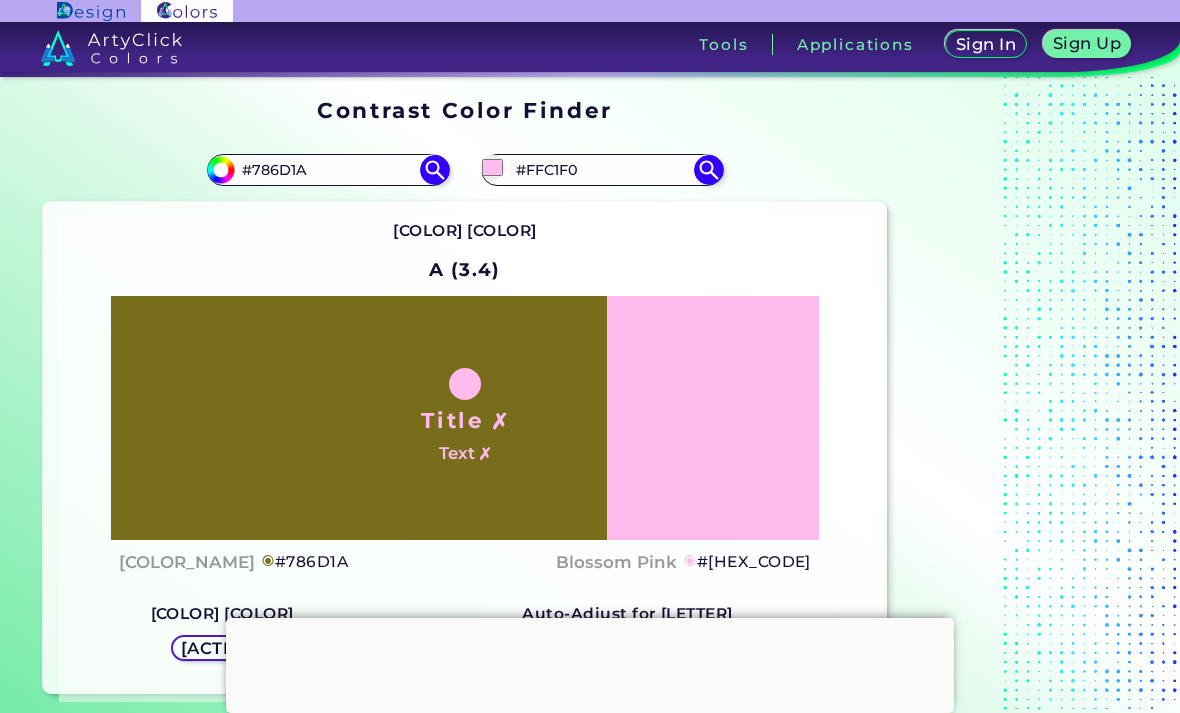 type on "#ffc6f1" 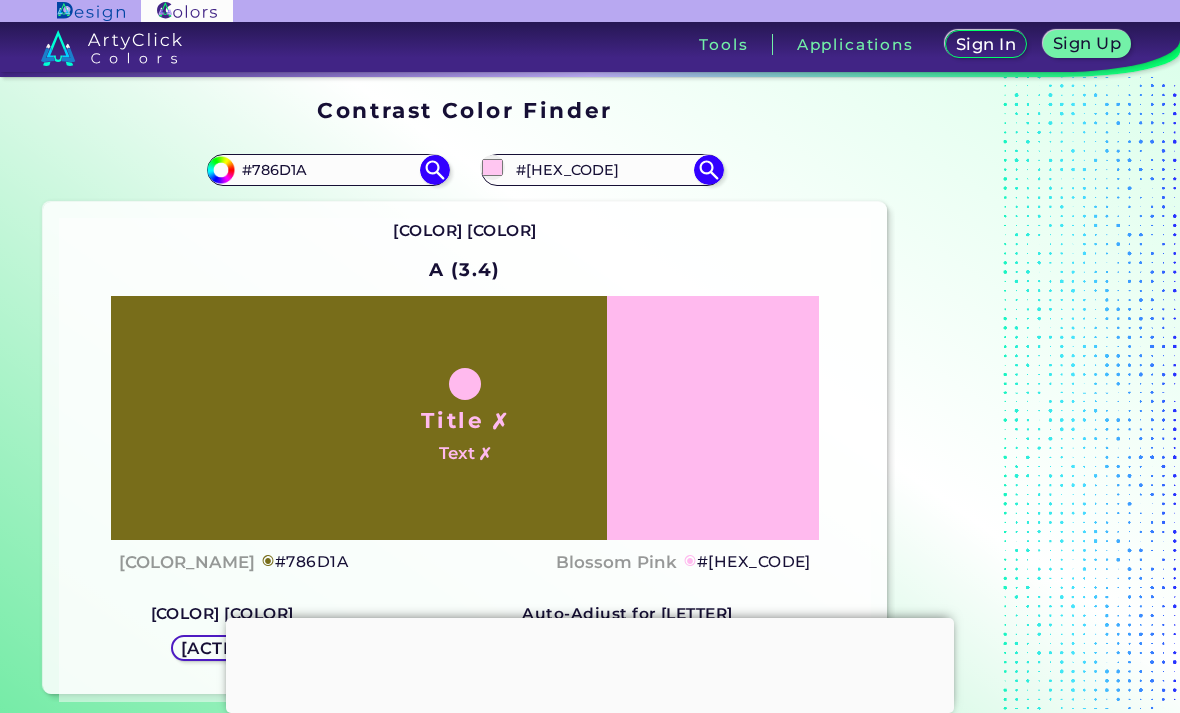 type on "[HEX]" 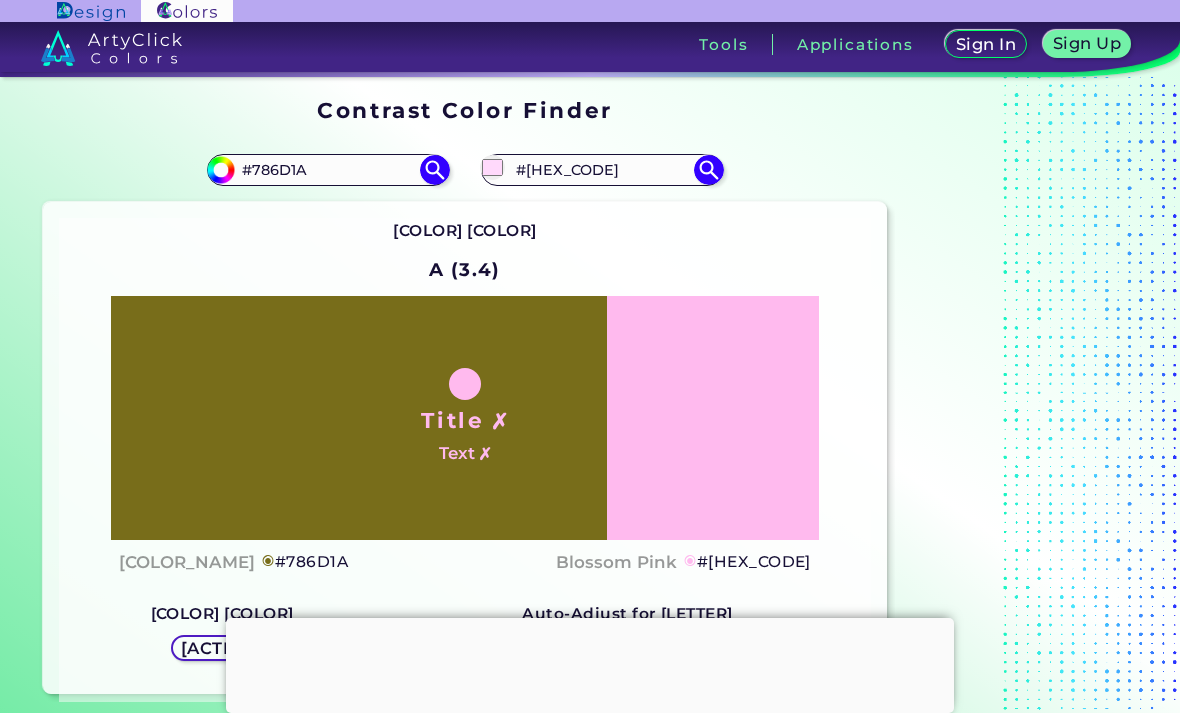 type on "#FFD9FB" 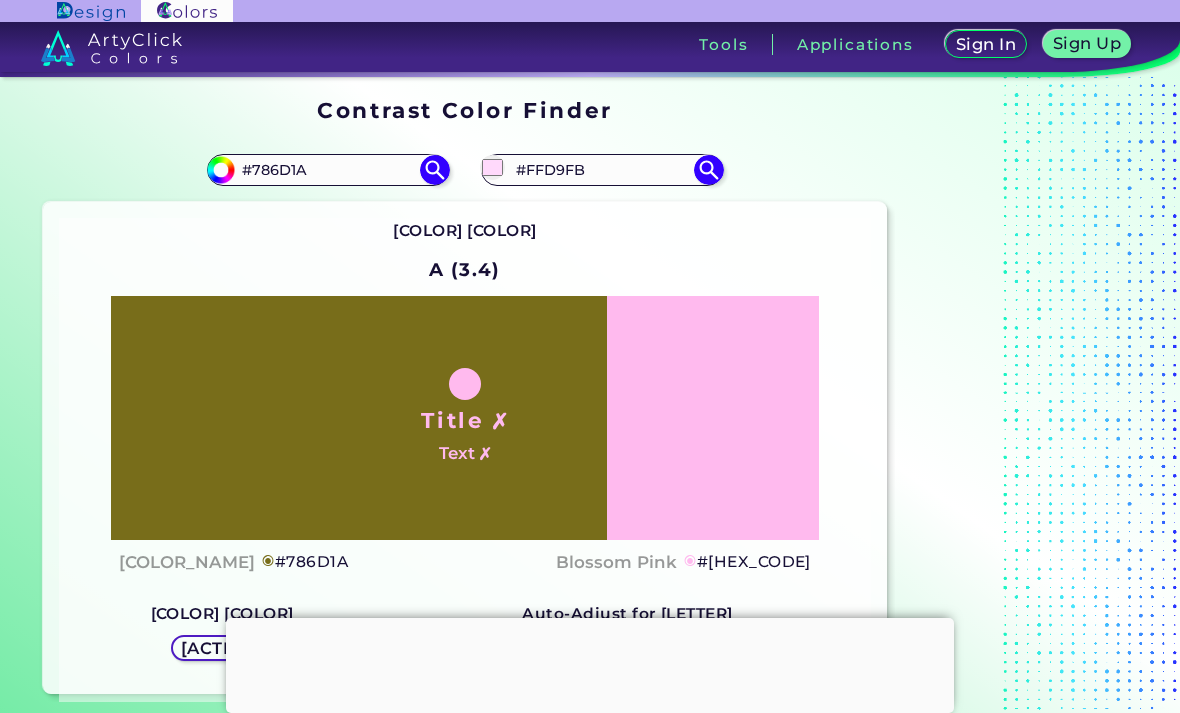 type on "#[HEX_CODE]" 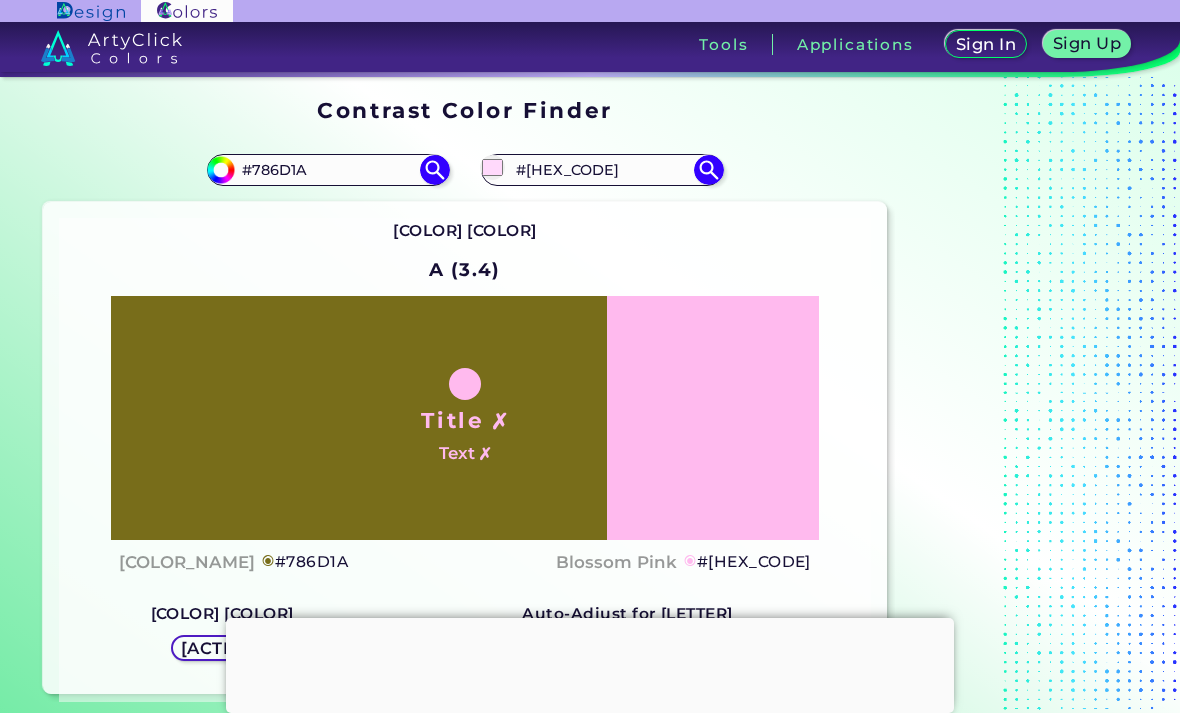 type on "#ffdafe" 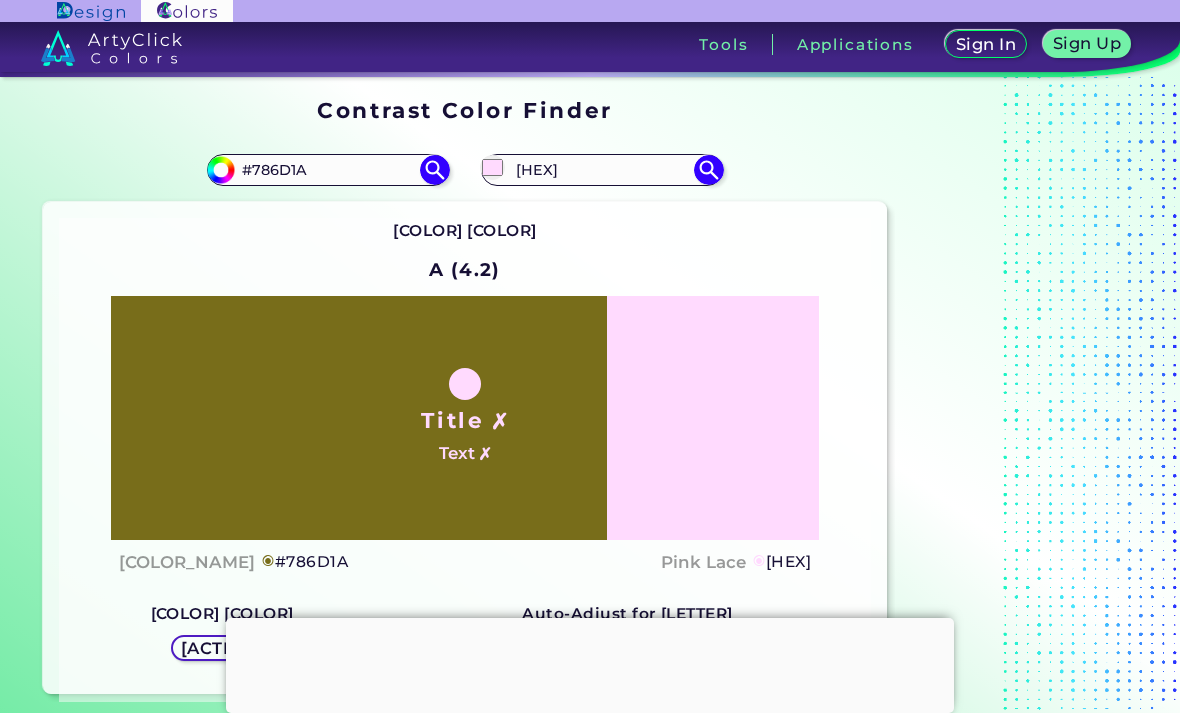 type on "#ffd2ff" 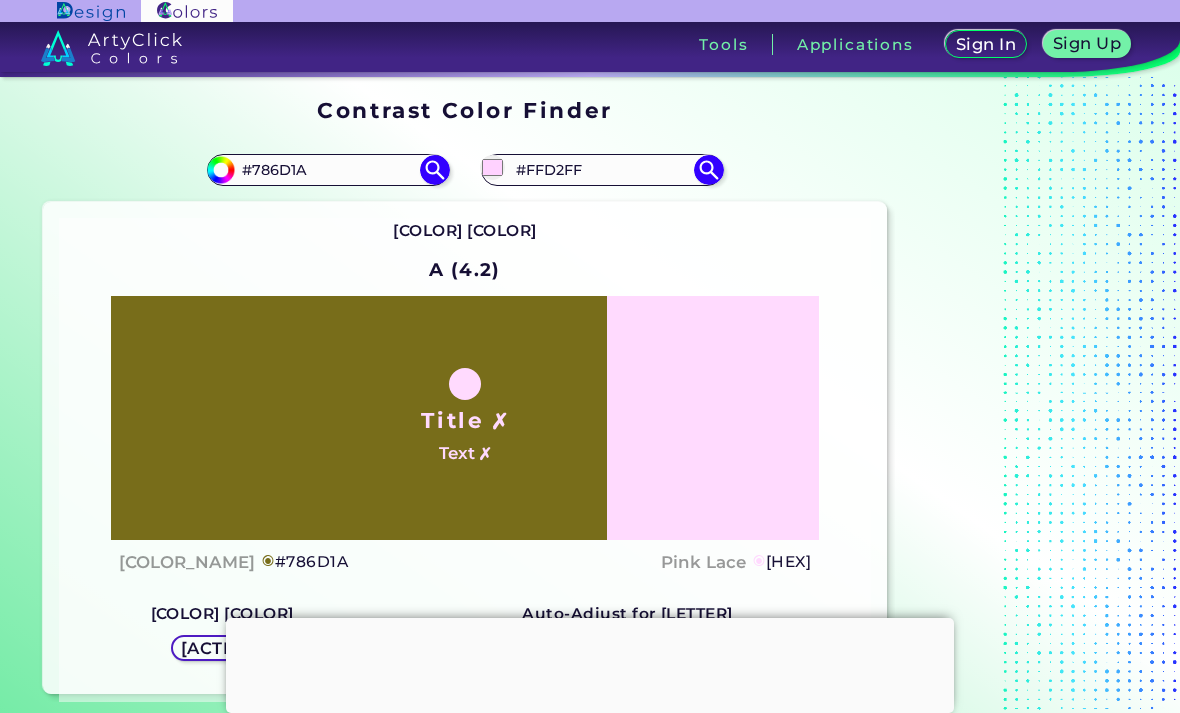type on "#[HEX_CODE]" 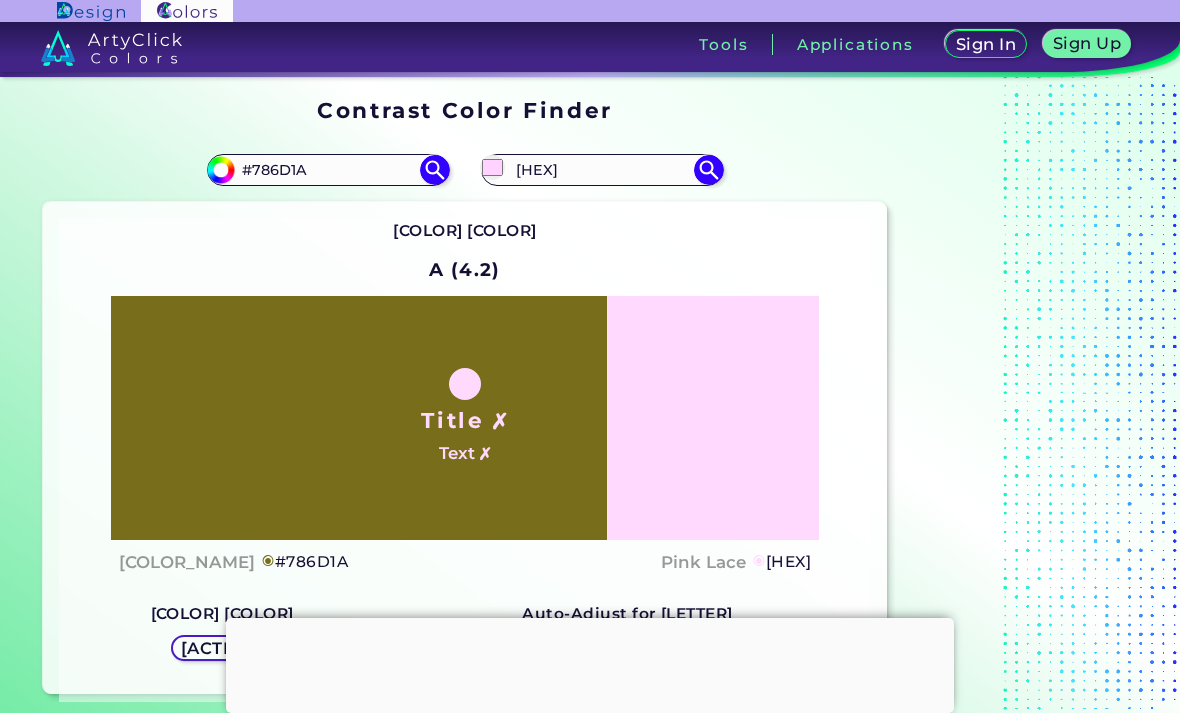 type on "#fdc1ff" 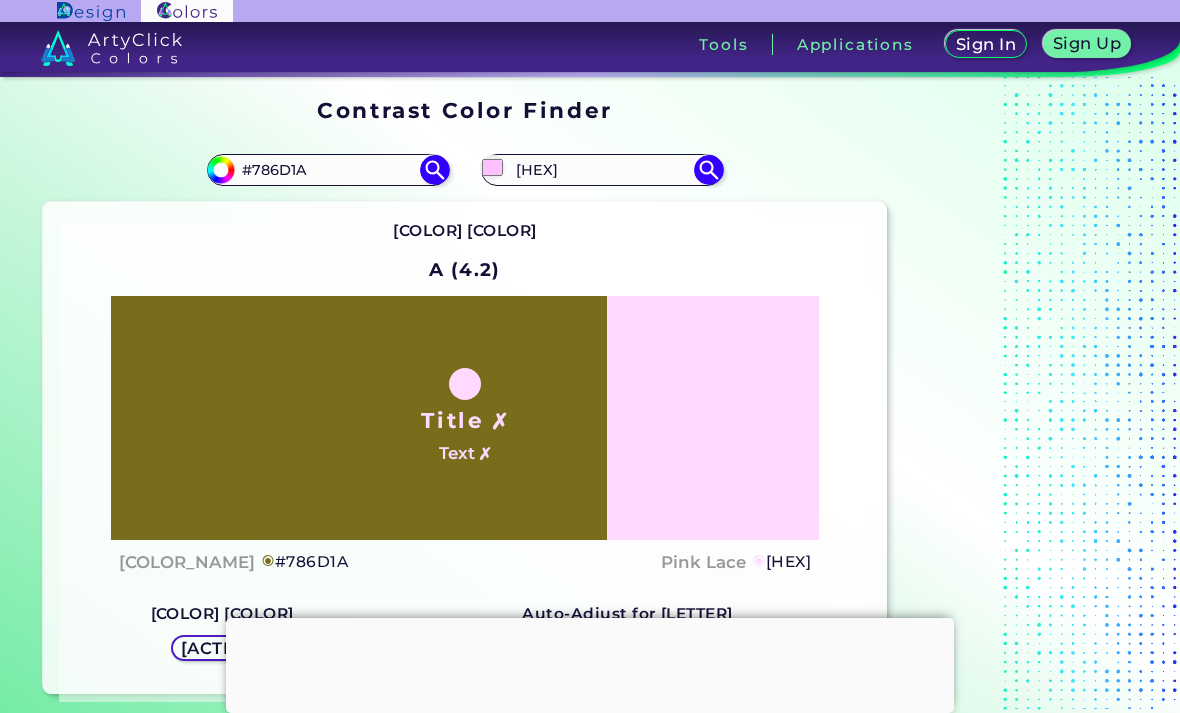 type on "#[HEX_CODE]" 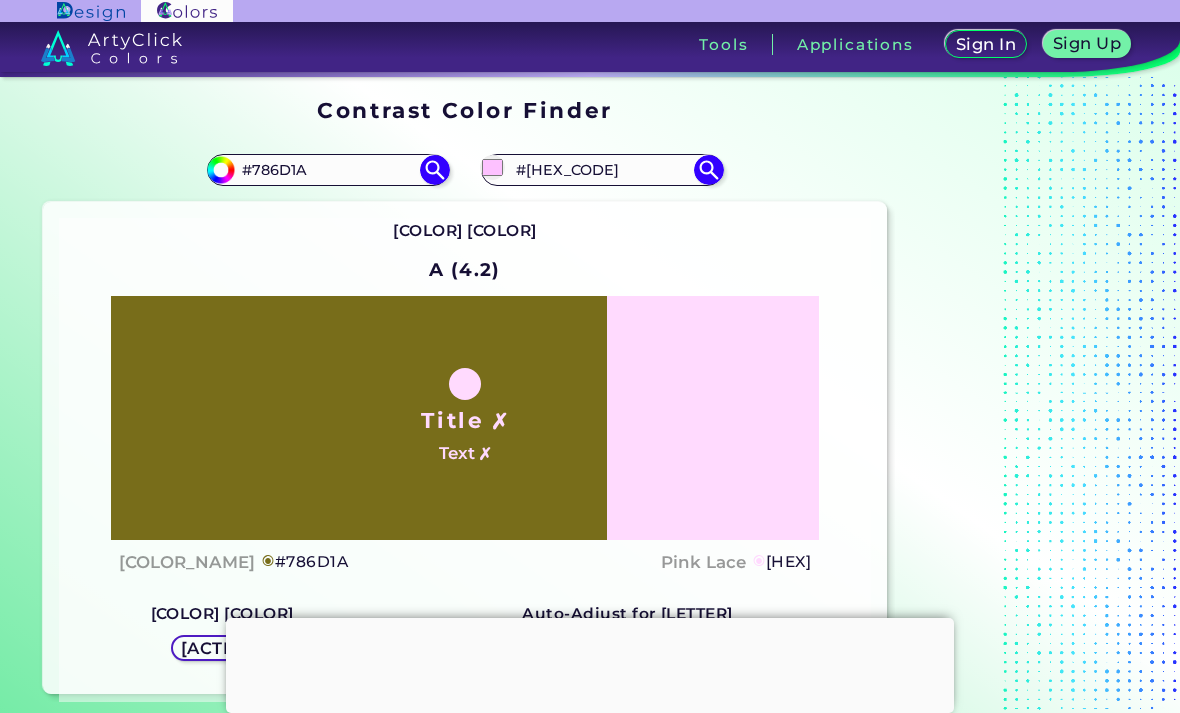 type on "#fc99ff" 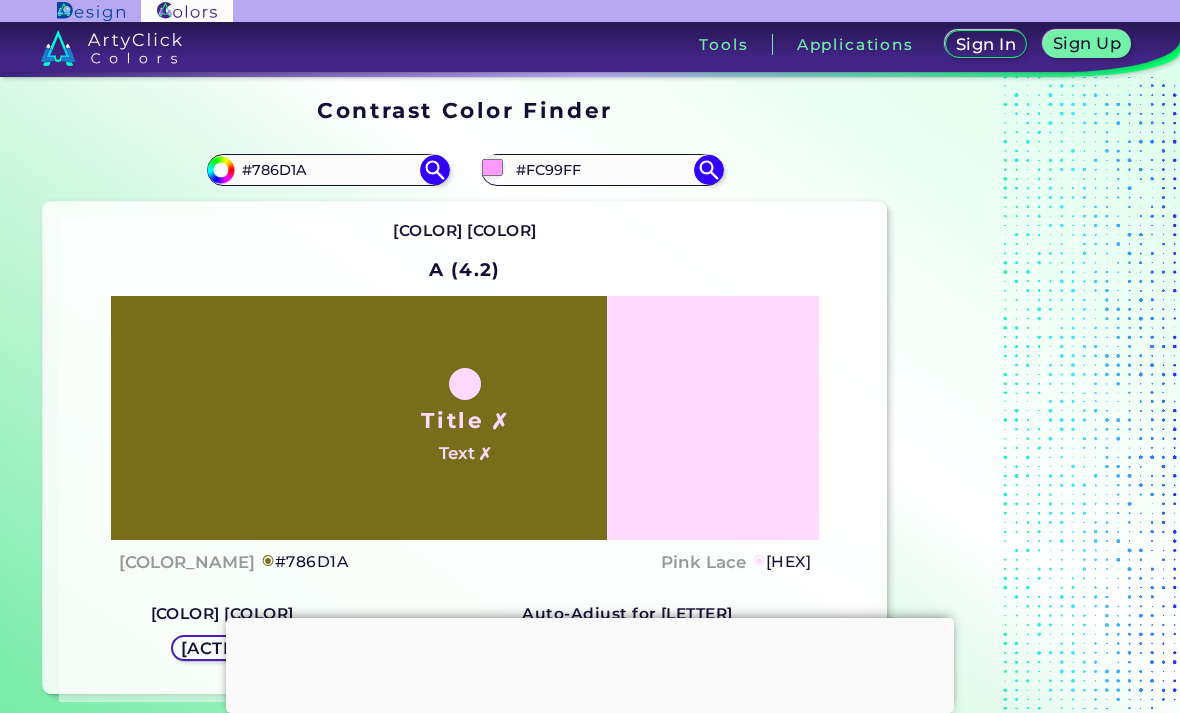 type on "#fa7bff" 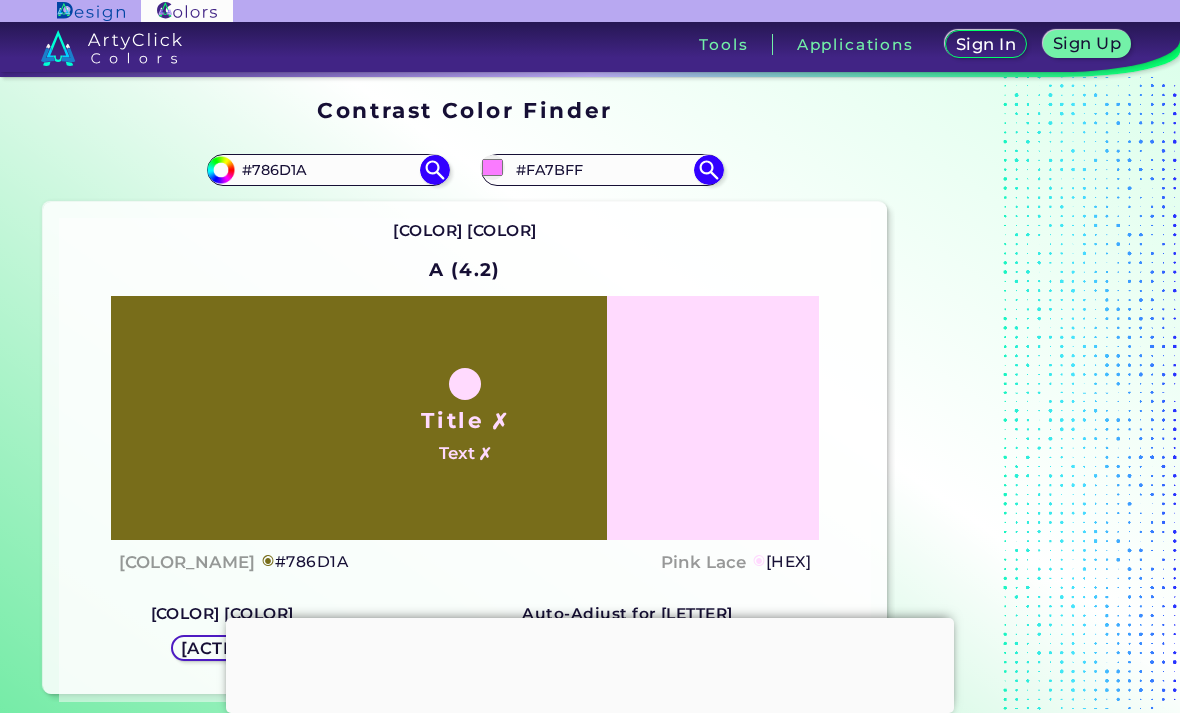 type on "#f656ff" 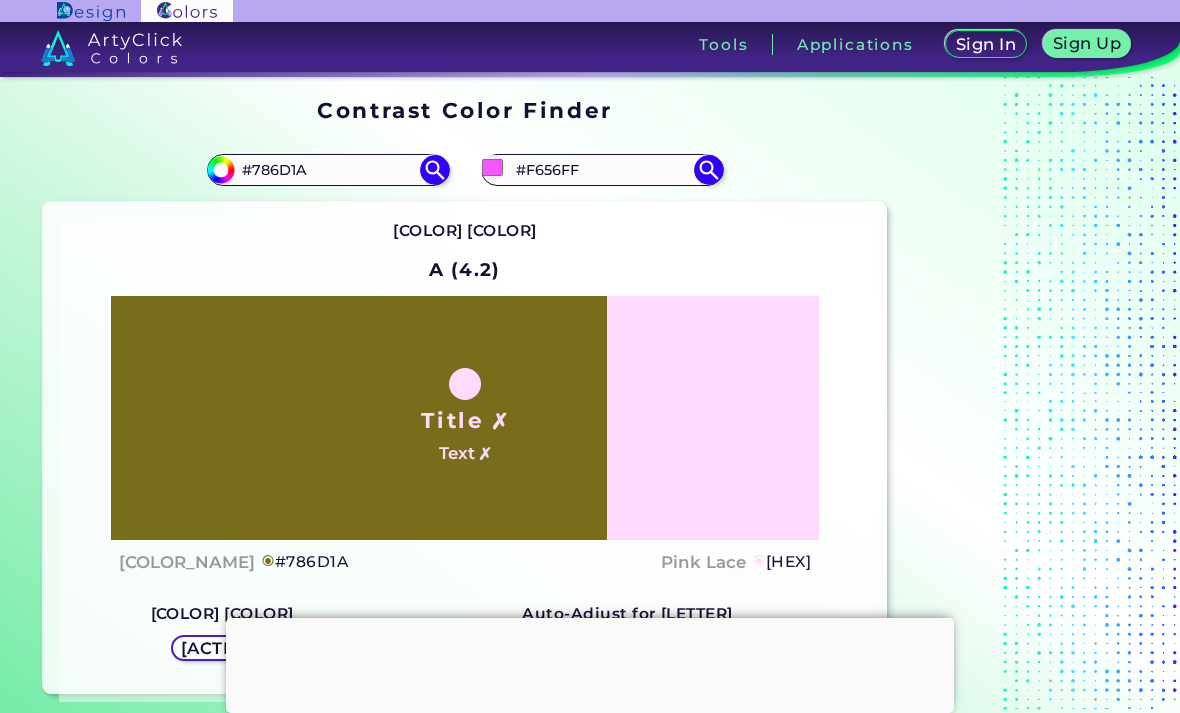 type on "#f343ff" 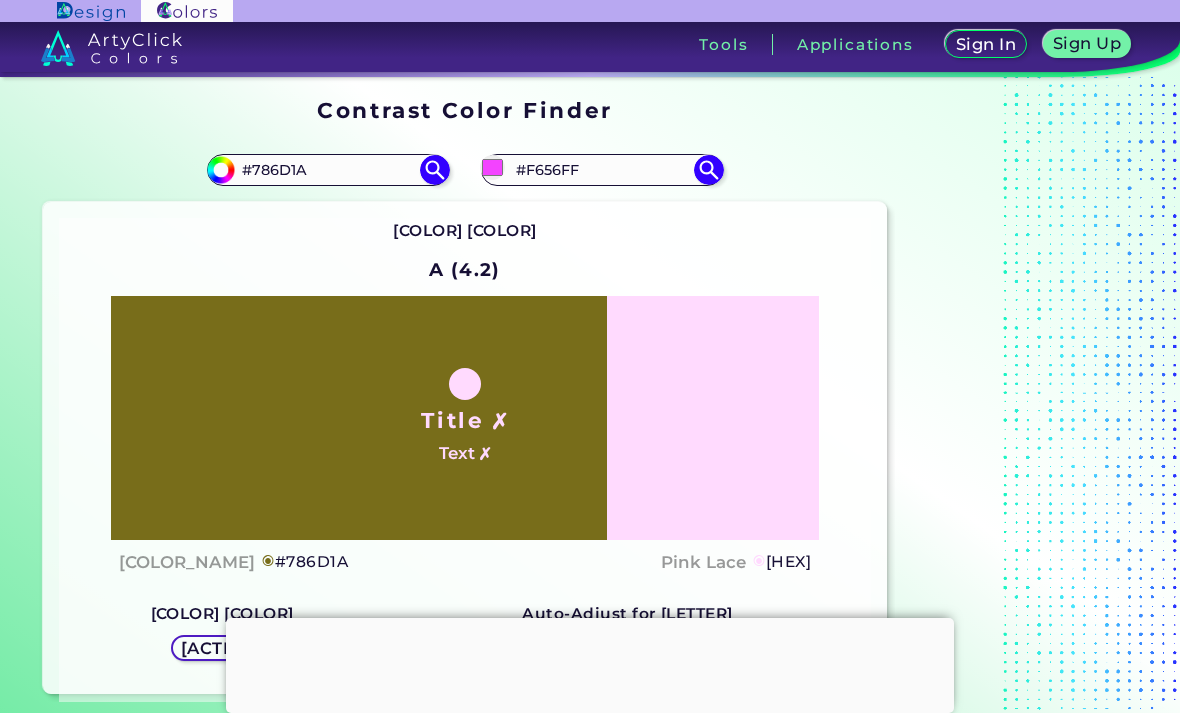 type on "#F343FF" 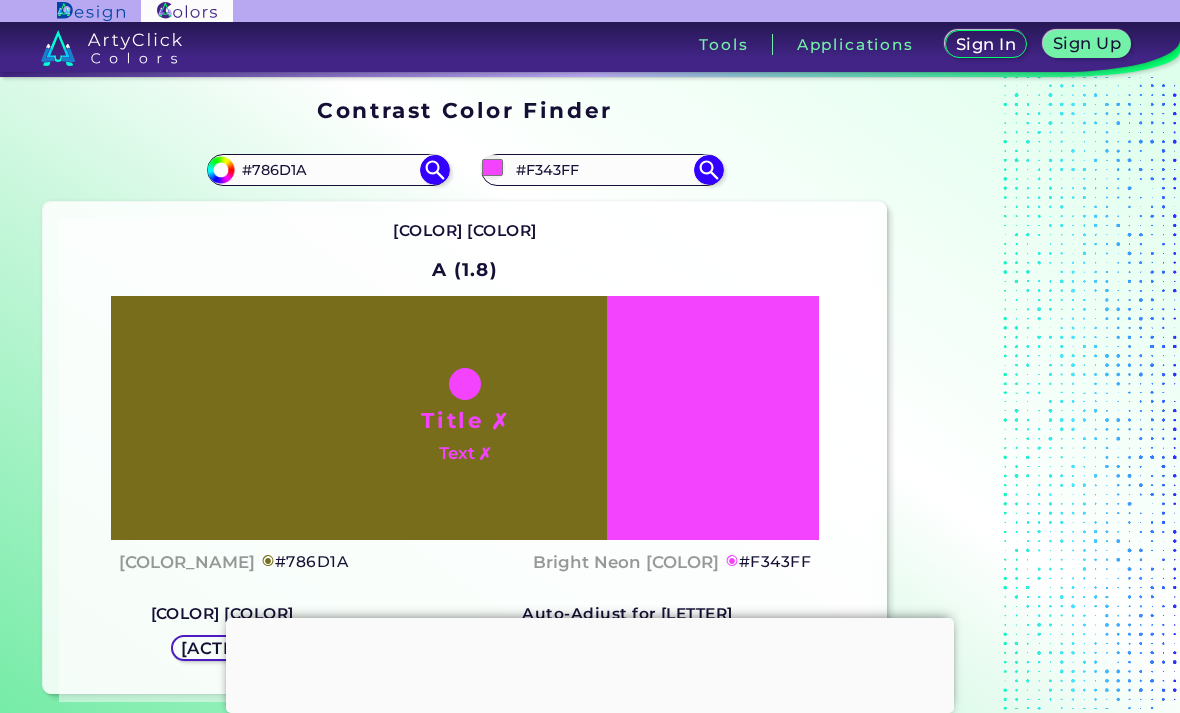 type on "#ff04ff" 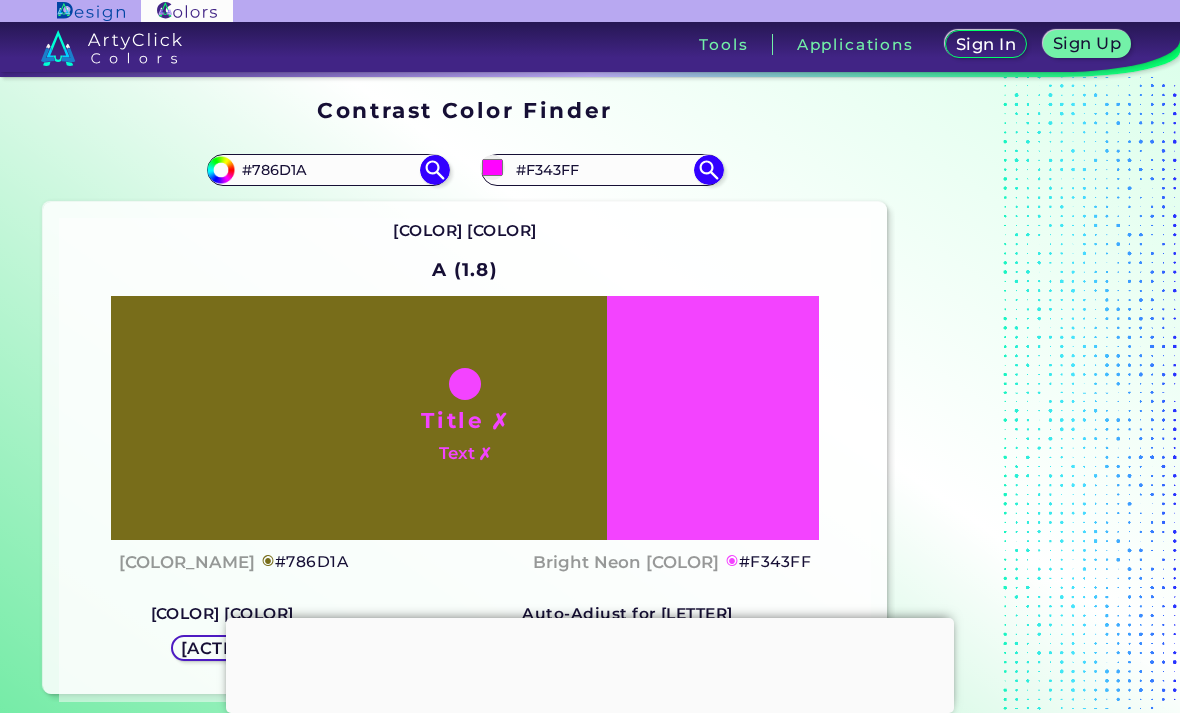 type on "#[HEX_CODE]" 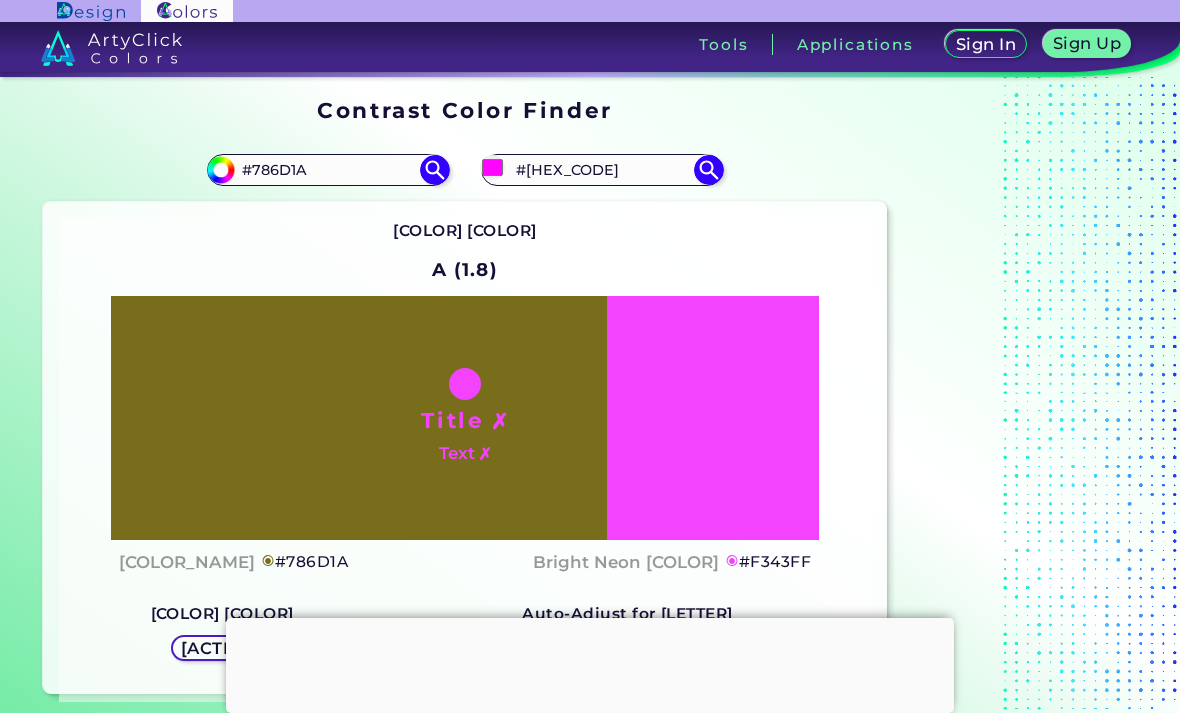 type on "#fa00fb" 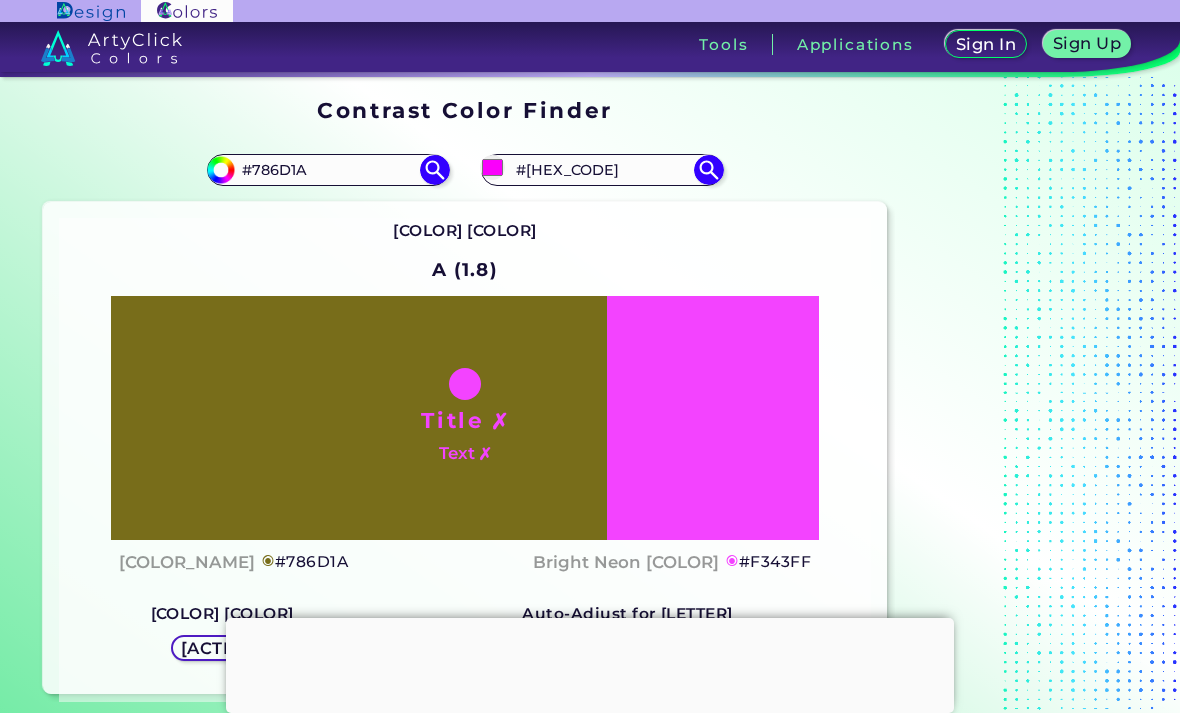 type on "#FA00FB" 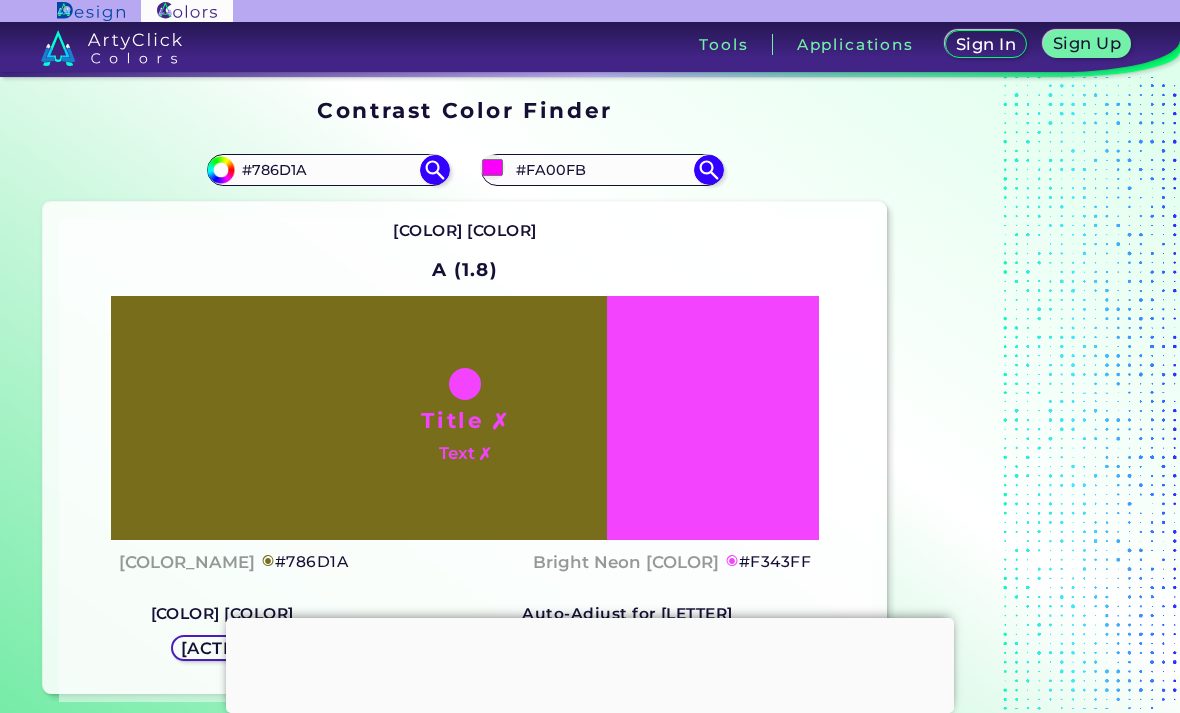 type on "#ec00ef" 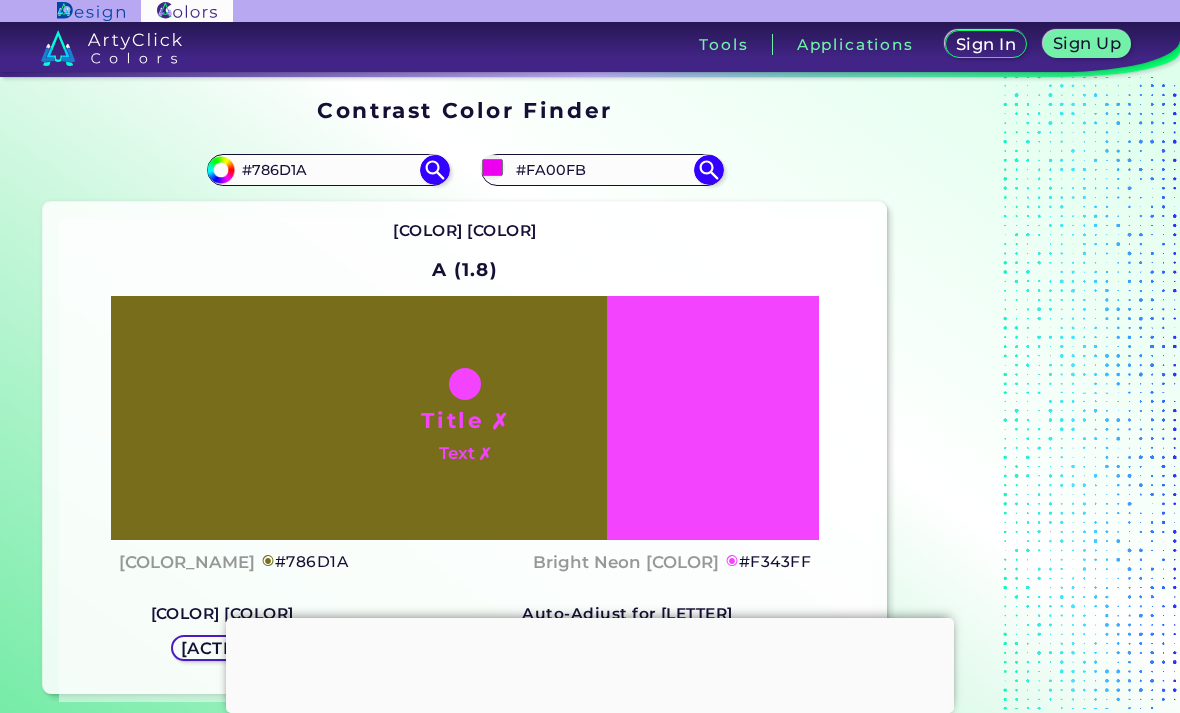 type on "#[HEX_CODE]" 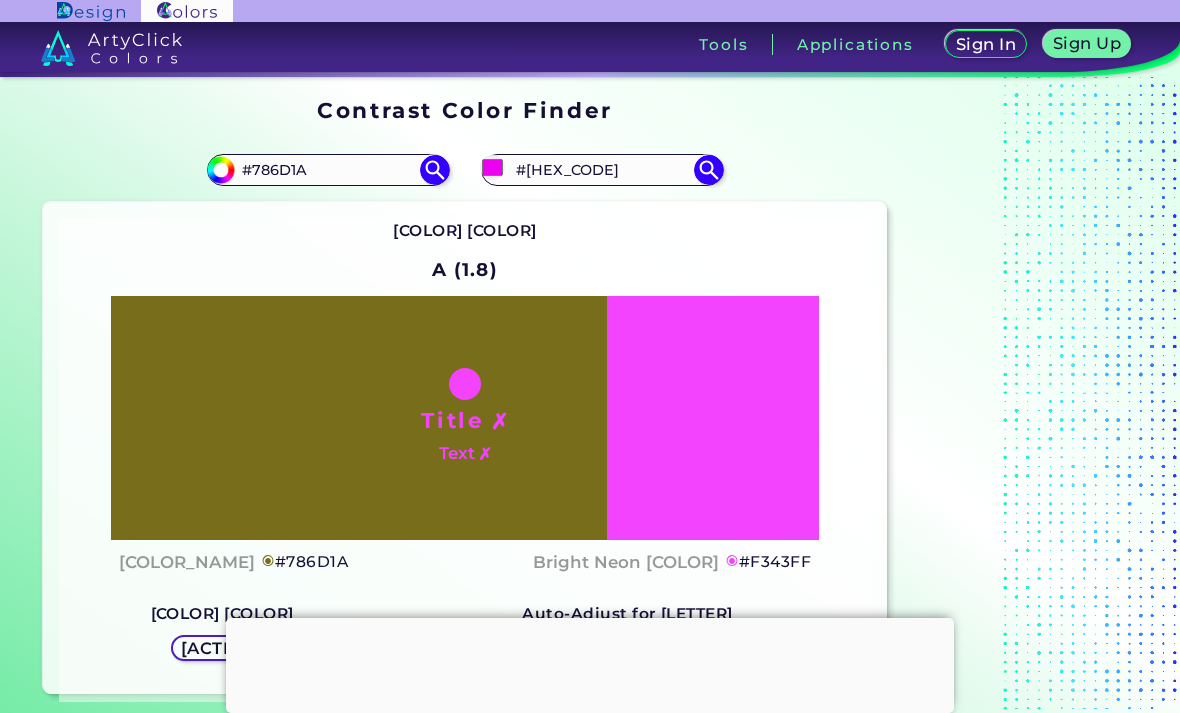 type on "#[HEX_CODE]" 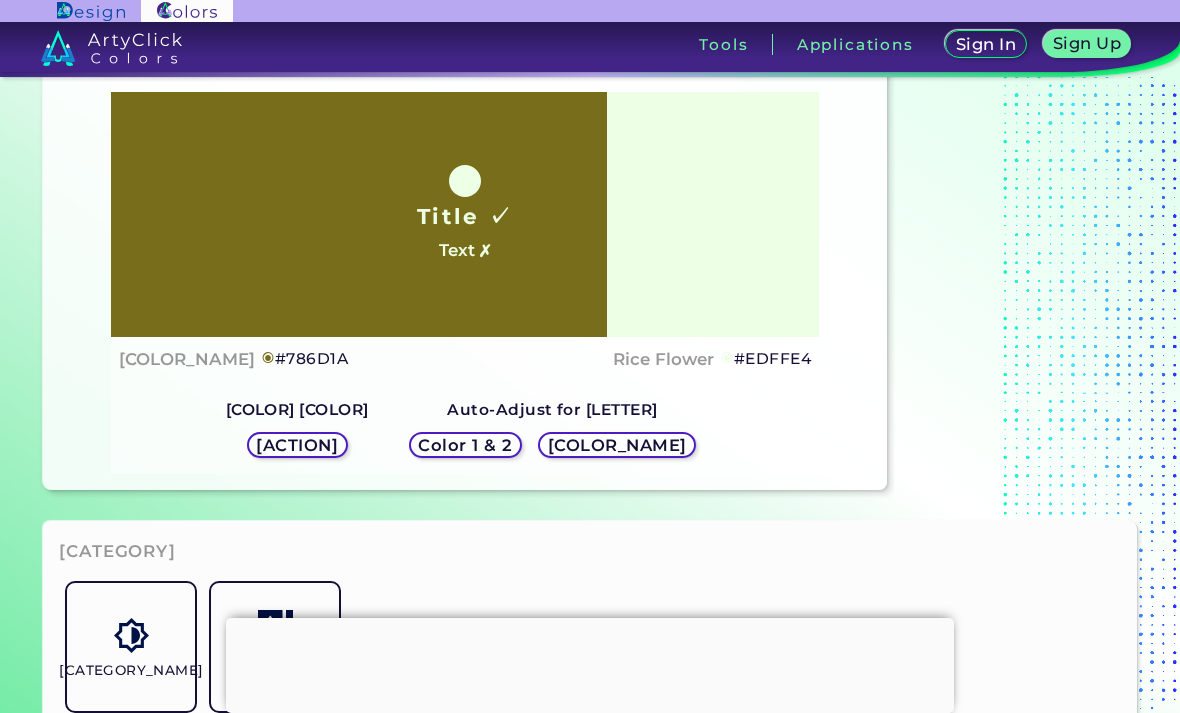 scroll, scrollTop: 207, scrollLeft: 0, axis: vertical 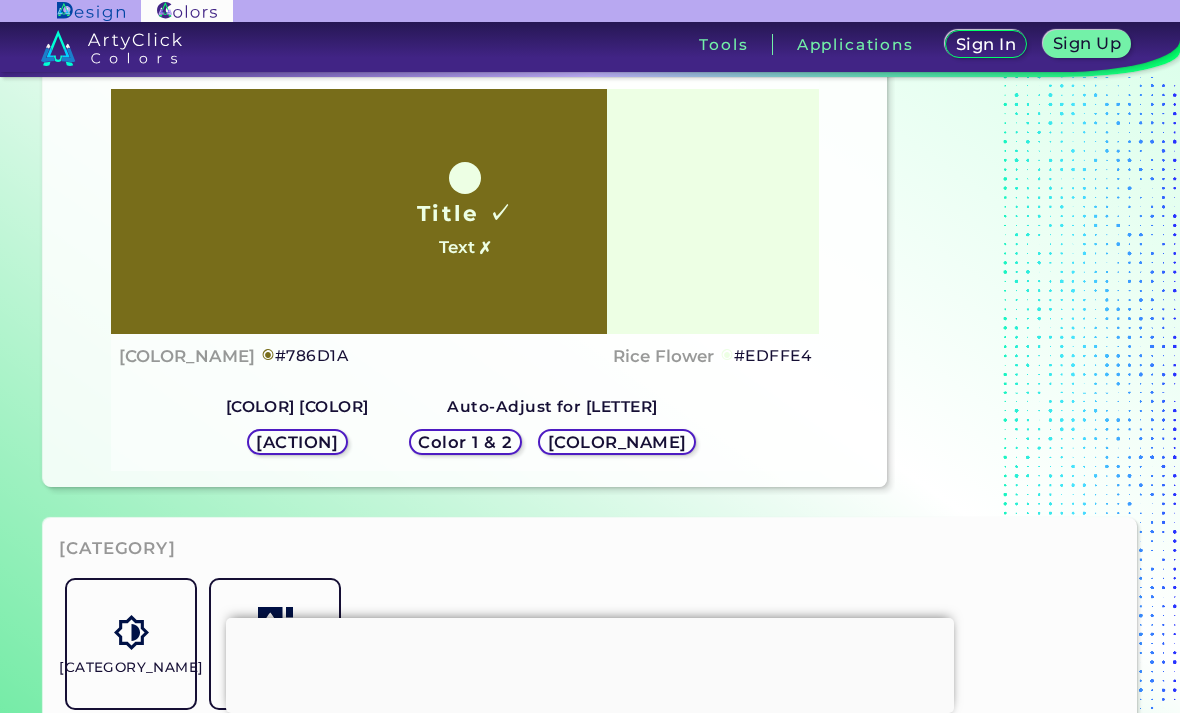 click on "[COLOR_NAME]" at bounding box center [617, 441] 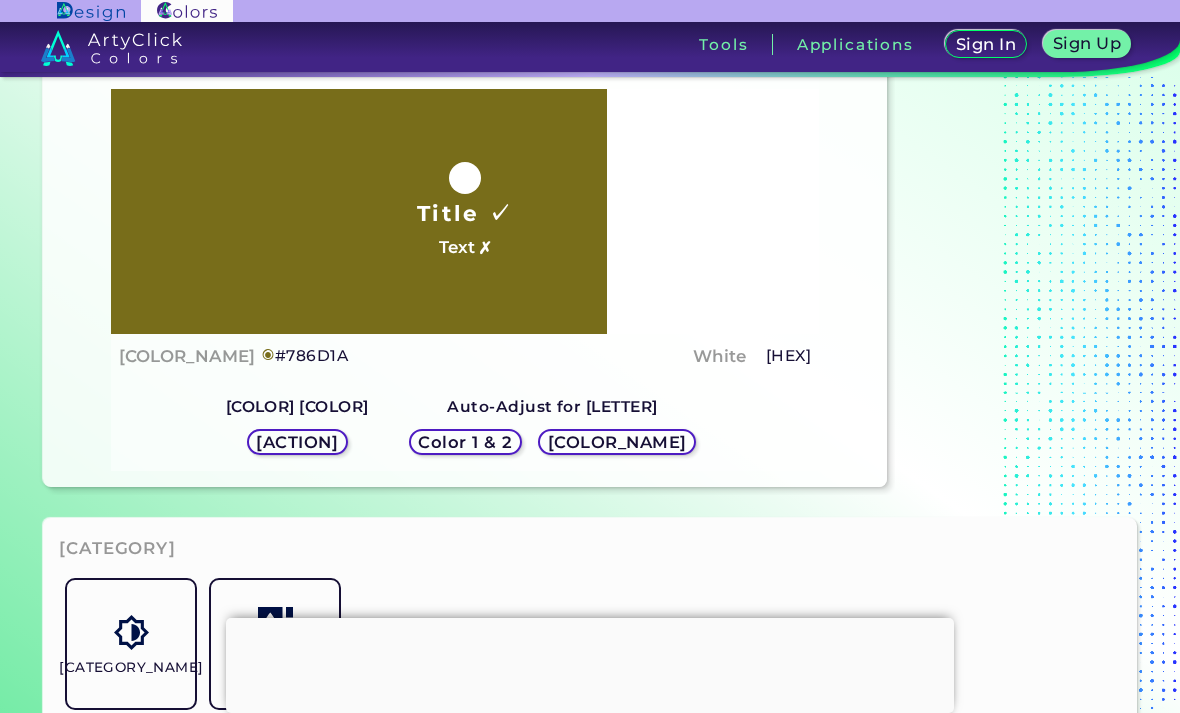 click on "[COLOR_NAME]" at bounding box center [617, 441] 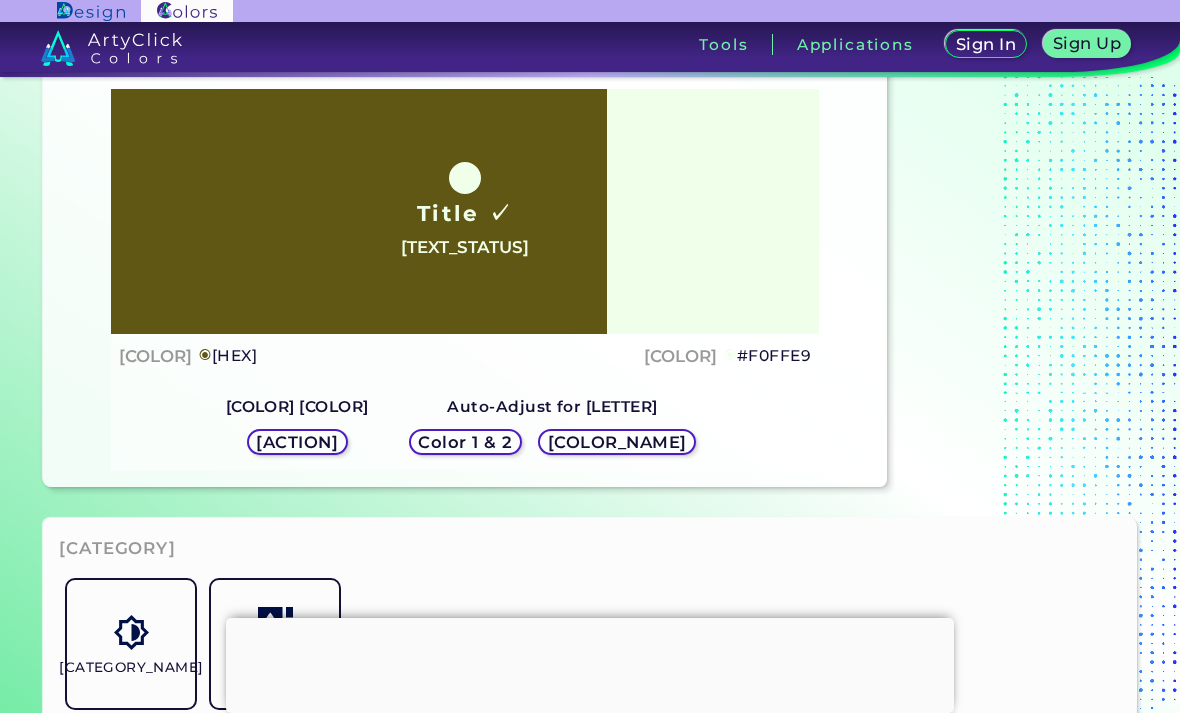 click on "Color 1 & 2" at bounding box center (465, 441) 